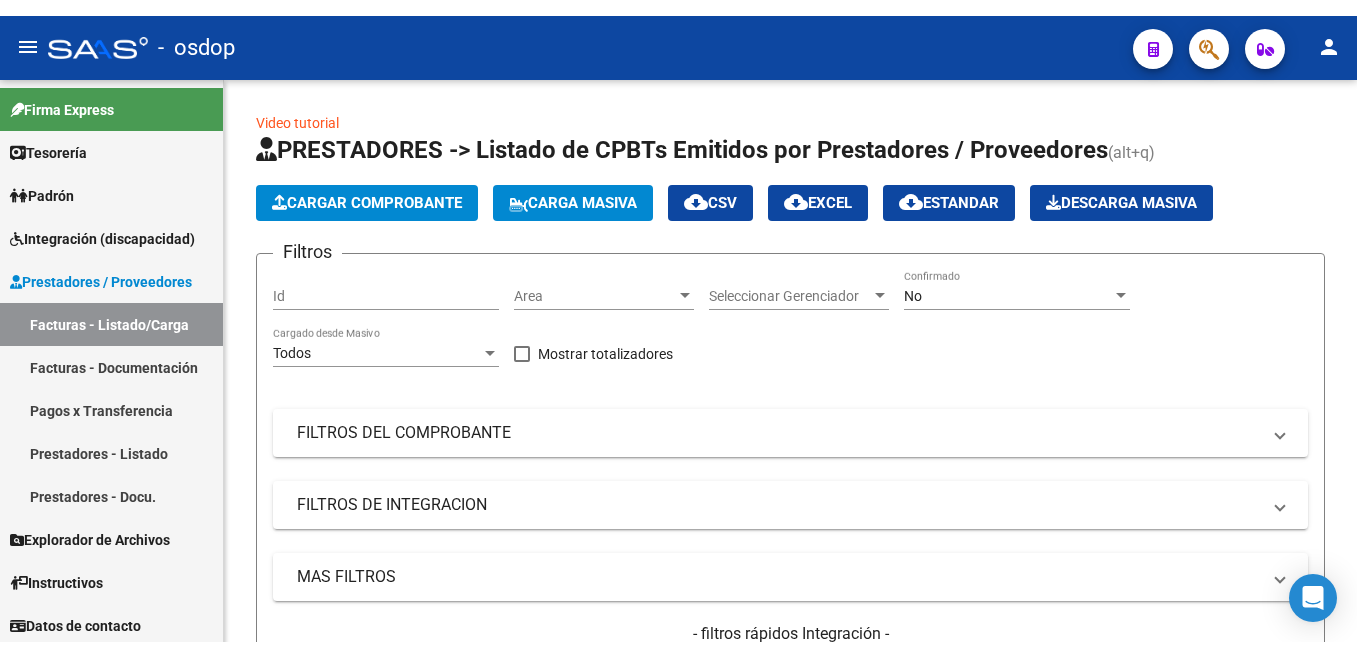 scroll, scrollTop: 0, scrollLeft: 0, axis: both 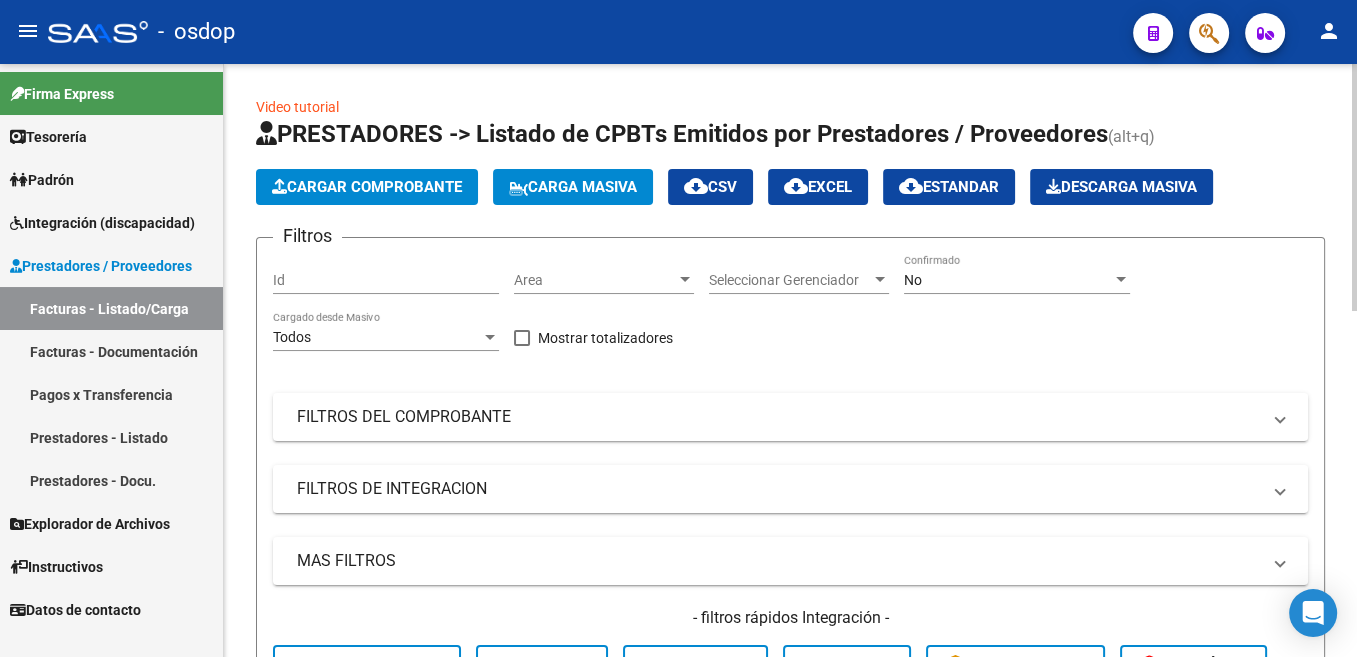 click on "Cargar Comprobante" 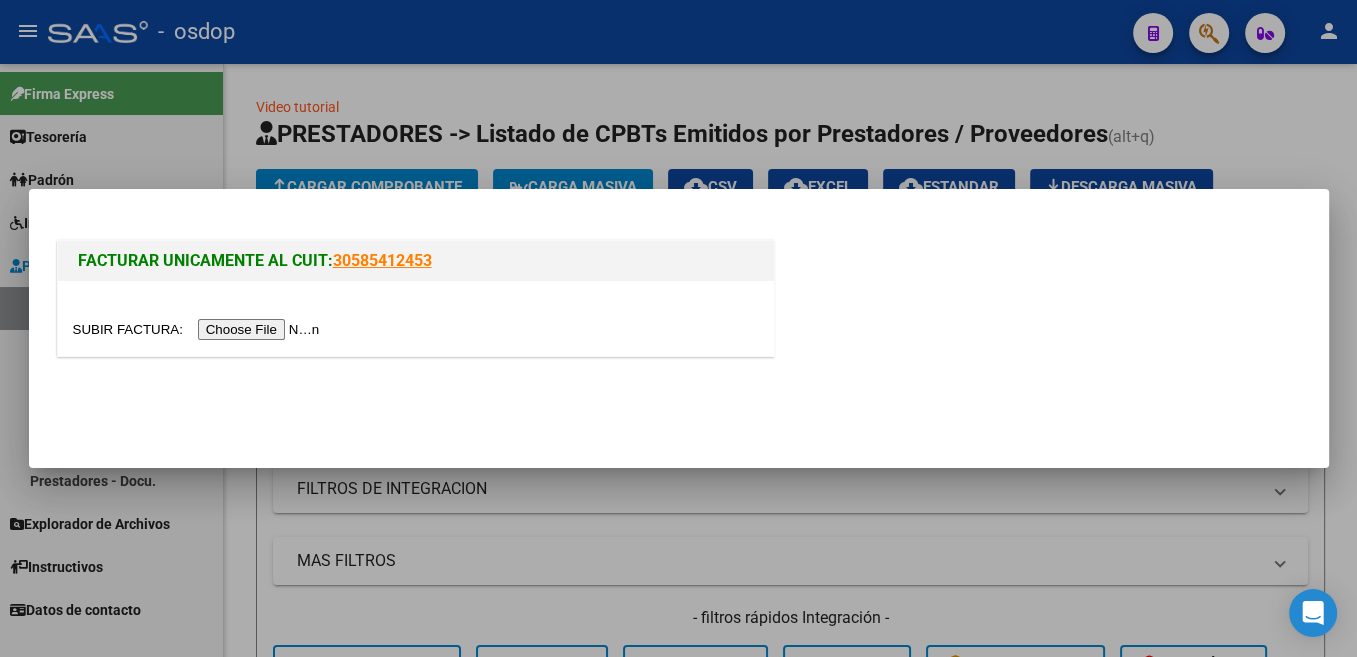 click at bounding box center [199, 329] 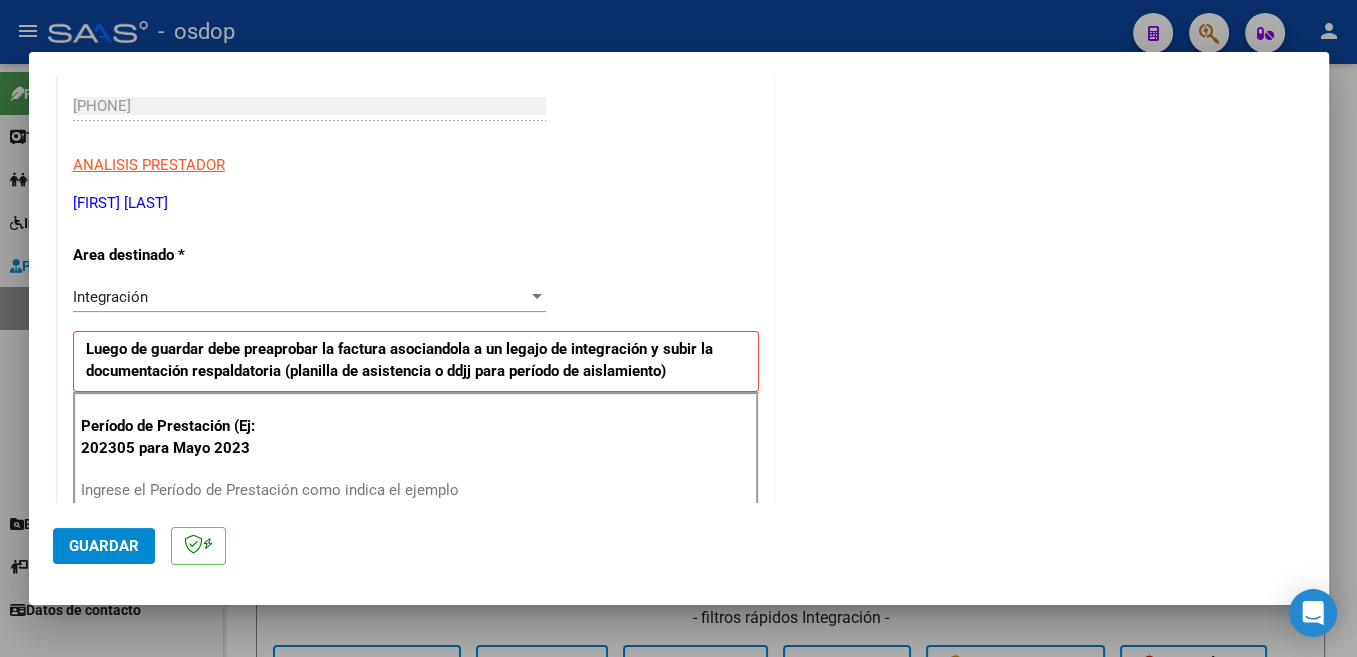 scroll, scrollTop: 318, scrollLeft: 0, axis: vertical 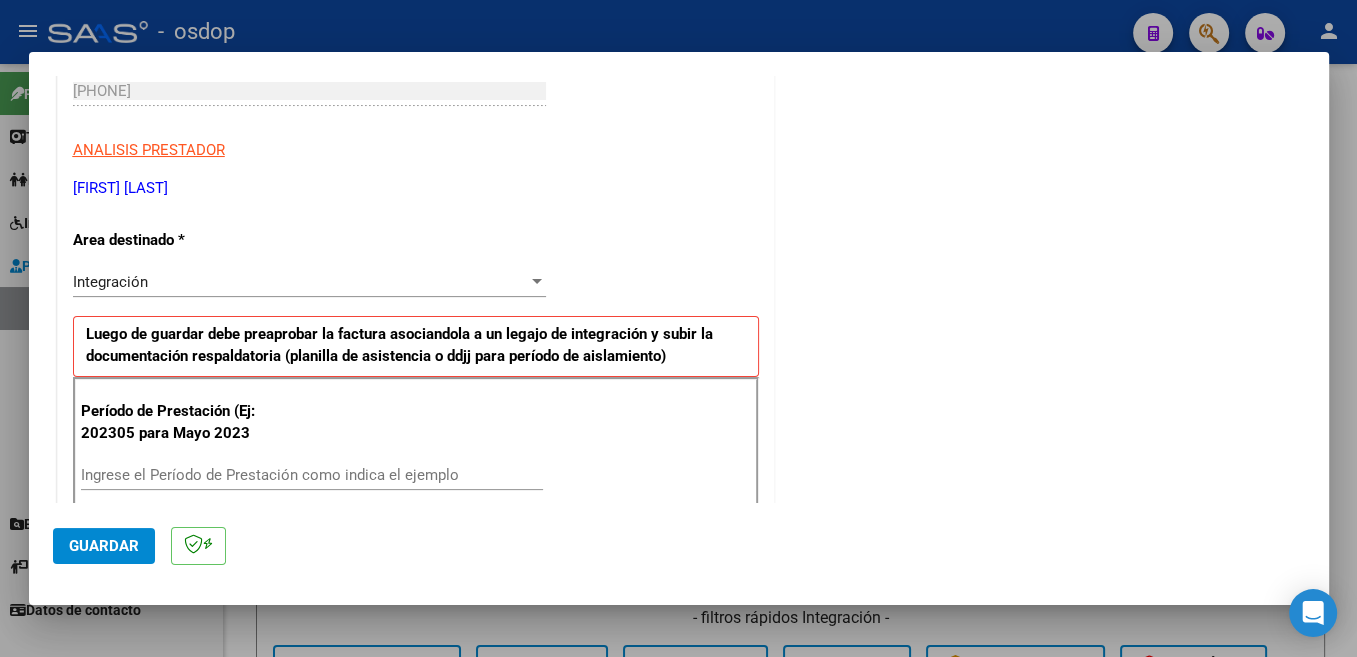click on "Ingrese el Período de Prestación como indica el ejemplo" at bounding box center [312, 475] 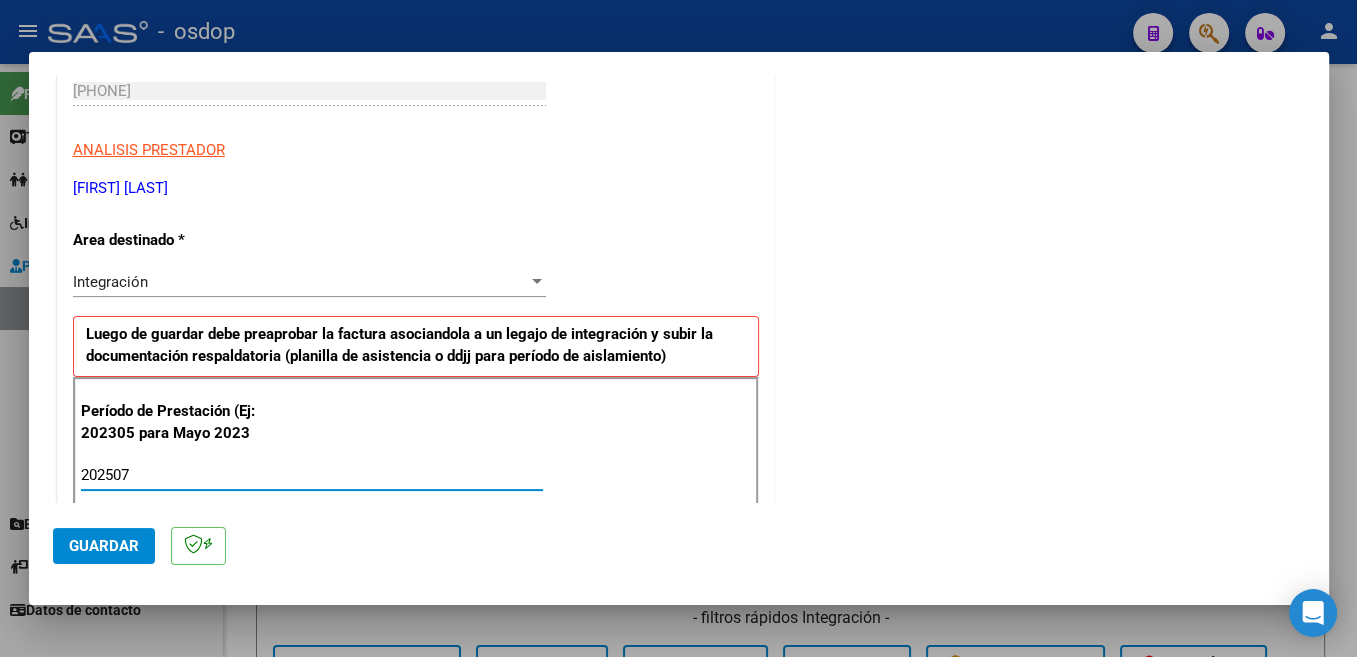 type on "202507" 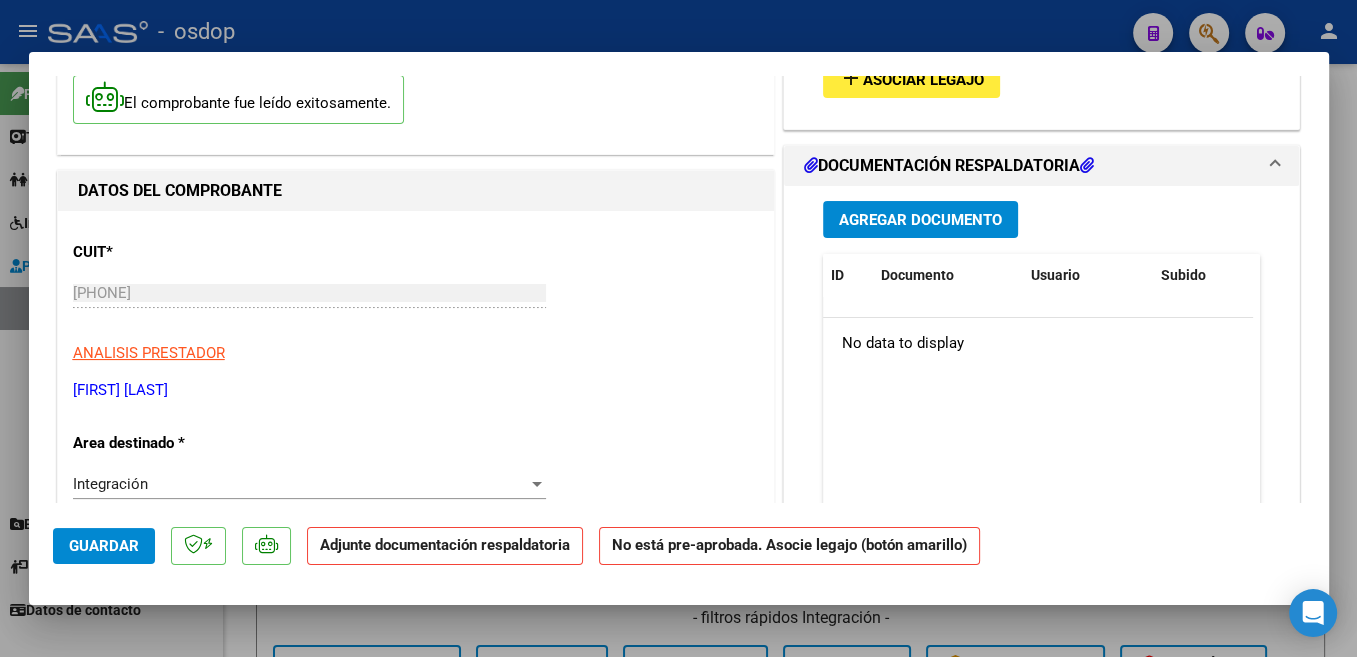 scroll, scrollTop: 0, scrollLeft: 0, axis: both 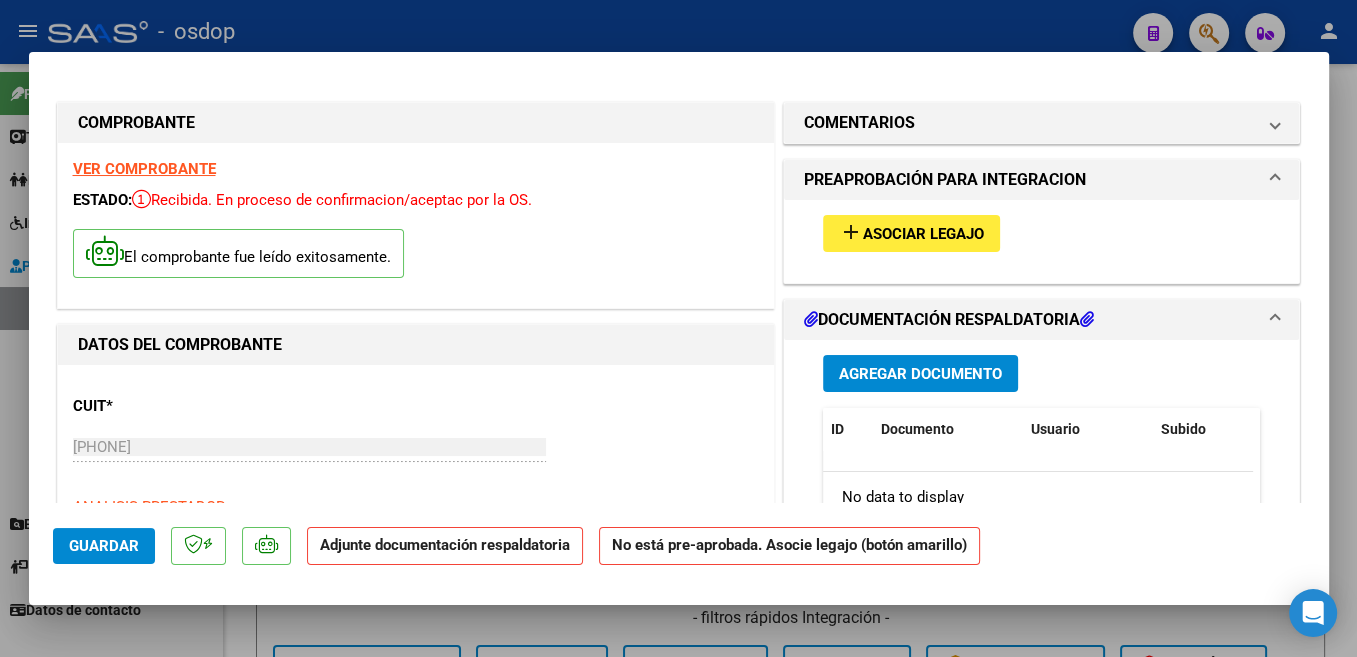 click on "add Asociar Legajo" at bounding box center (911, 233) 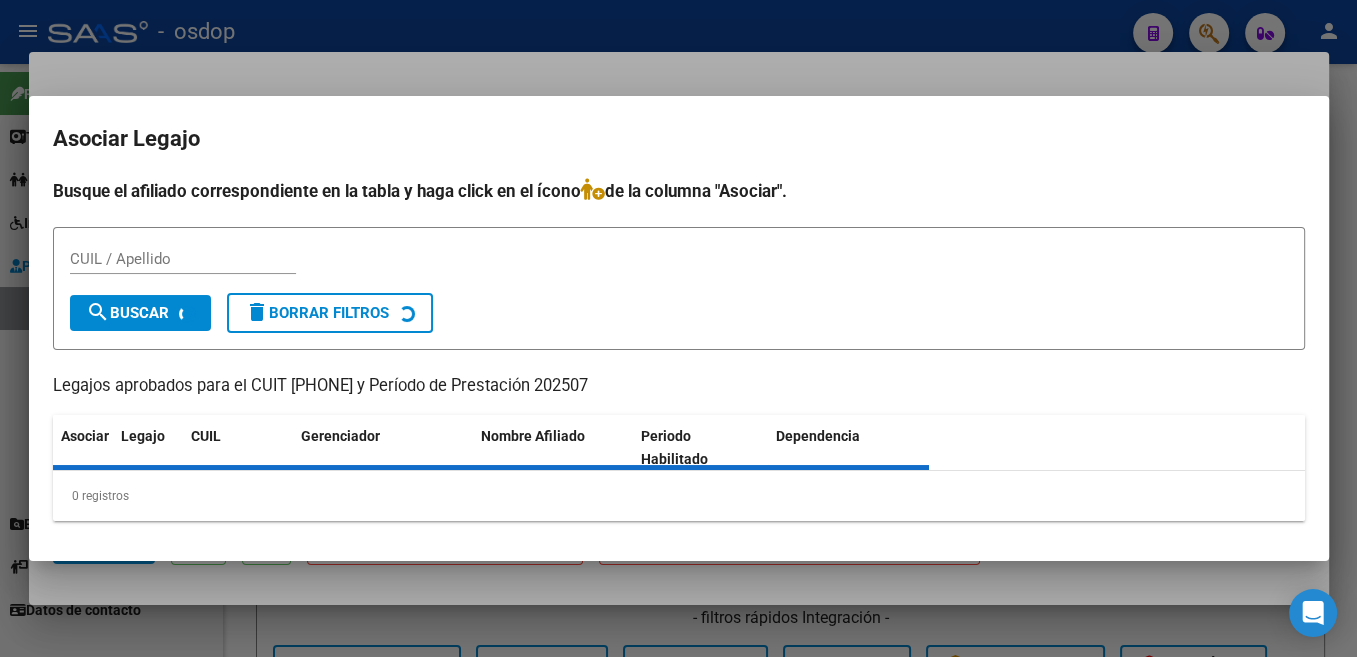 type 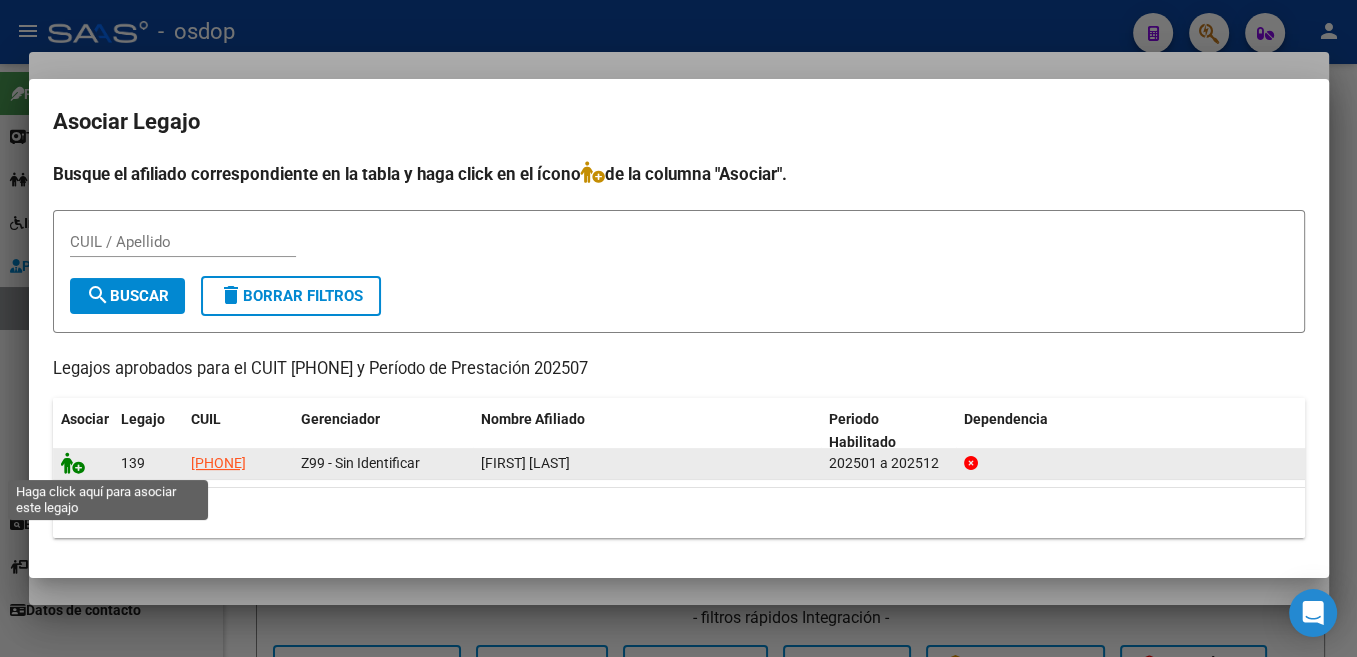 click 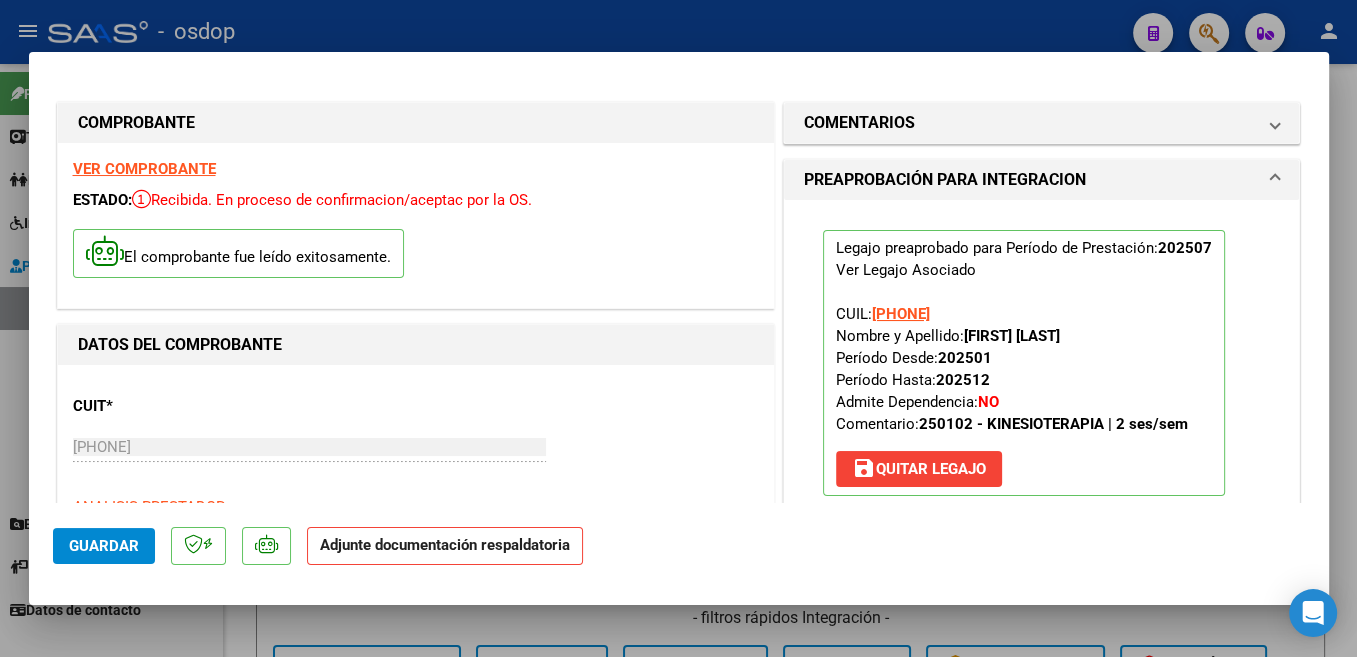 scroll, scrollTop: 318, scrollLeft: 0, axis: vertical 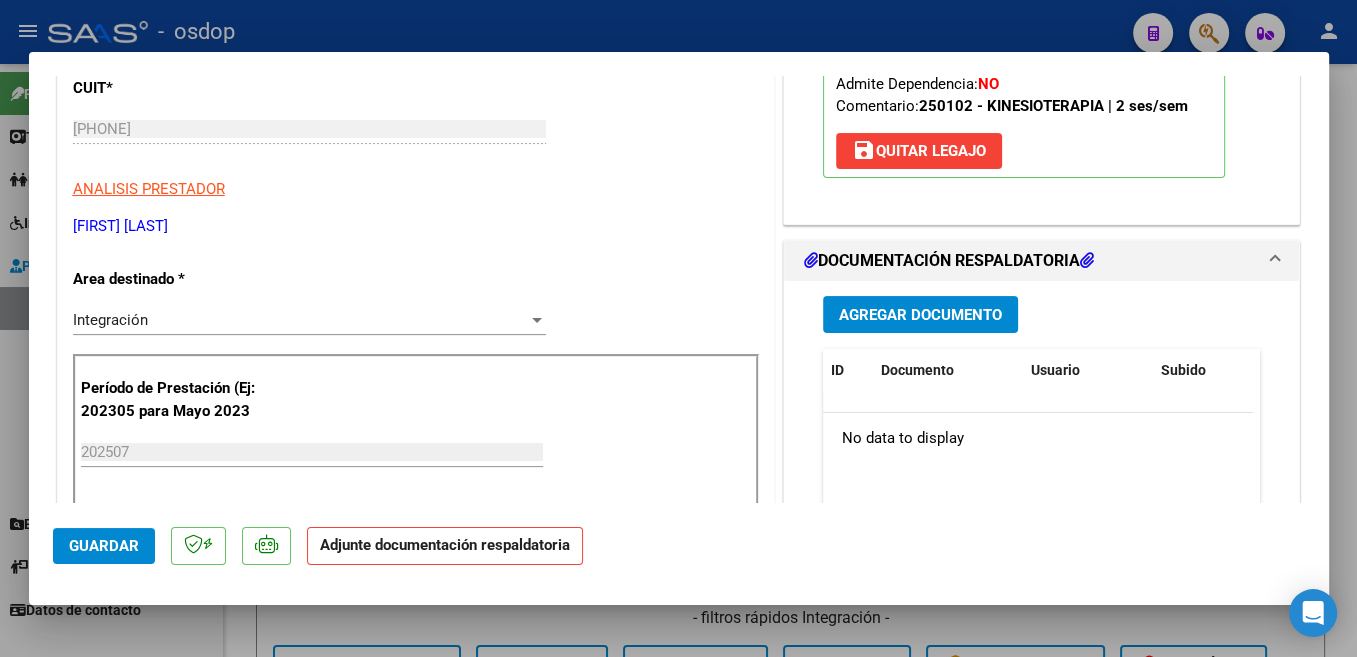click on "Agregar Documento" at bounding box center (920, 315) 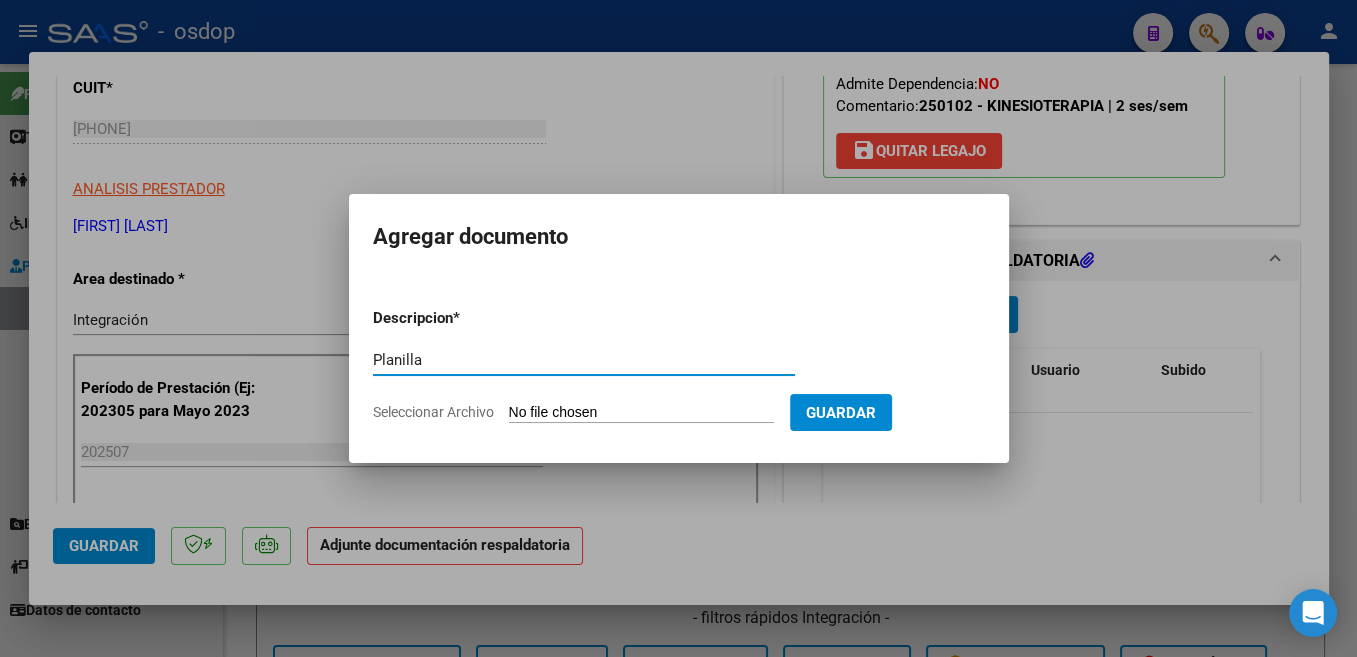 click on "Planilla" at bounding box center (584, 360) 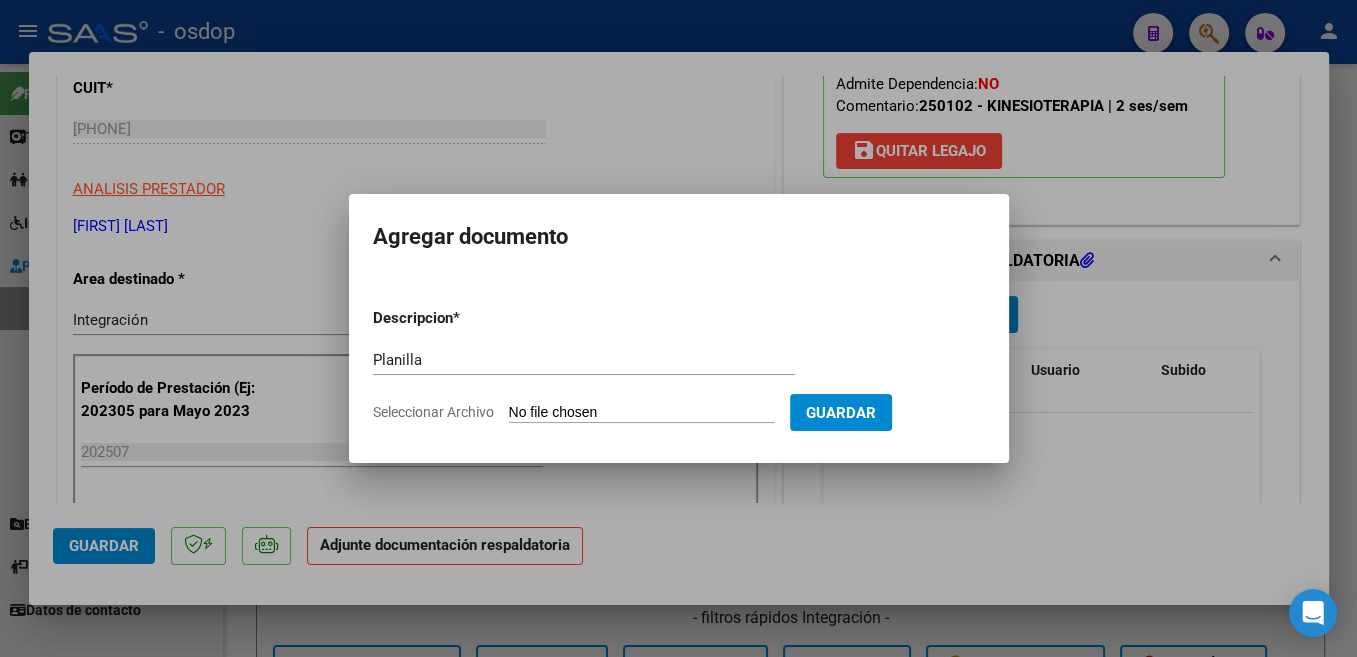 type on "C:\fakepath\ASIS MADERA 0725.pdf" 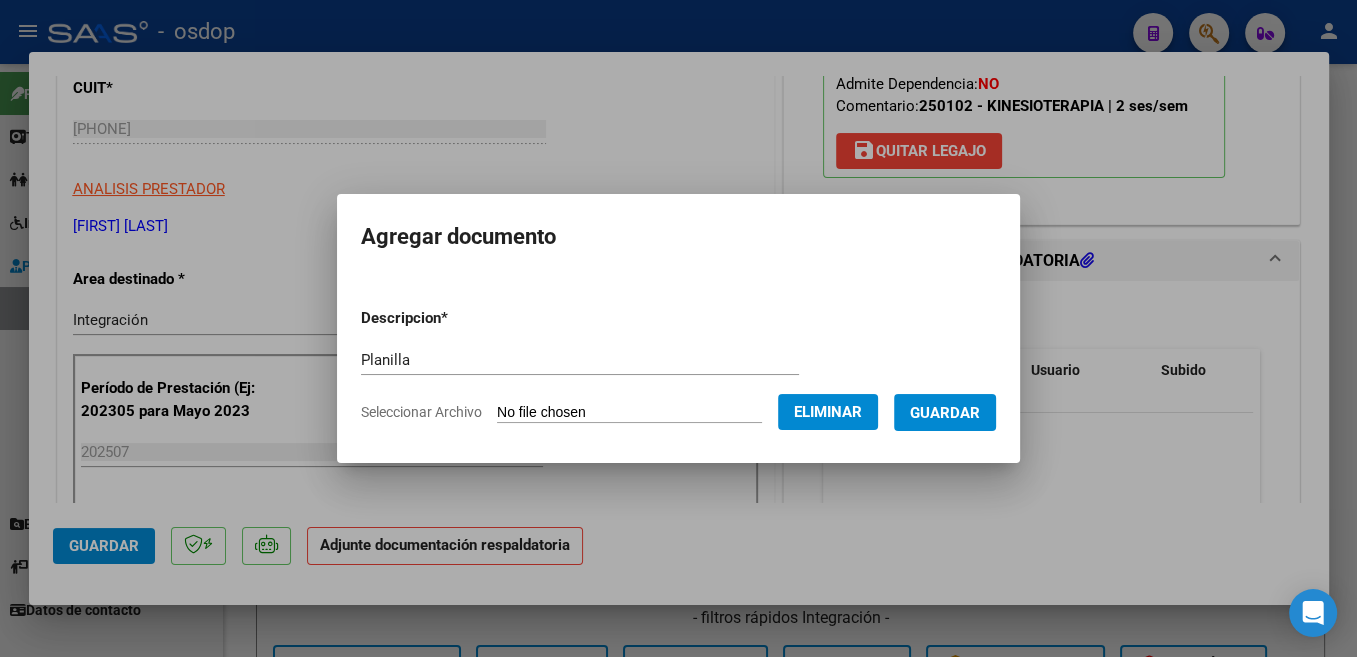 click on "Guardar" at bounding box center [945, 413] 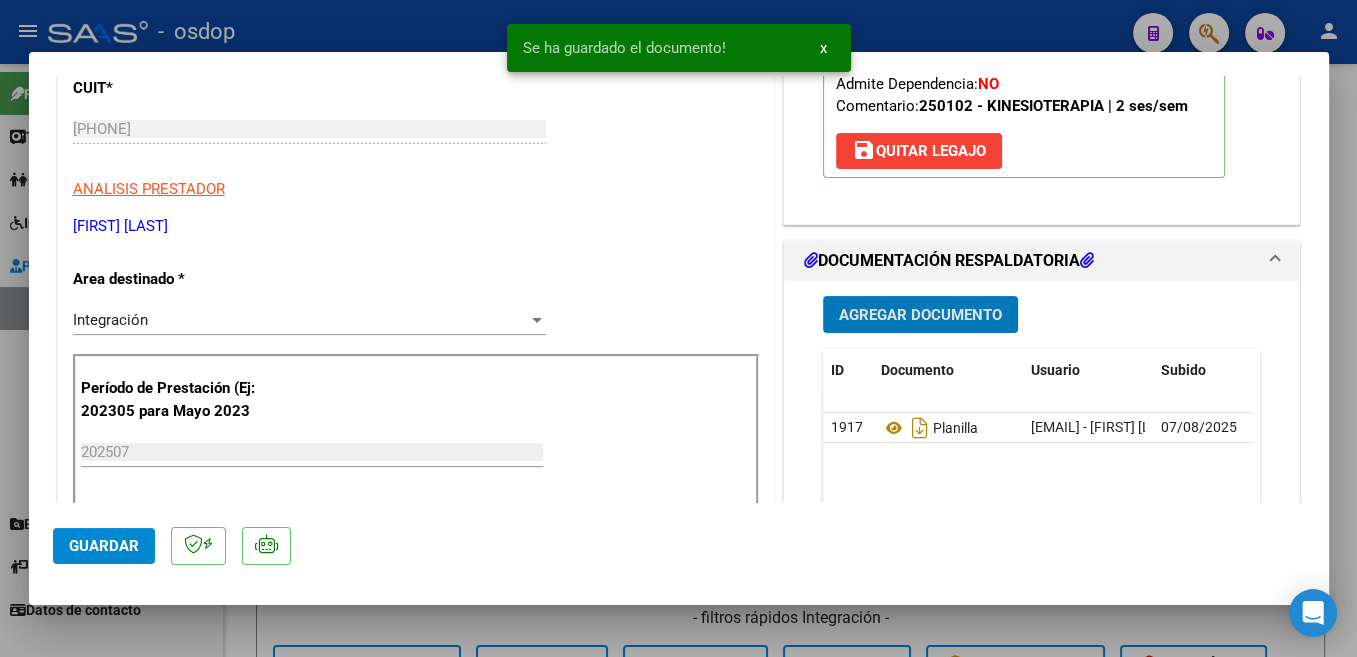 click on "Guardar" 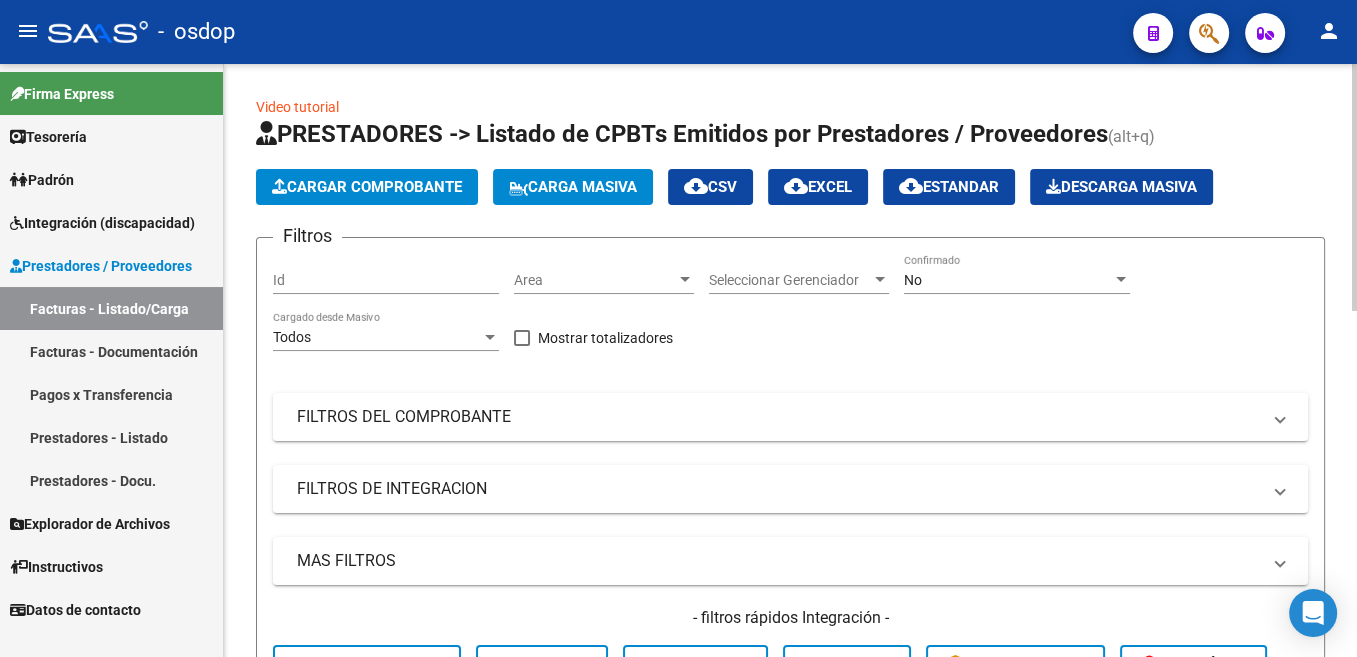 click on "Cargar Comprobante" 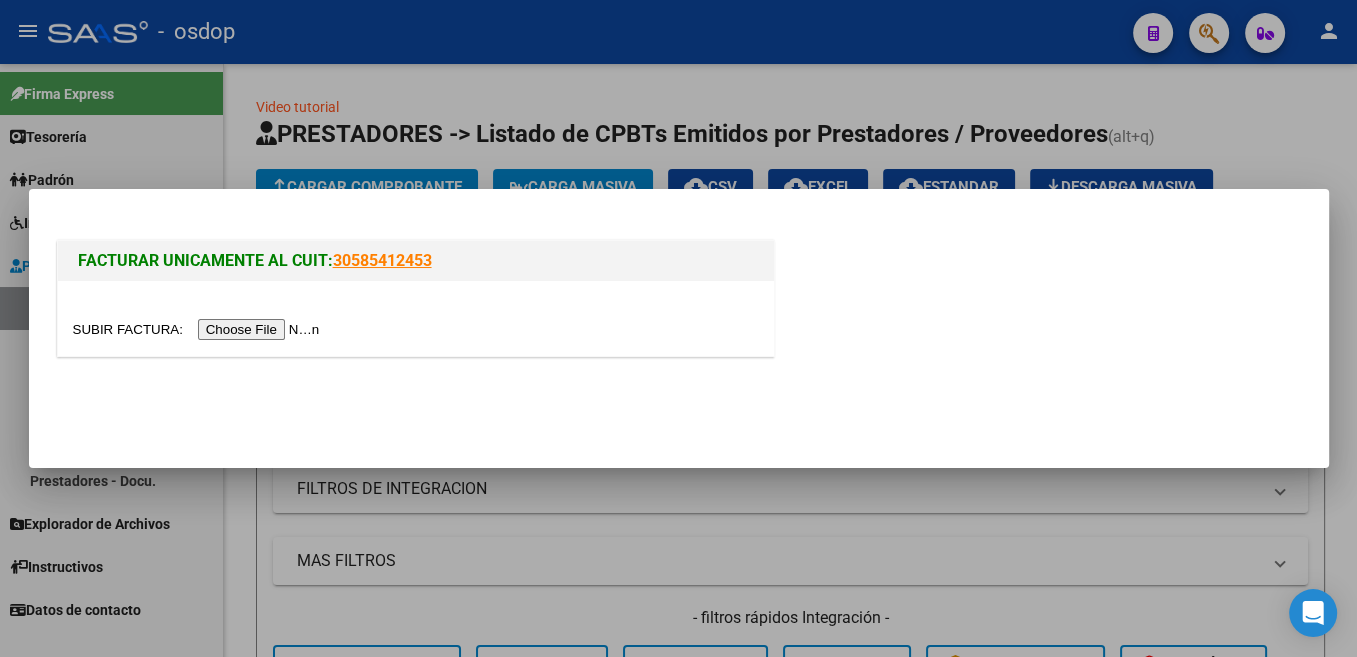 click at bounding box center [199, 329] 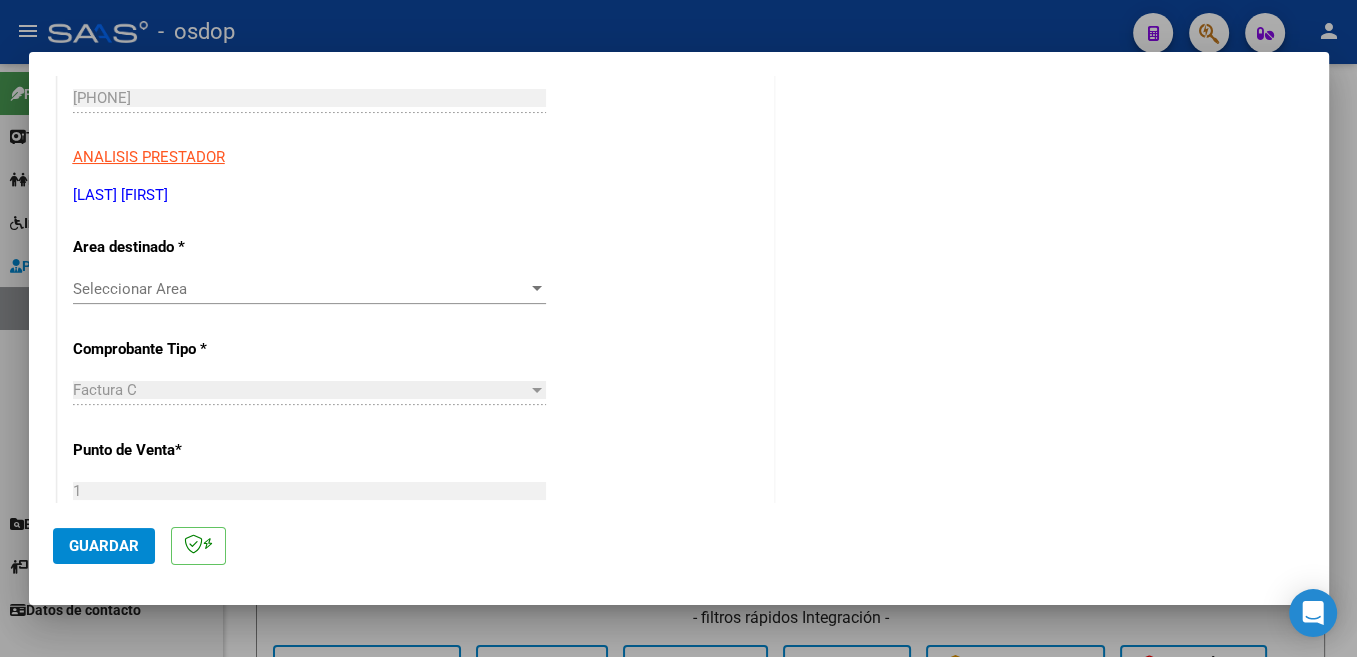 scroll, scrollTop: 318, scrollLeft: 0, axis: vertical 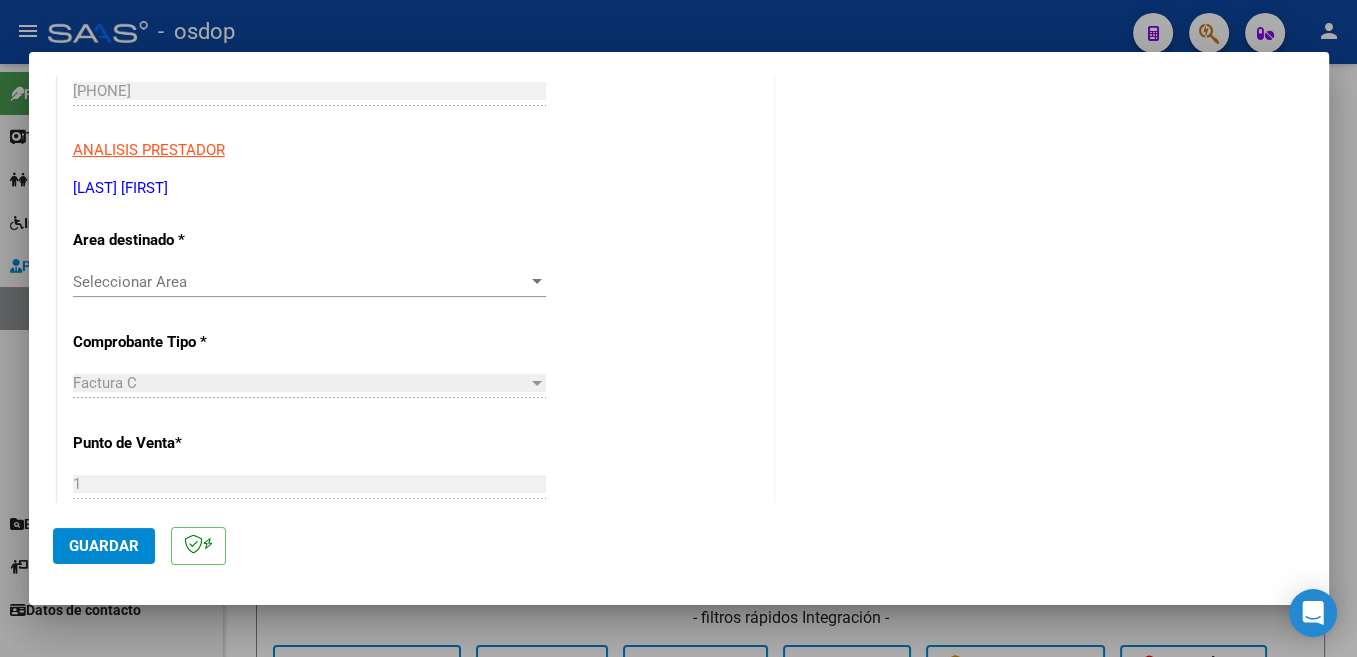 click on "Seleccionar Area Seleccionar Area" at bounding box center [309, 282] 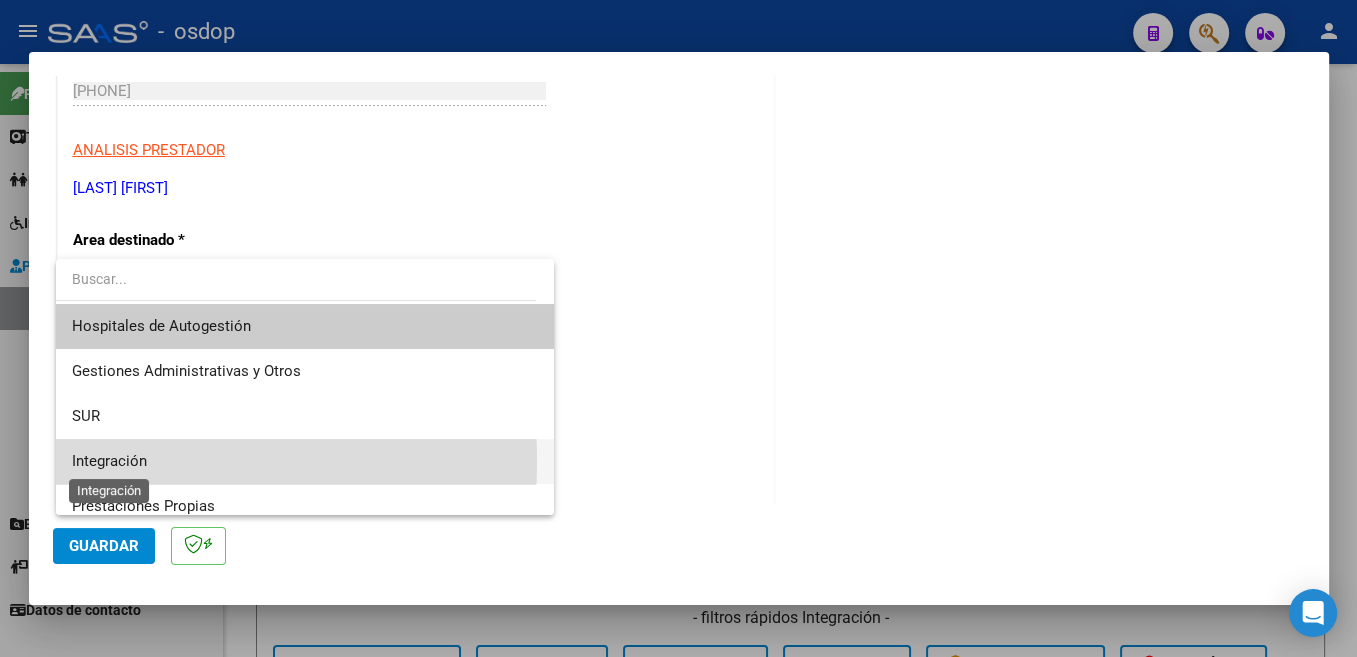 click on "Integración" at bounding box center [109, 461] 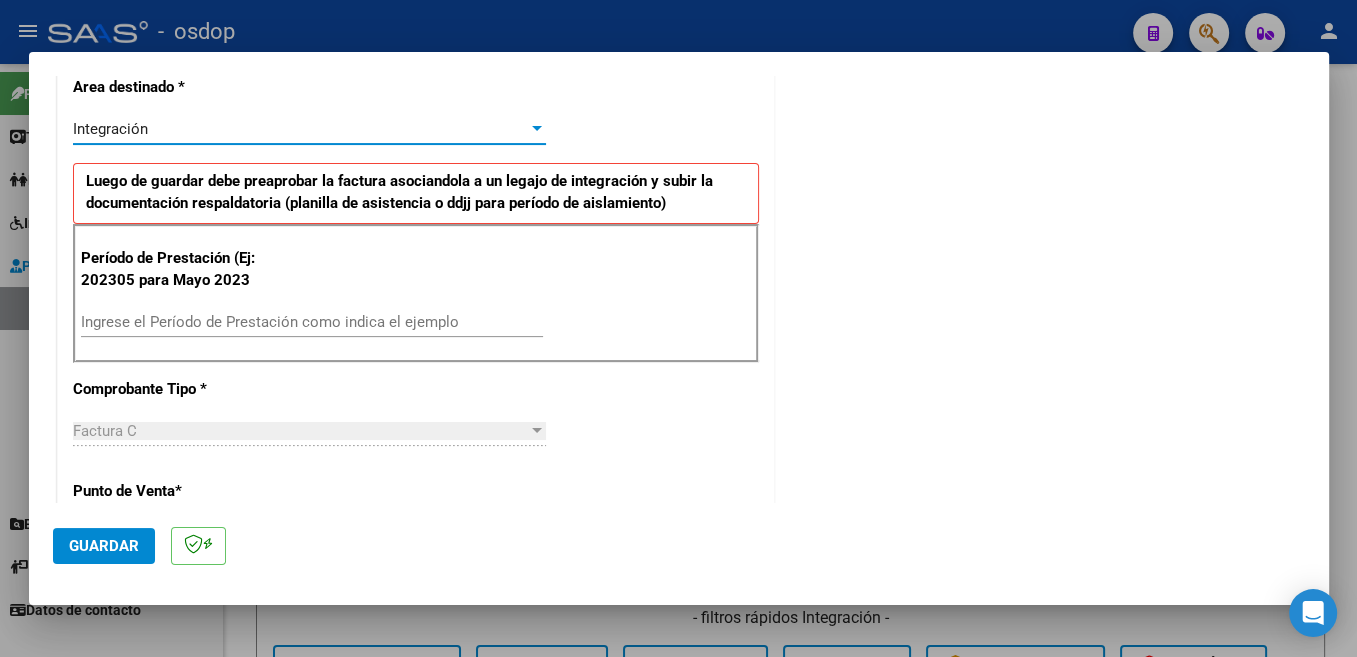 scroll, scrollTop: 530, scrollLeft: 0, axis: vertical 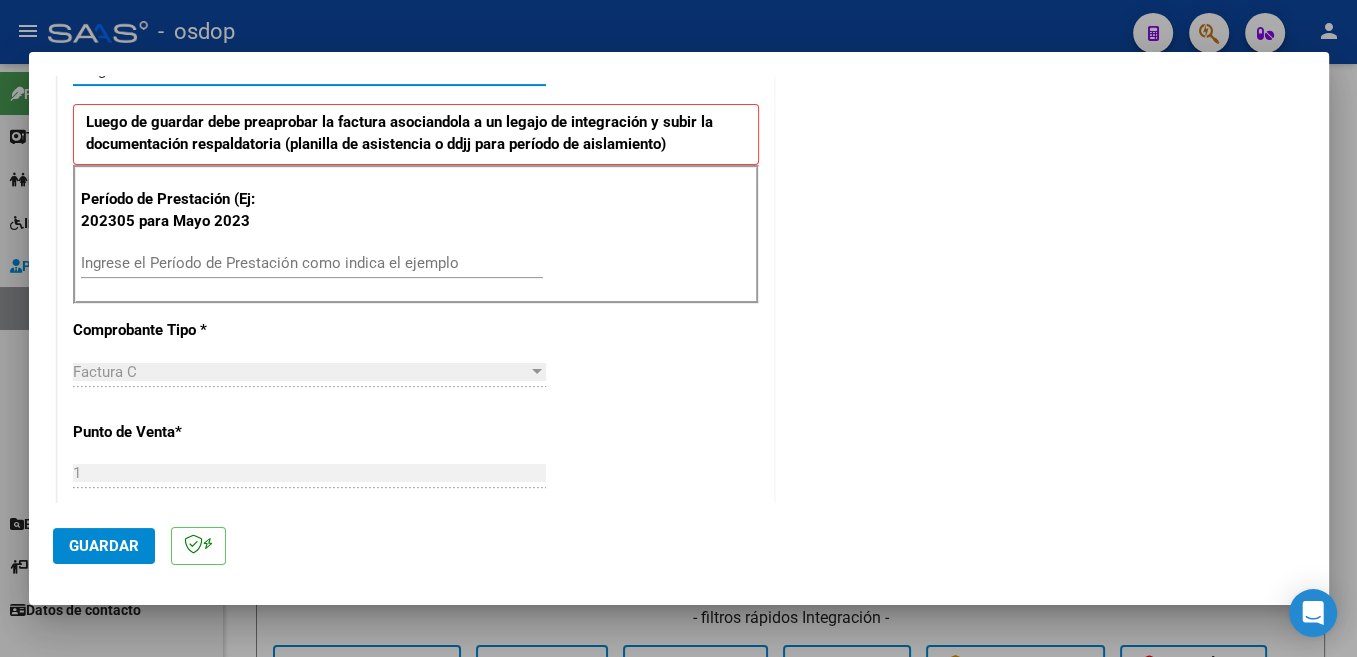 click on "Ingrese el Período de Prestación como indica el ejemplo" at bounding box center (312, 263) 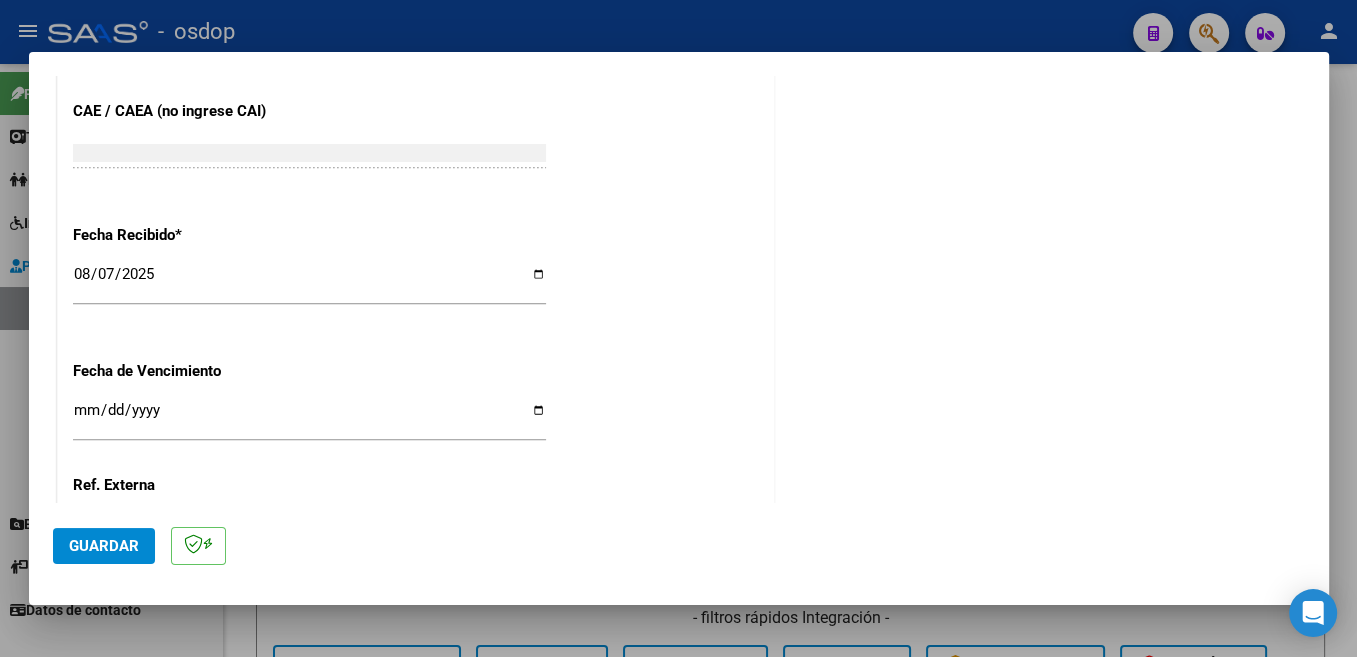 scroll, scrollTop: 1272, scrollLeft: 0, axis: vertical 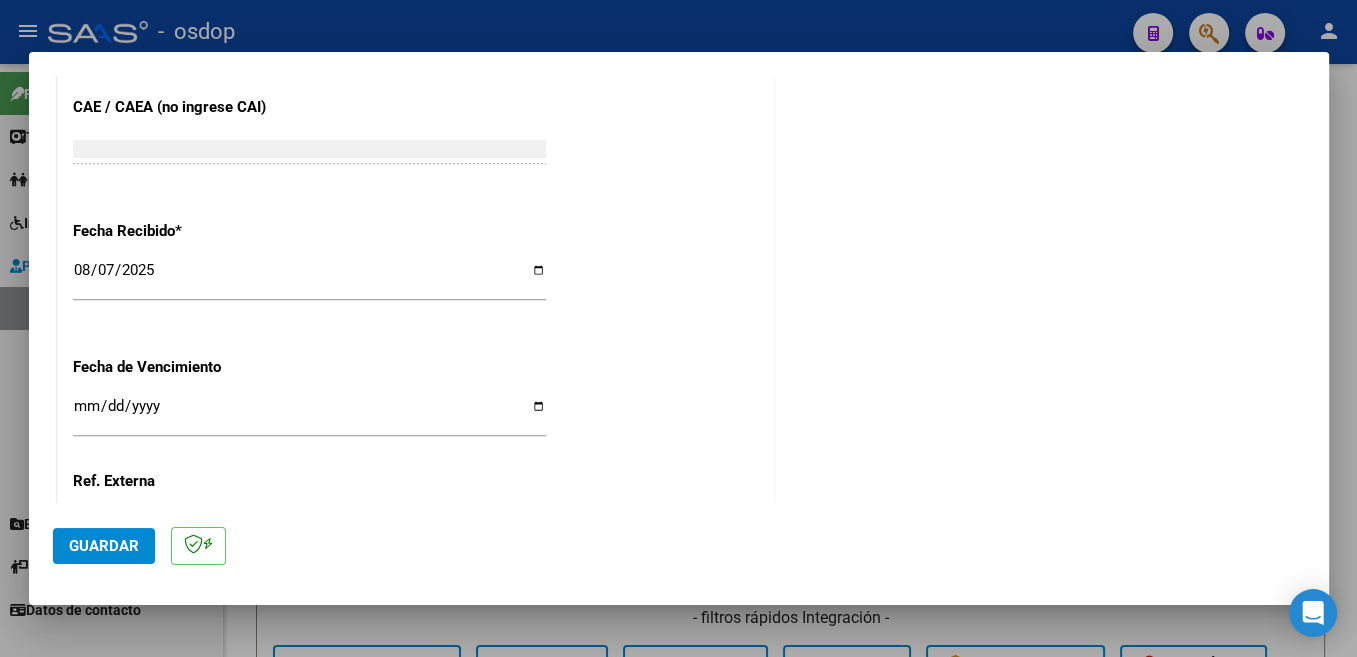 type on "202507" 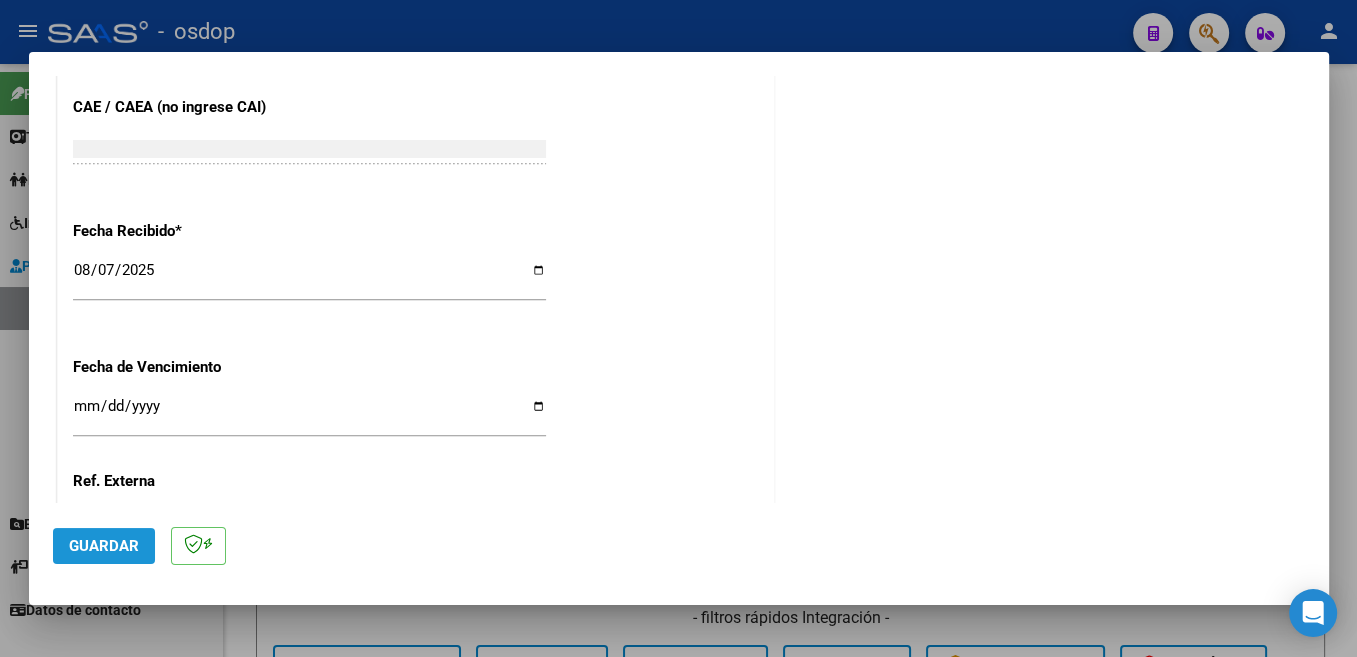 click on "Guardar" 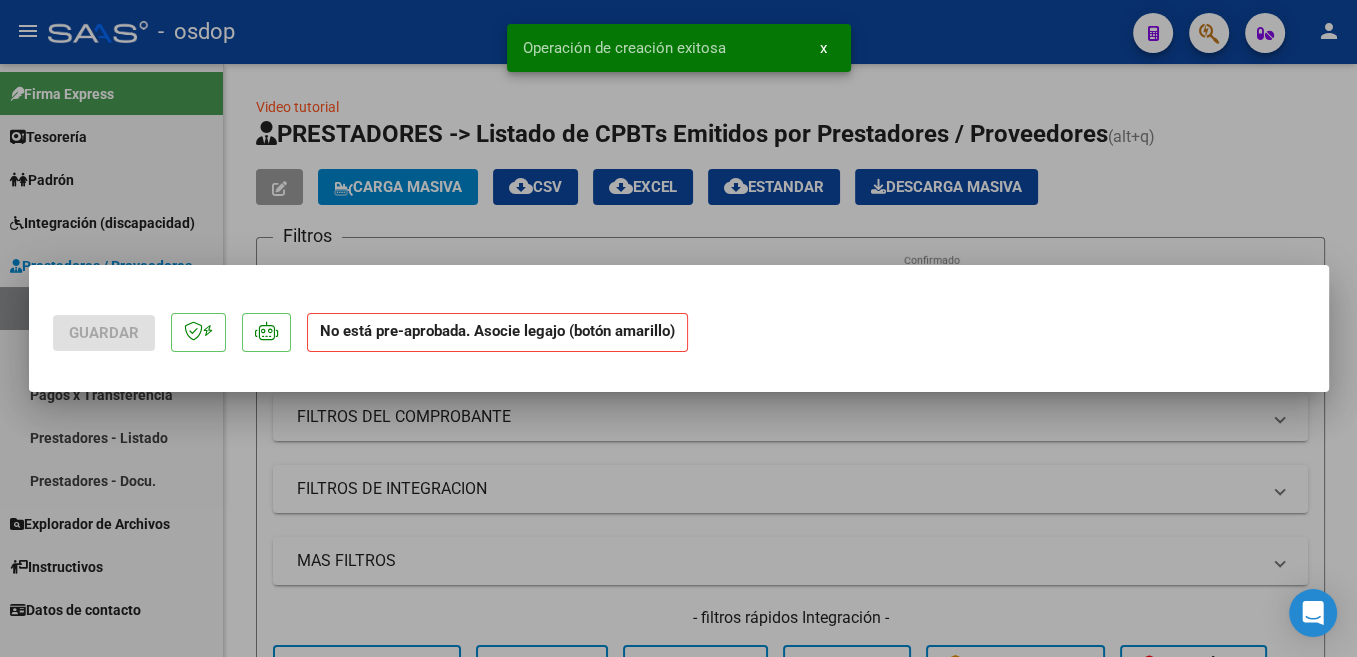 scroll, scrollTop: 0, scrollLeft: 0, axis: both 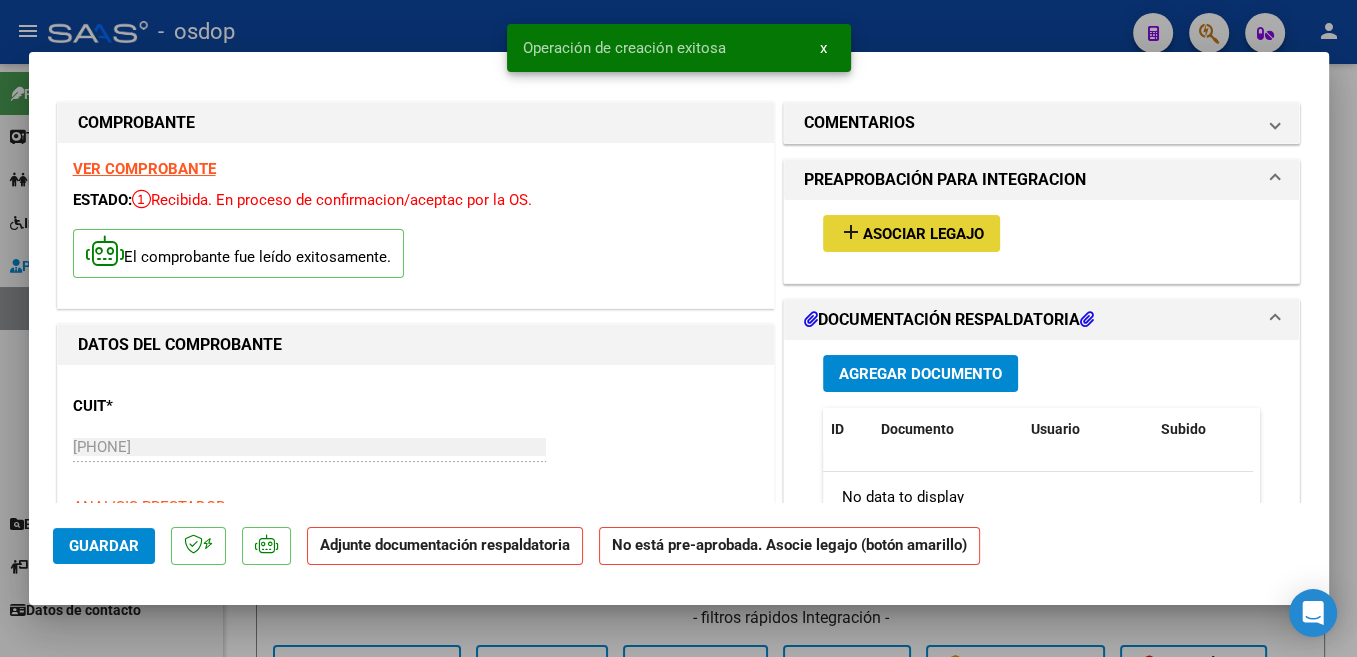 click on "Asociar Legajo" at bounding box center [923, 234] 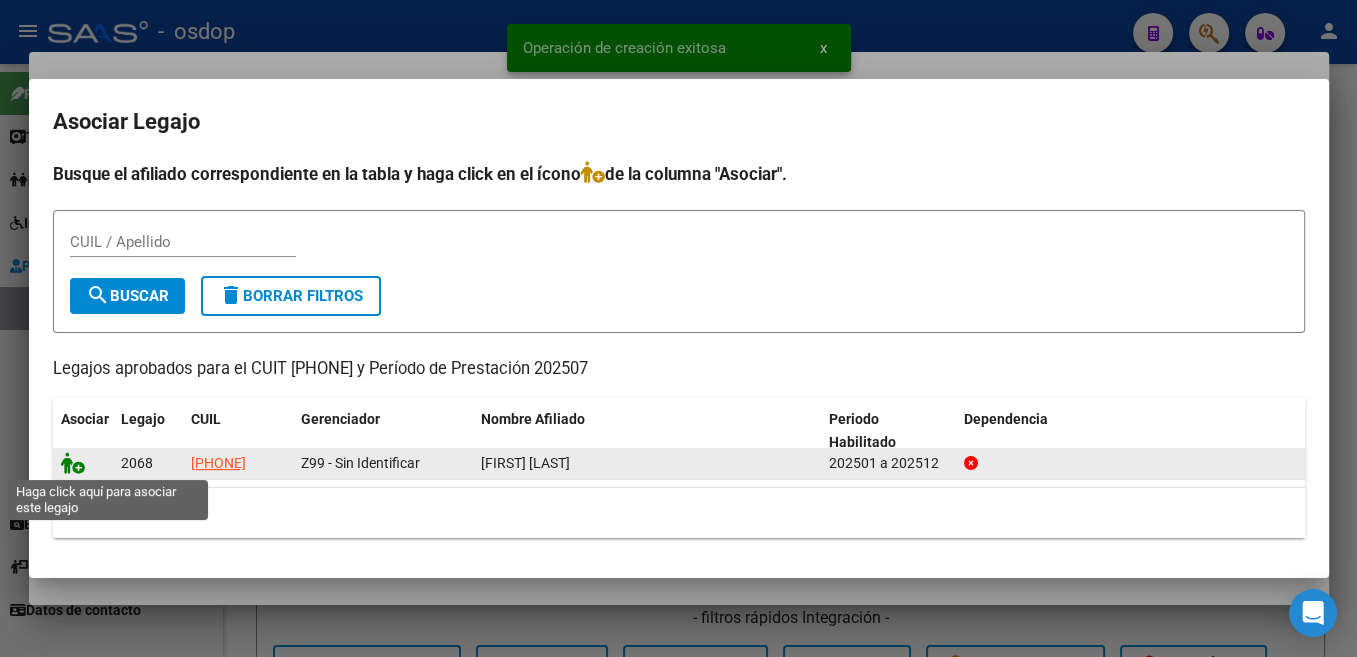 click 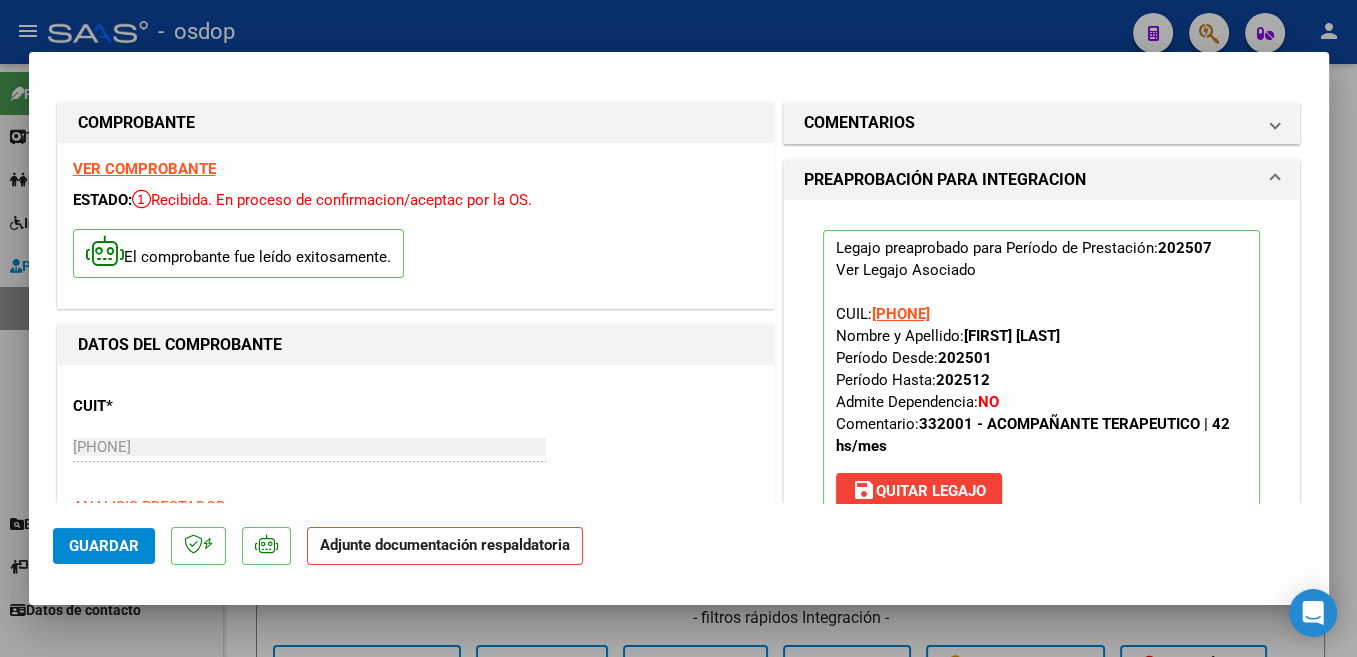 scroll, scrollTop: 318, scrollLeft: 0, axis: vertical 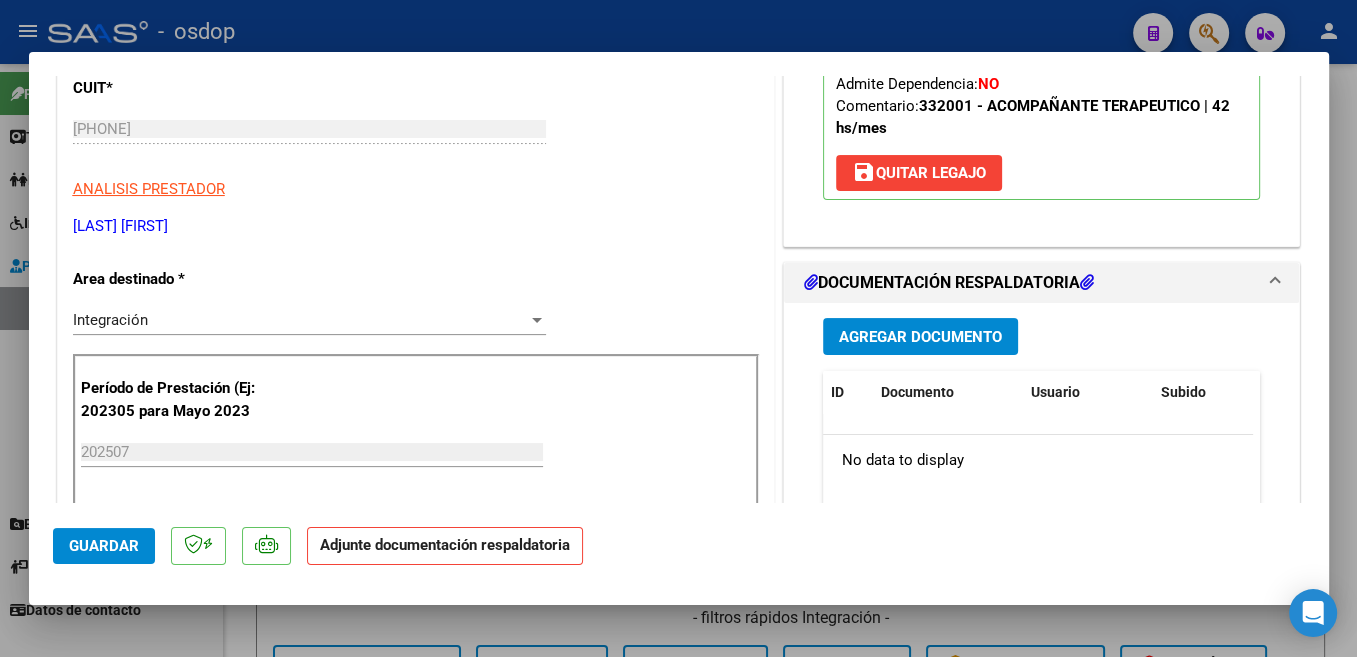 click on "Agregar Documento" at bounding box center [920, 337] 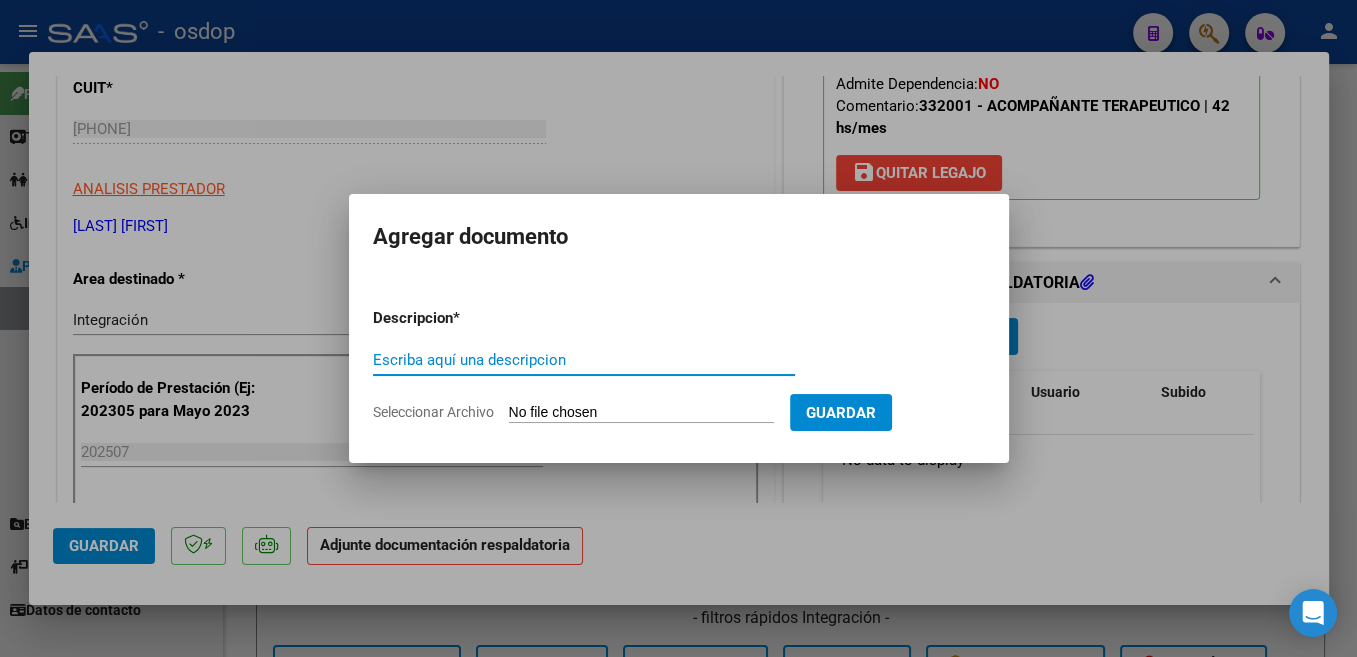 click on "Escriba aquí una descripcion" at bounding box center (584, 360) 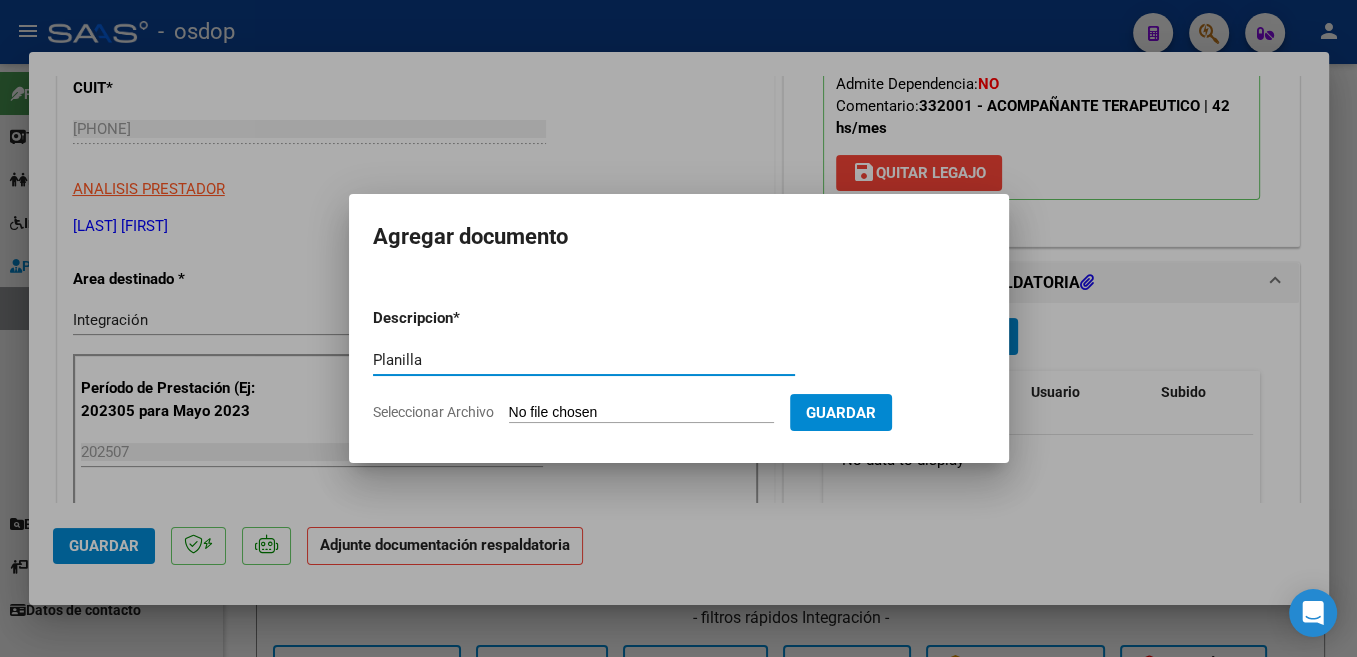 type on "Planilla" 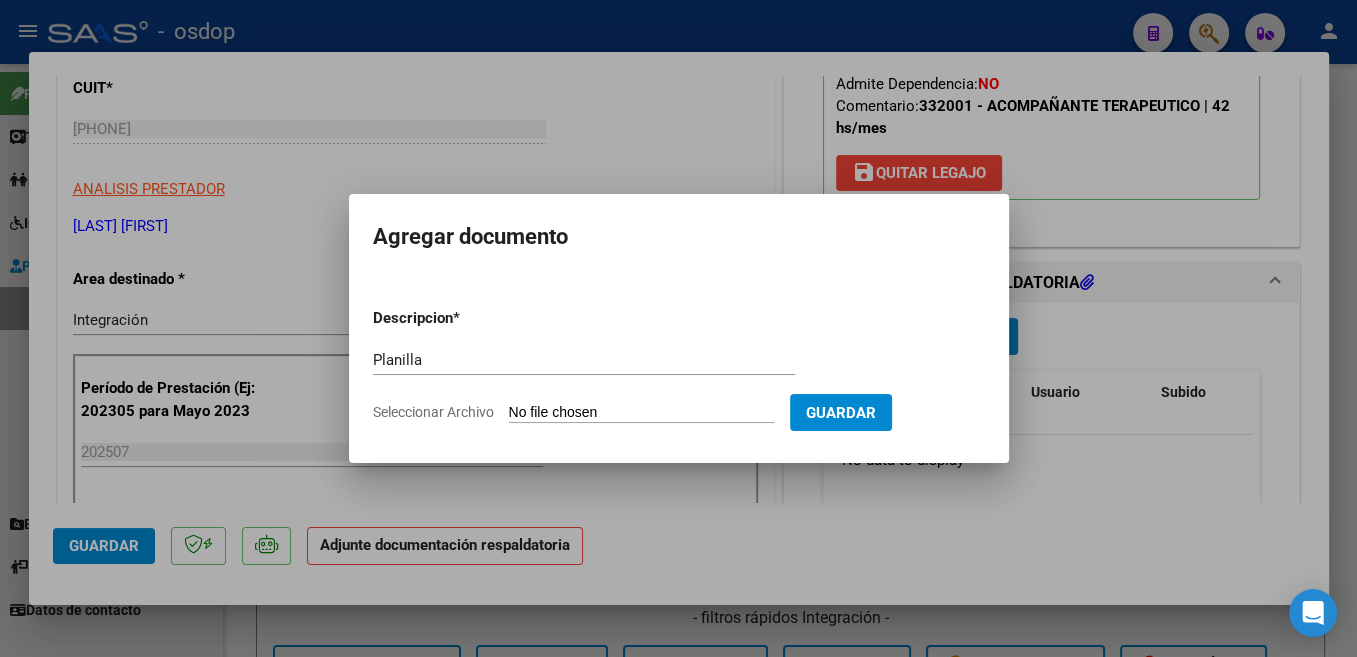 click on "Seleccionar Archivo" at bounding box center [641, 413] 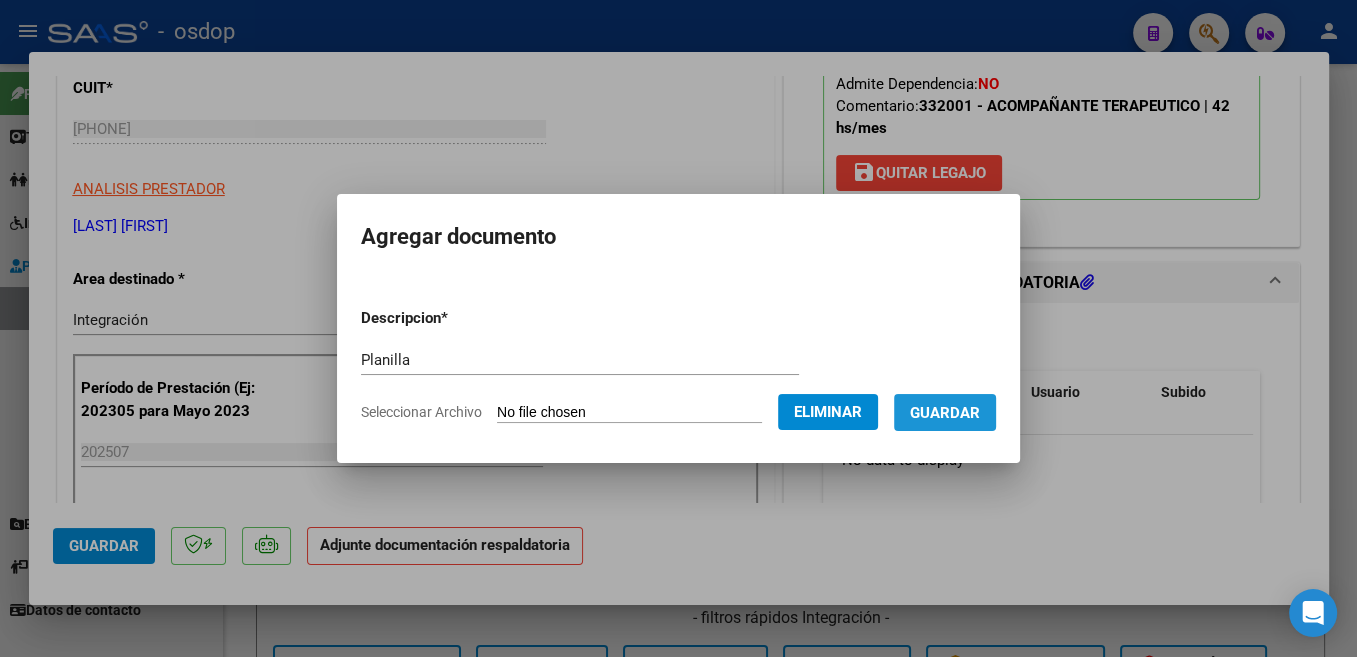 click on "Guardar" at bounding box center (945, 413) 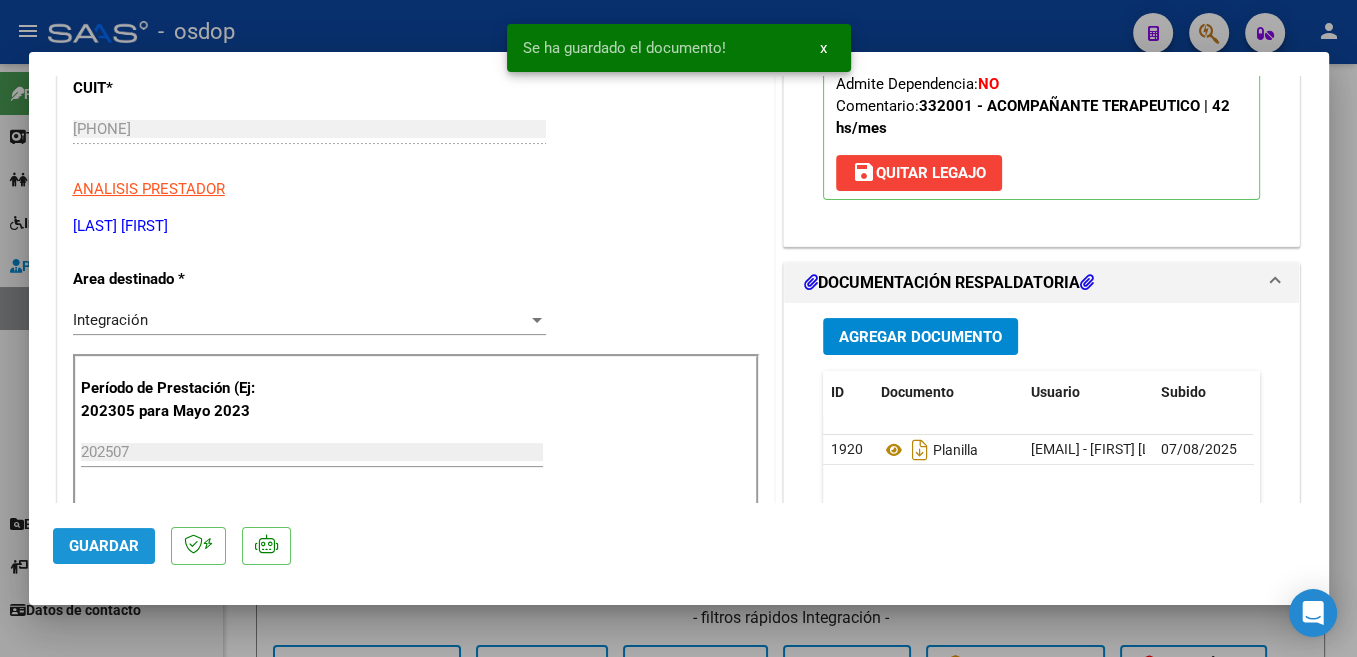 click on "Guardar" 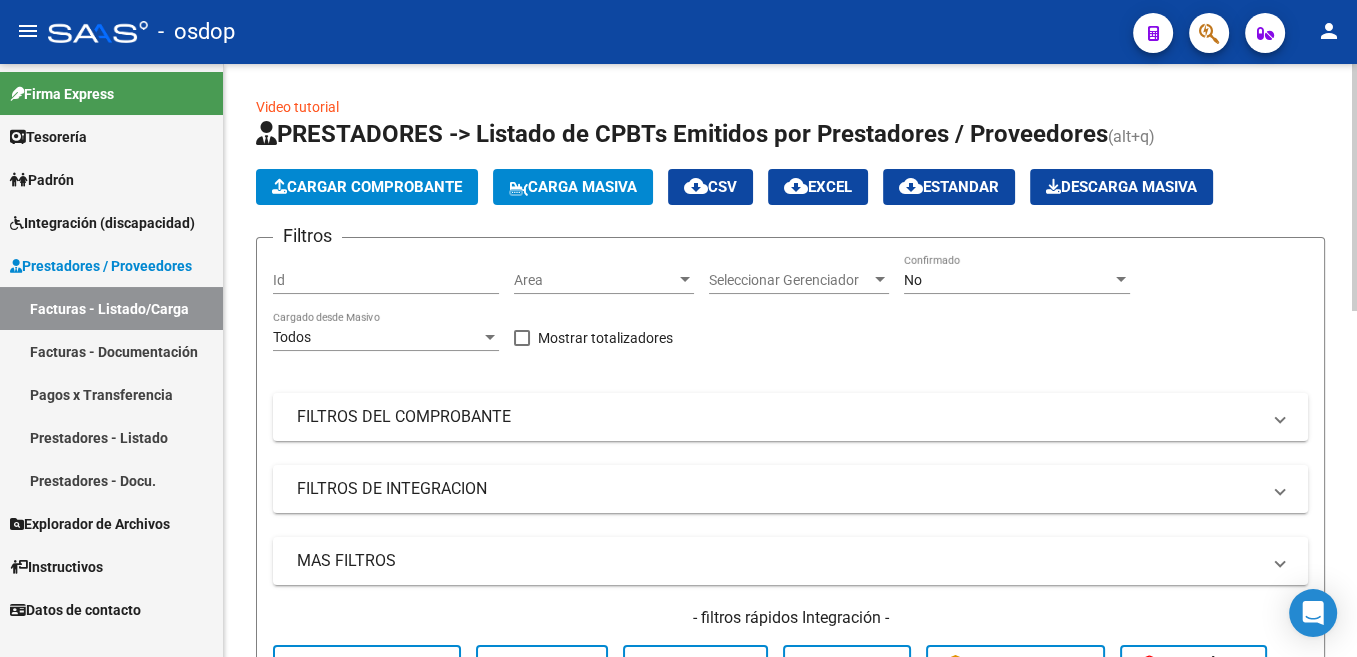 click on "Cargar Comprobante" 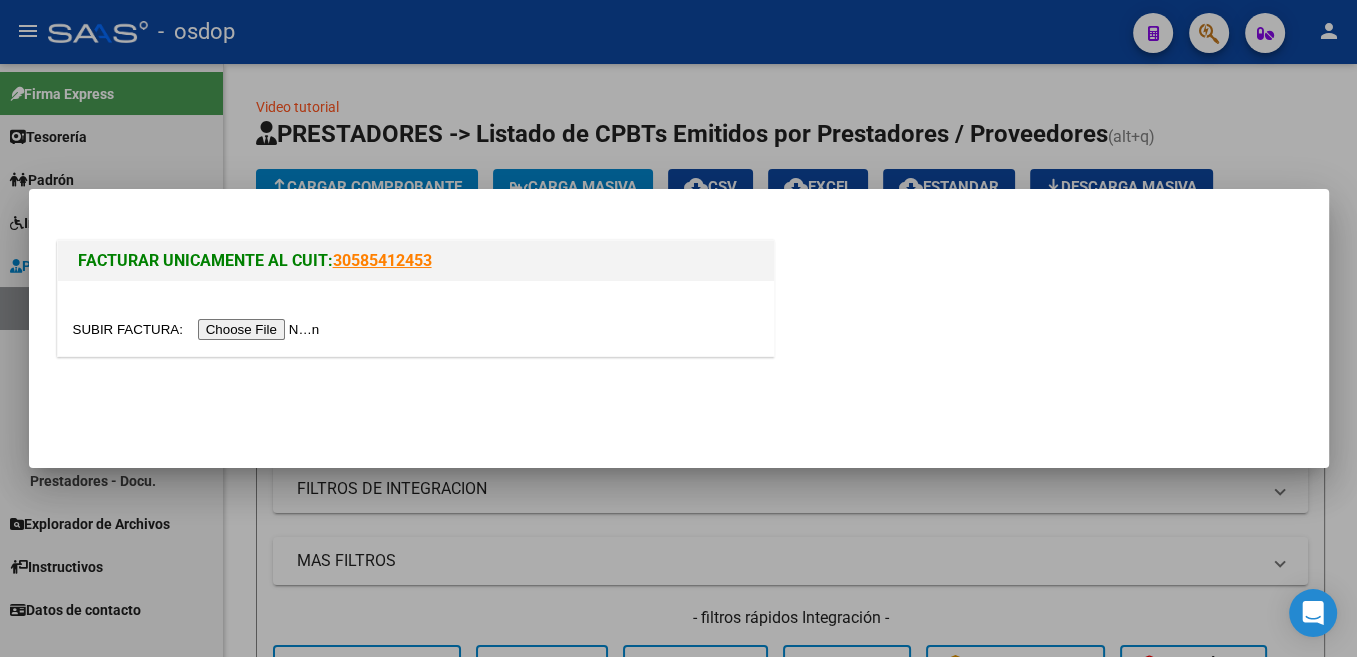 click at bounding box center [199, 329] 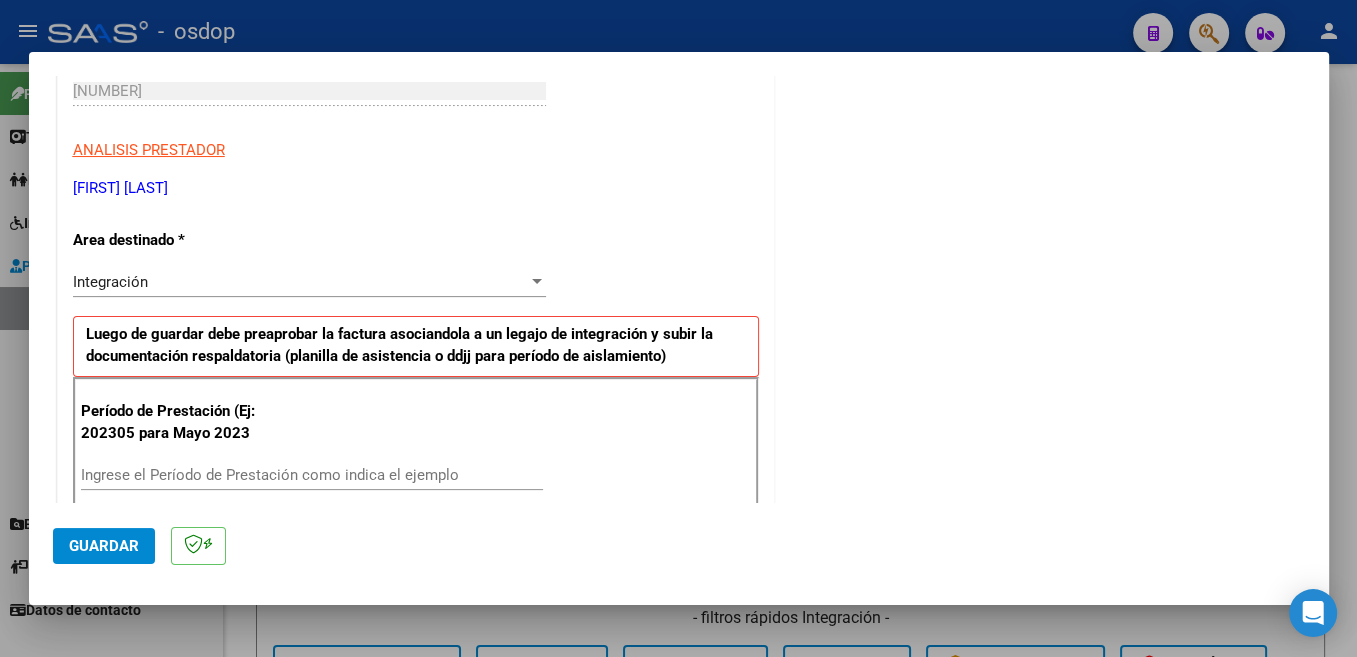 scroll, scrollTop: 530, scrollLeft: 0, axis: vertical 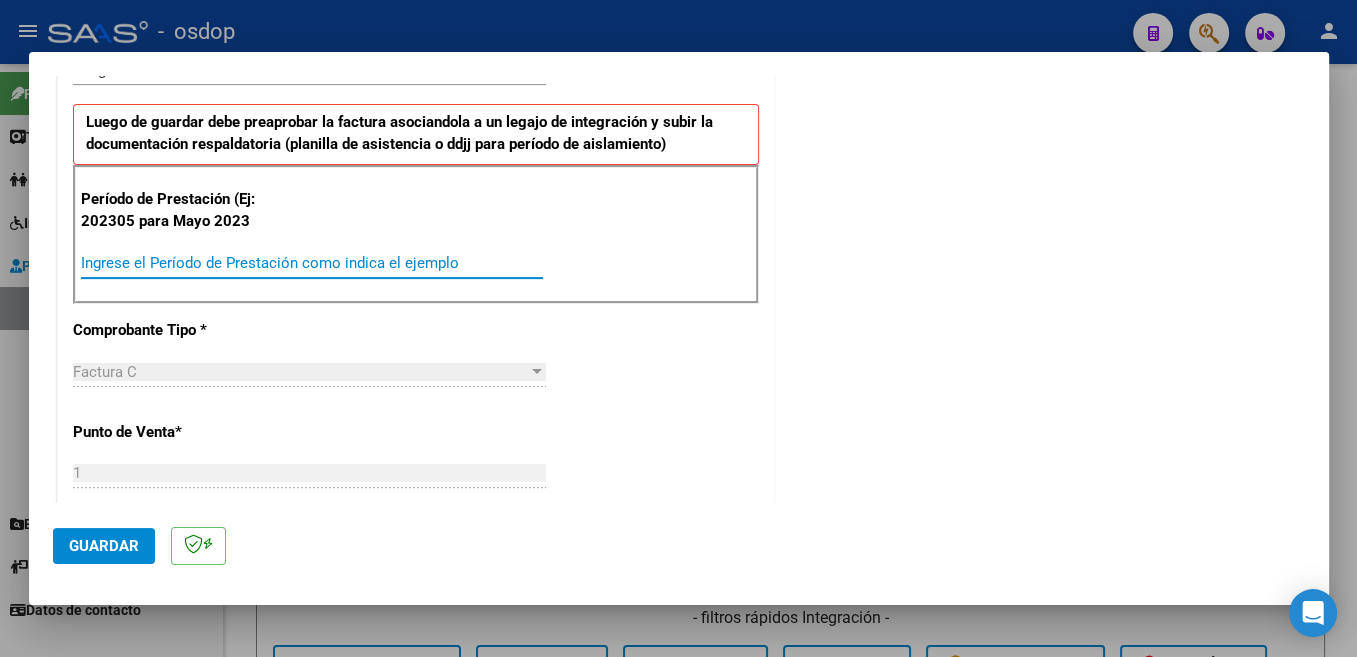 drag, startPoint x: 246, startPoint y: 260, endPoint x: 735, endPoint y: 516, distance: 551.9574 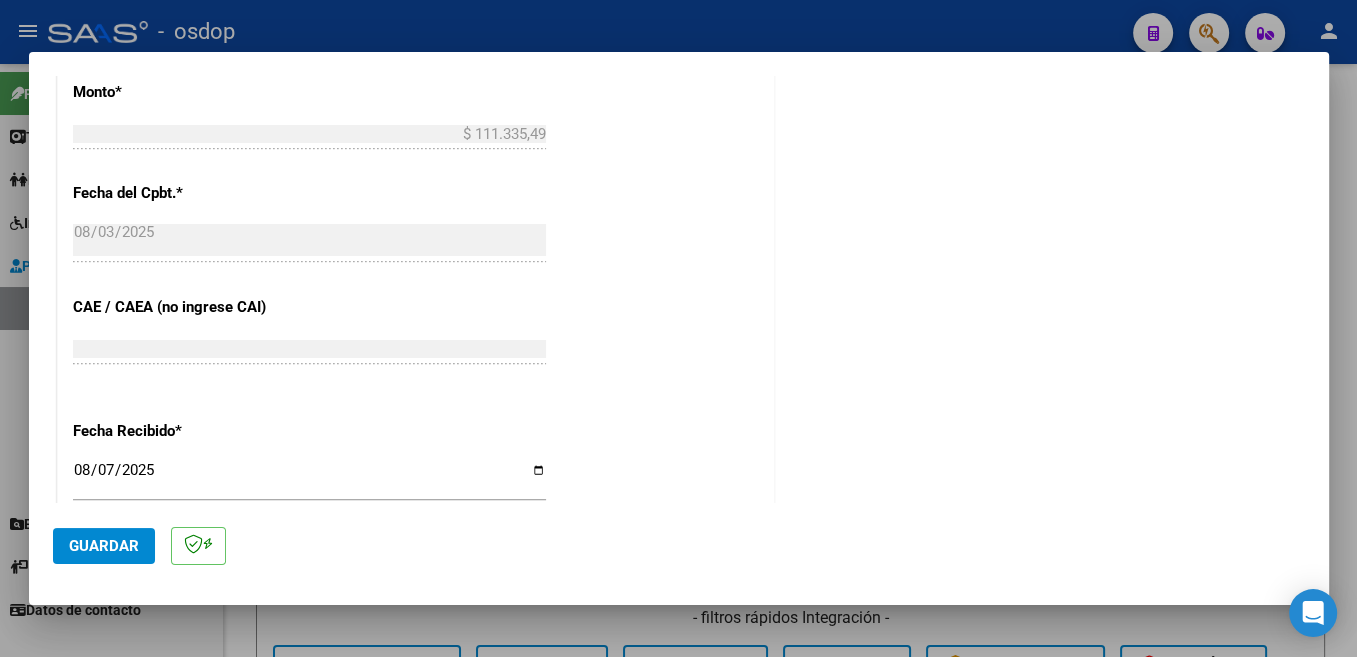 scroll, scrollTop: 1166, scrollLeft: 0, axis: vertical 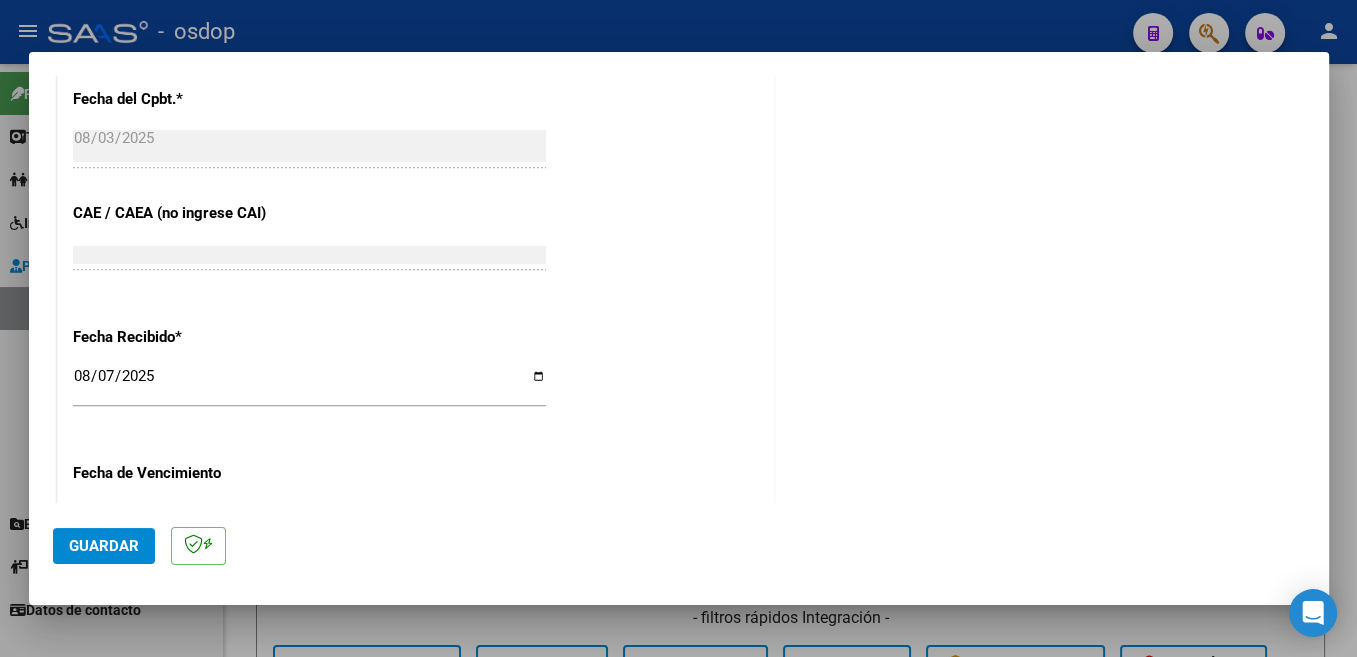 type on "202507" 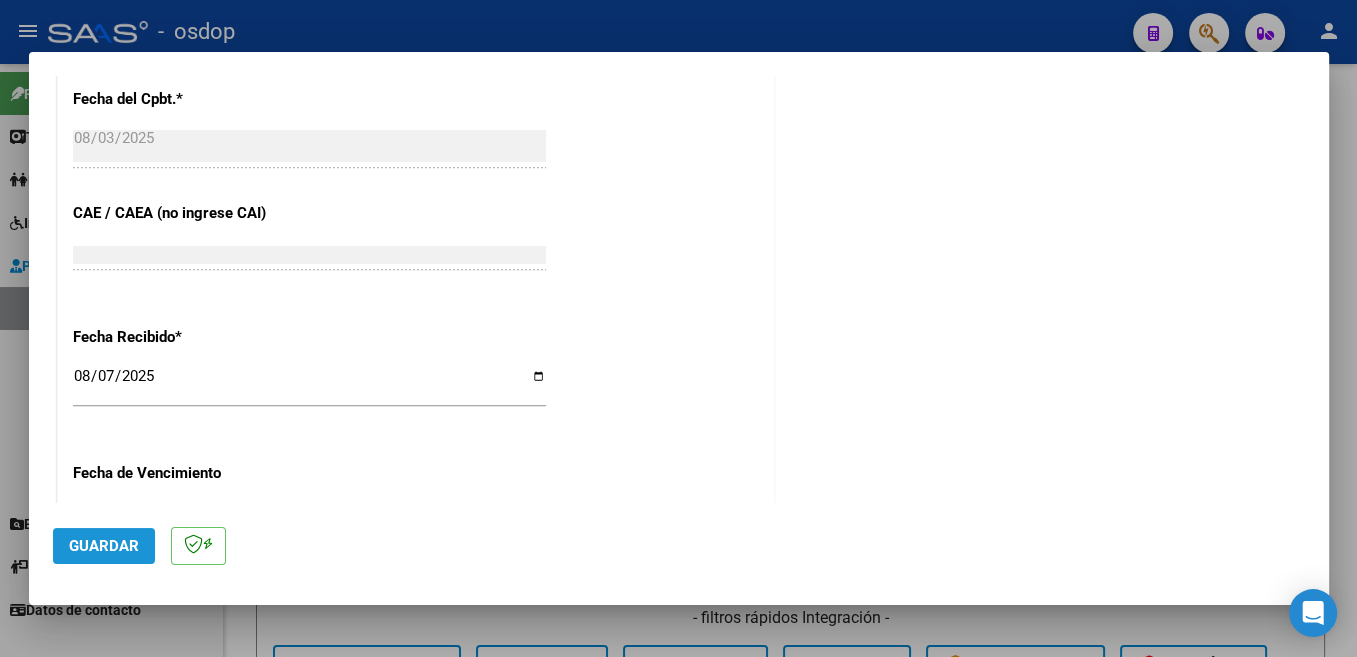 click on "Guardar" 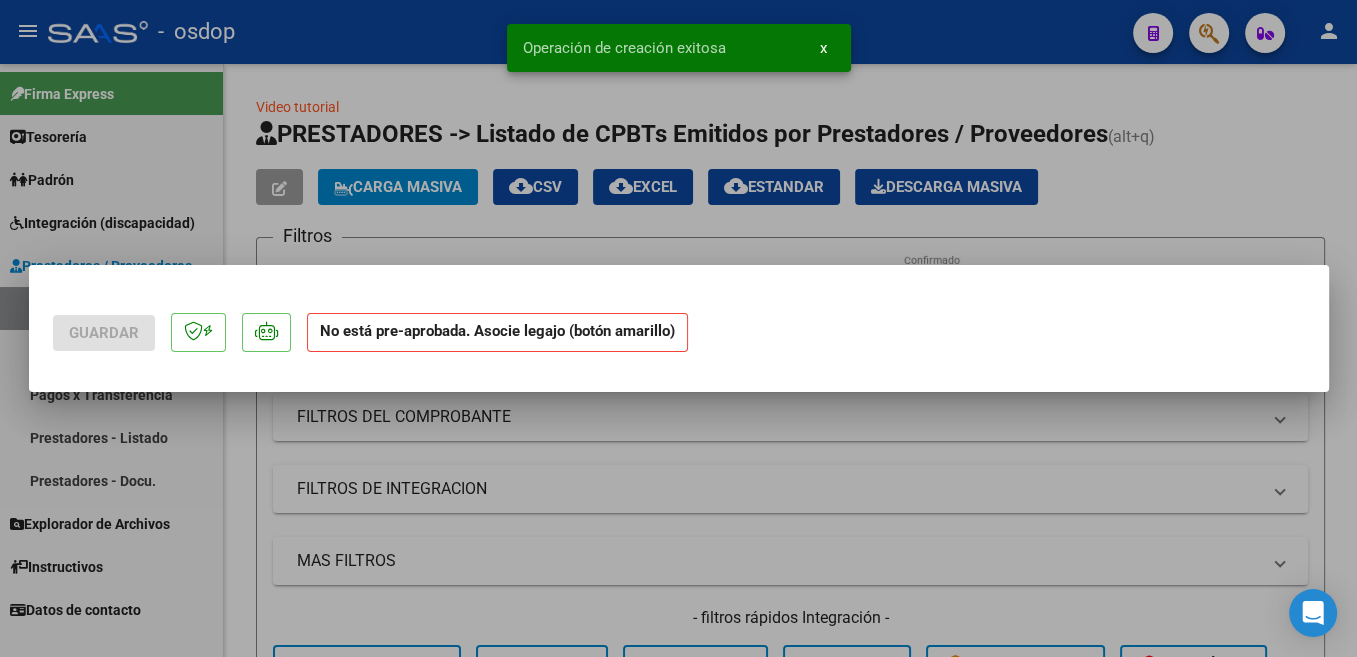 scroll, scrollTop: 0, scrollLeft: 0, axis: both 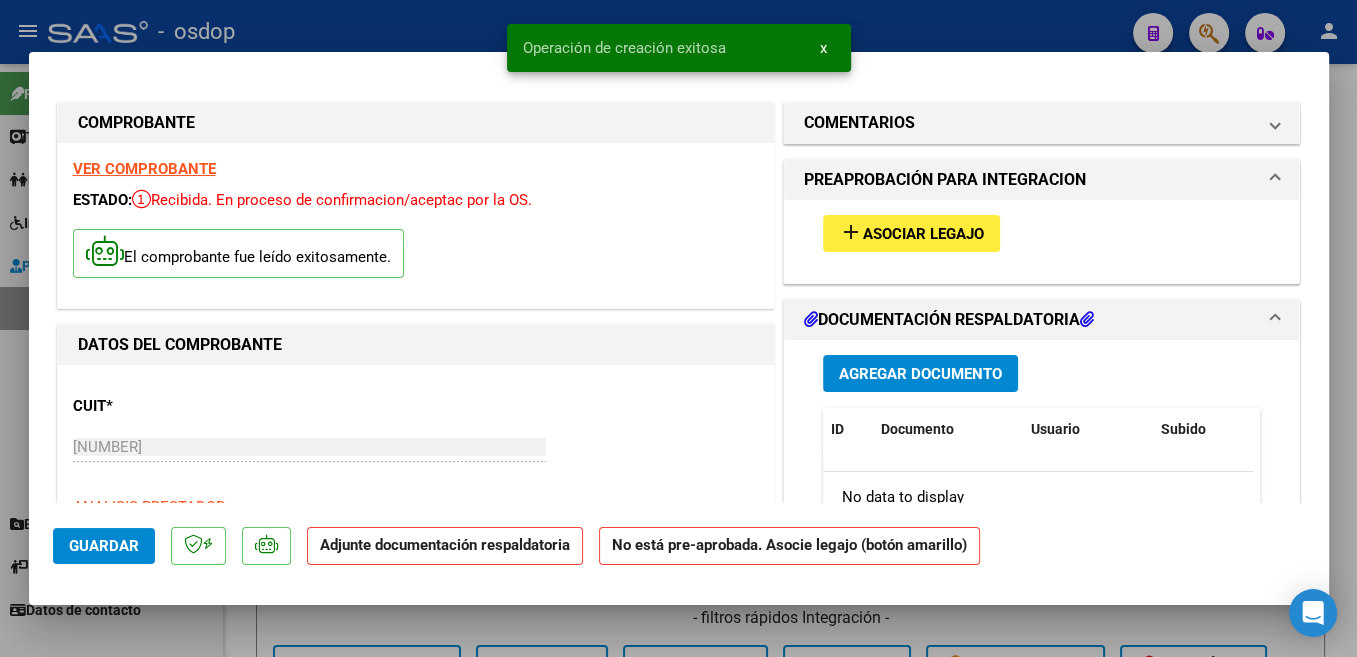 click on "add Asociar Legajo" at bounding box center [911, 233] 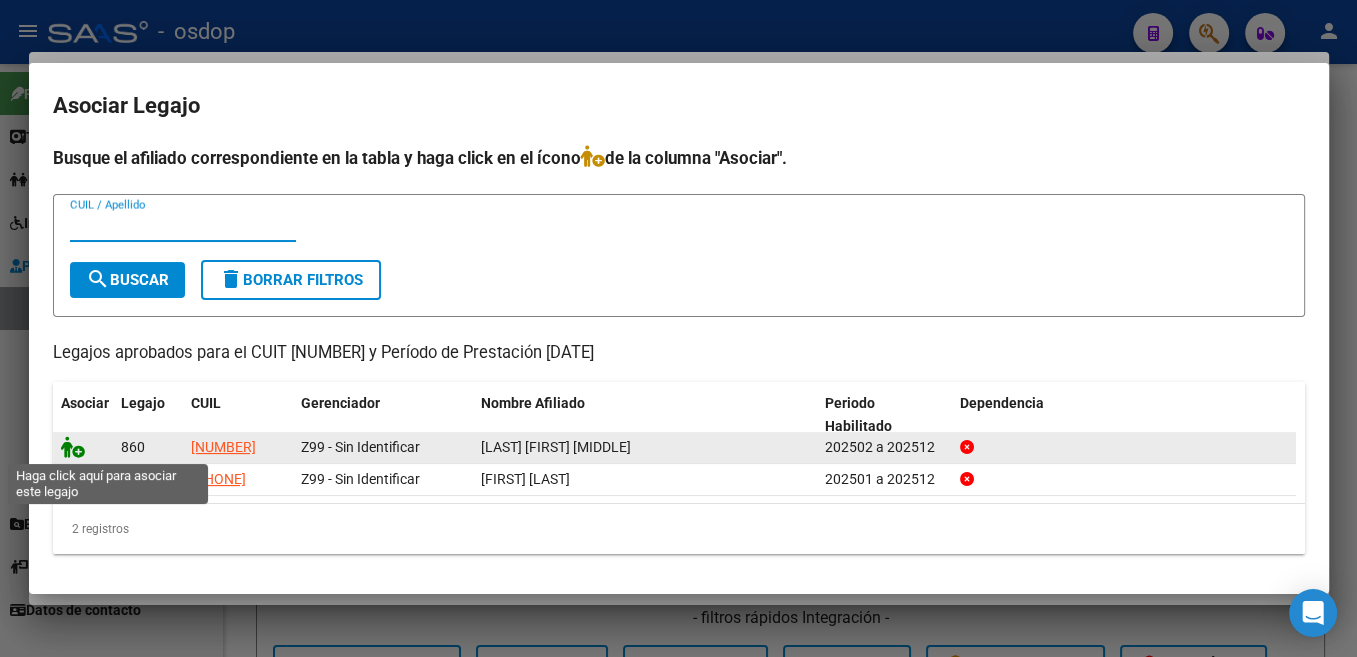 click 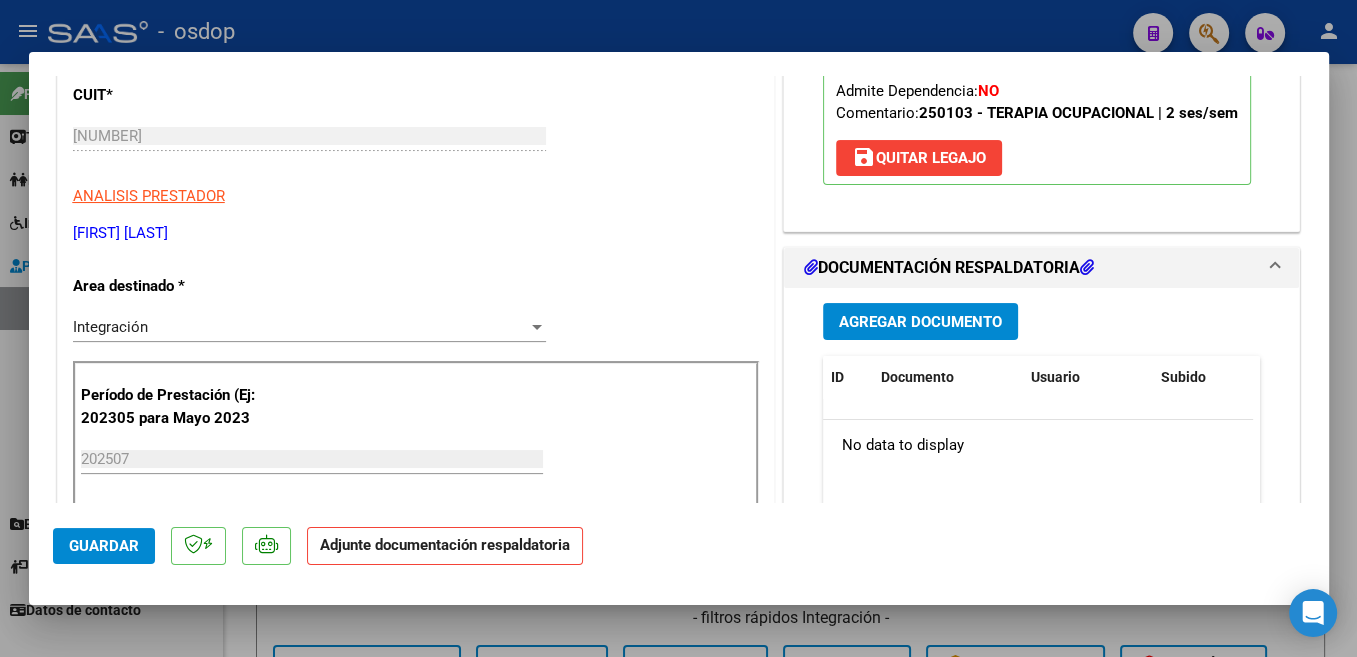 scroll, scrollTop: 318, scrollLeft: 0, axis: vertical 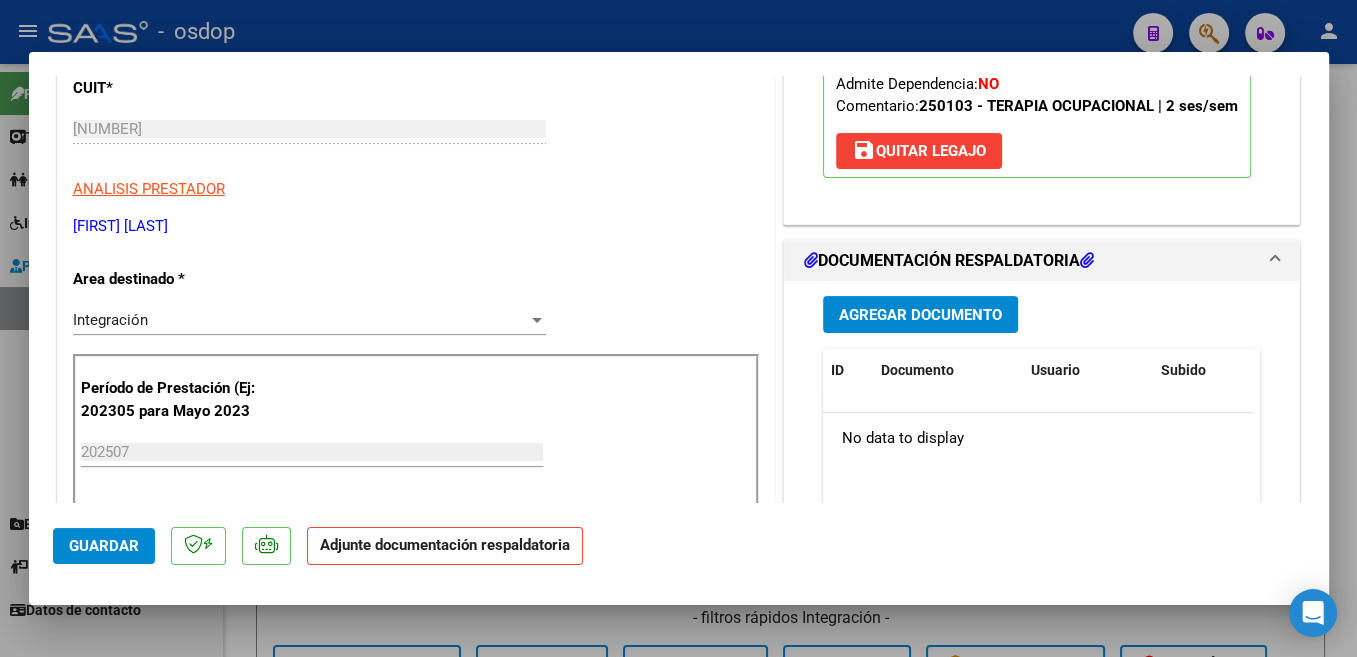 click on "Agregar Documento" at bounding box center (920, 315) 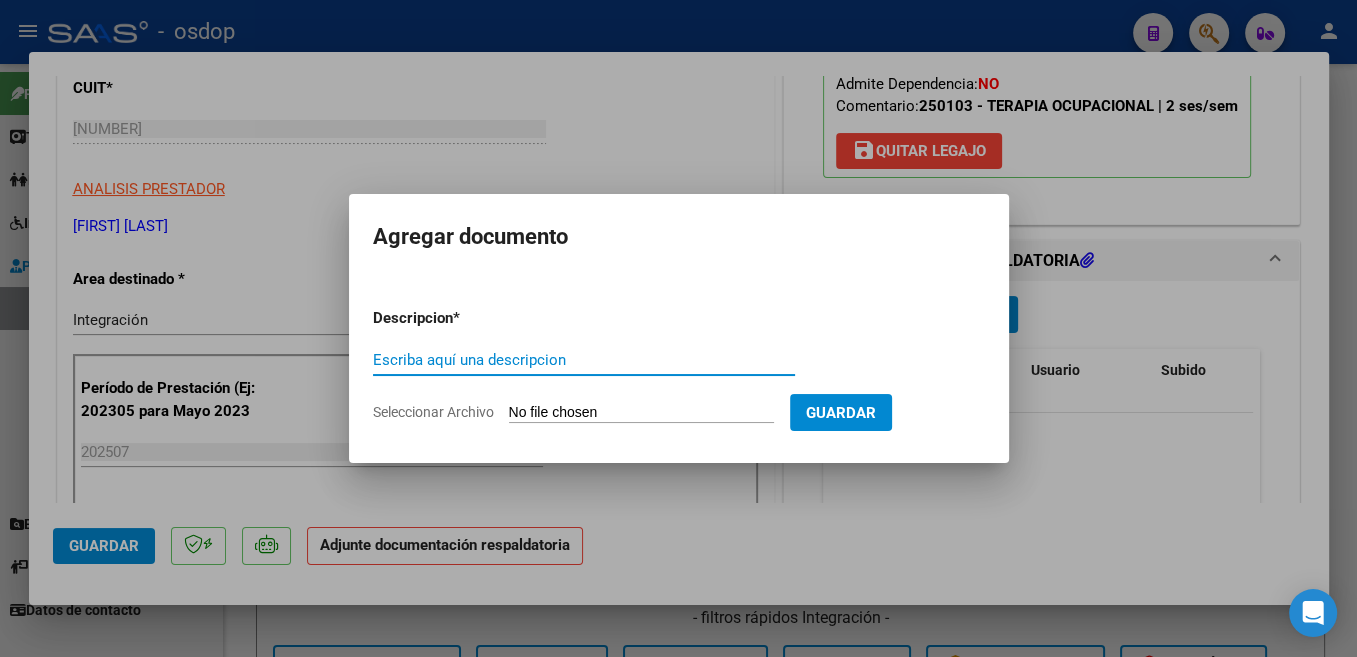 click on "Escriba aquí una descripcion" at bounding box center (584, 360) 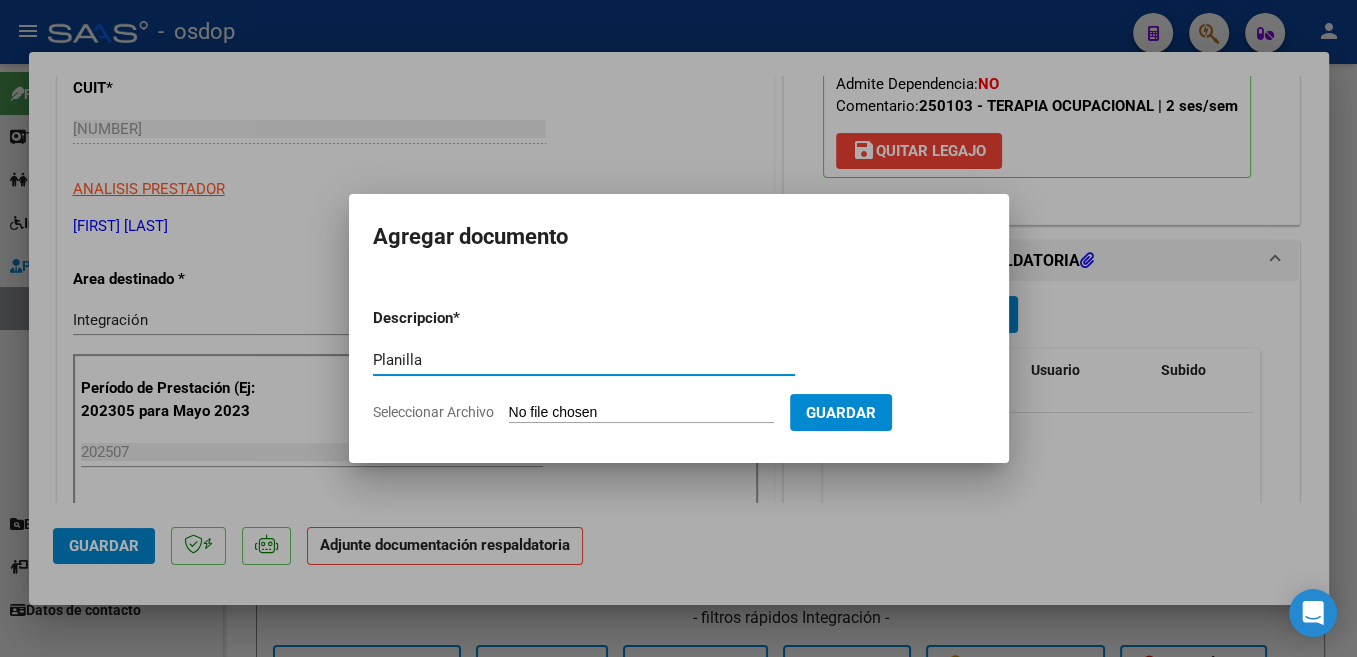 type on "Planilla" 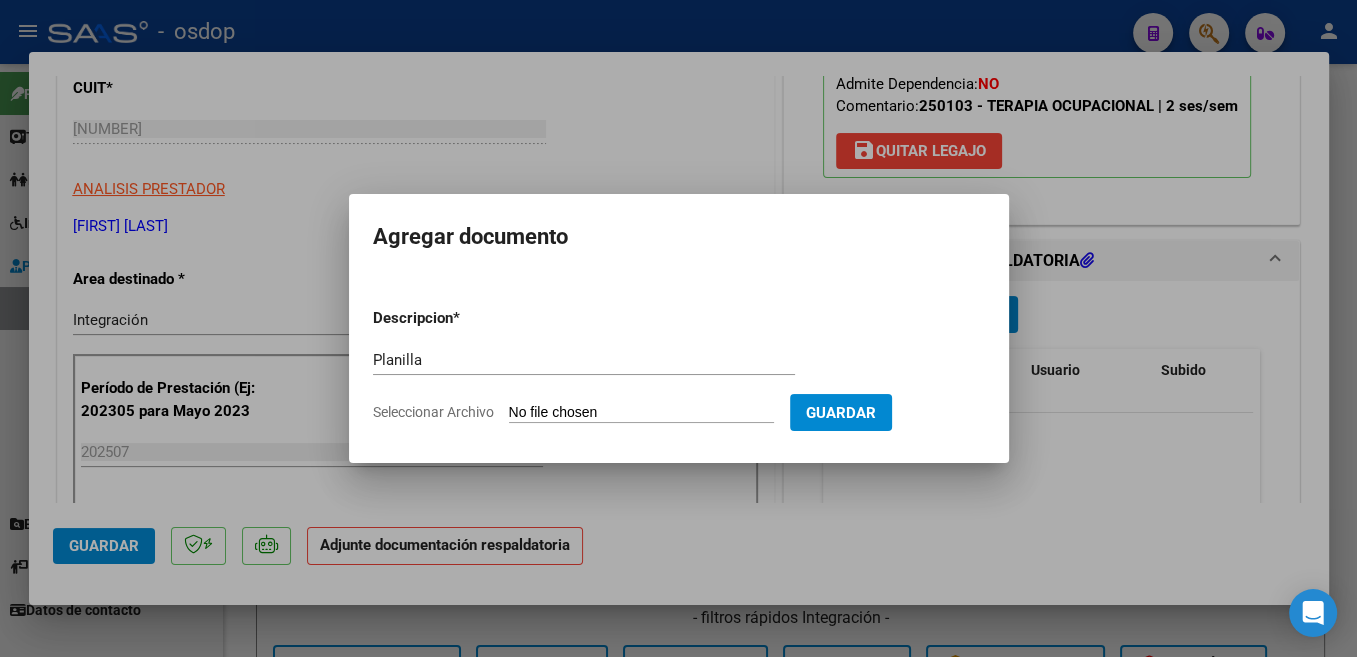 click on "Seleccionar Archivo" at bounding box center [641, 413] 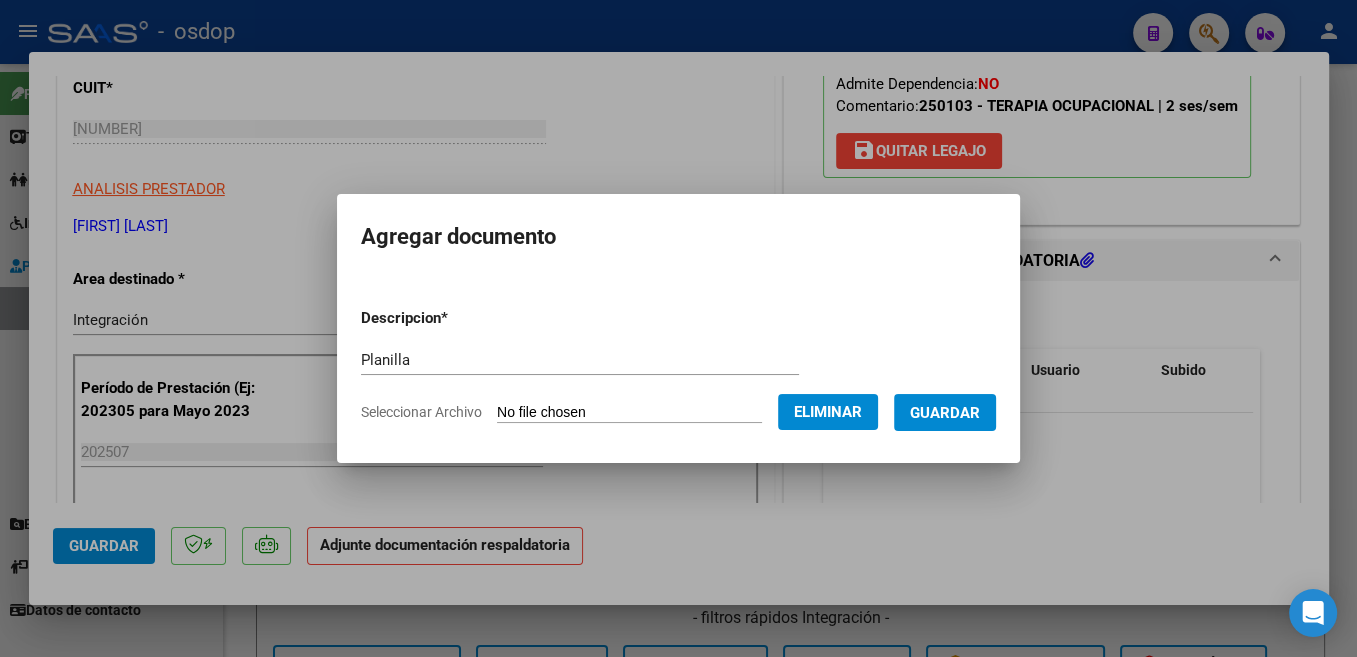 click on "Guardar" at bounding box center [945, 413] 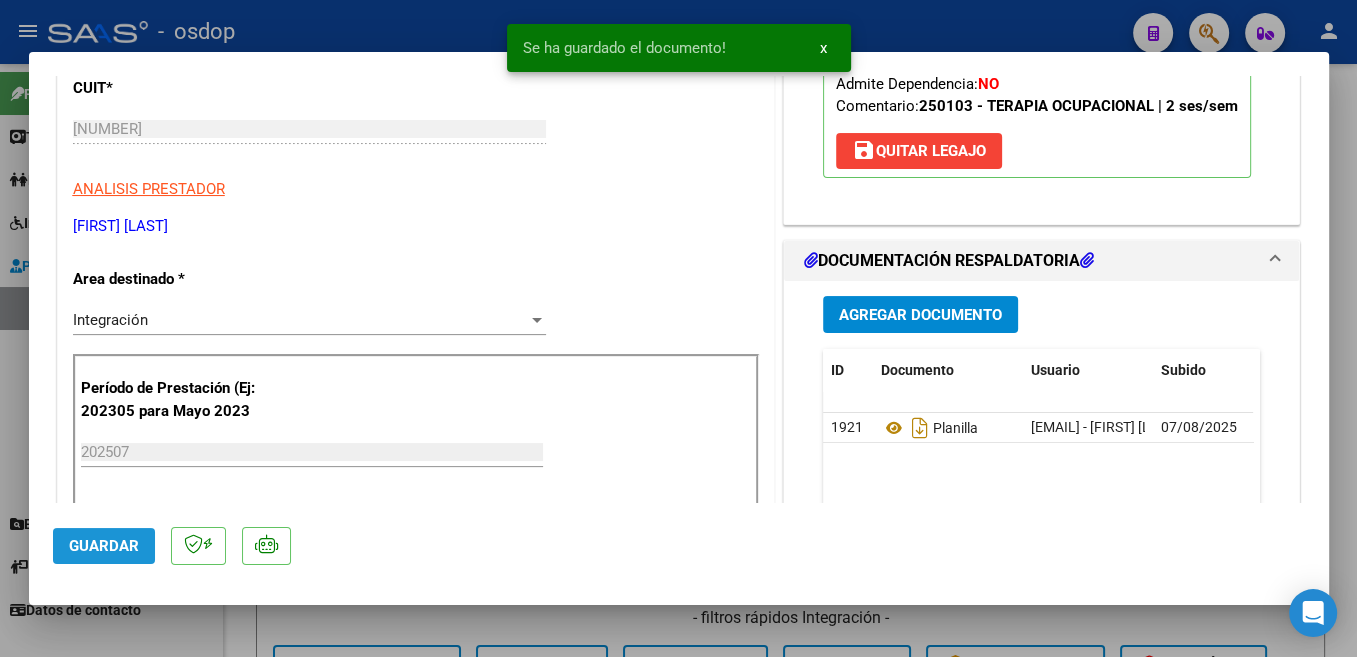 click on "Guardar" 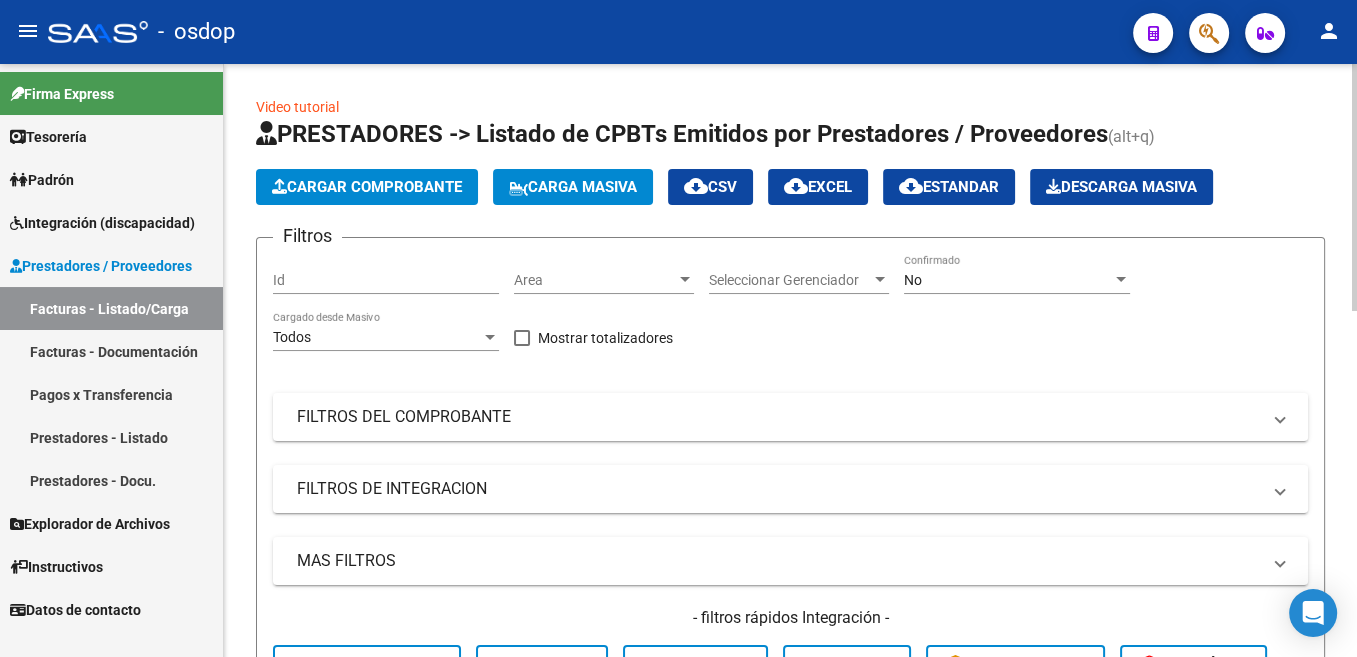 click on "Cargar Comprobante" 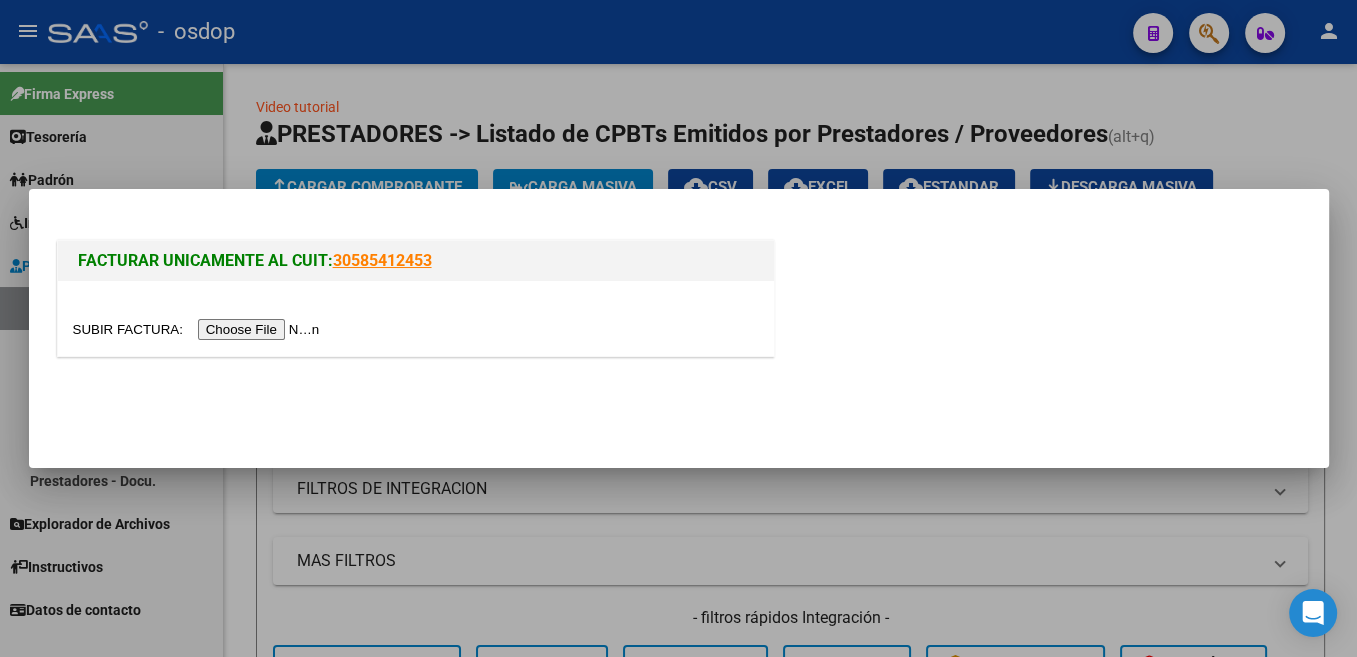 click at bounding box center [199, 329] 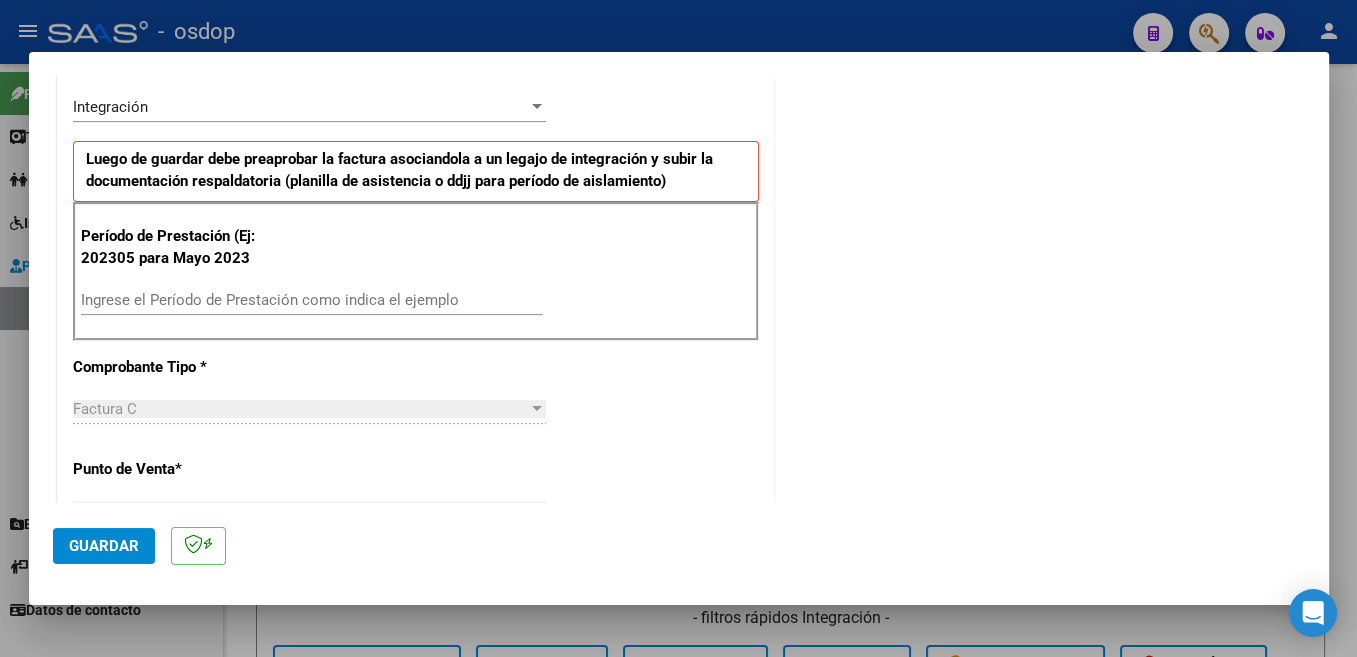 scroll, scrollTop: 530, scrollLeft: 0, axis: vertical 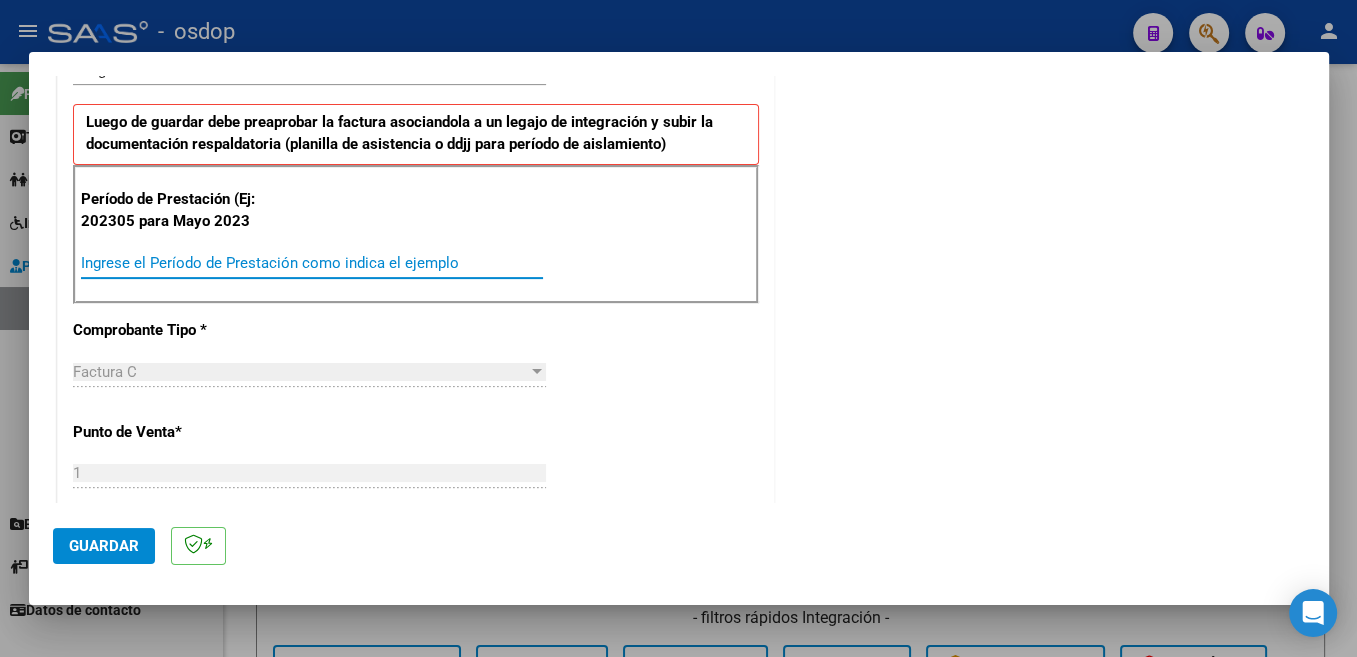 click on "Ingrese el Período de Prestación como indica el ejemplo" at bounding box center (312, 263) 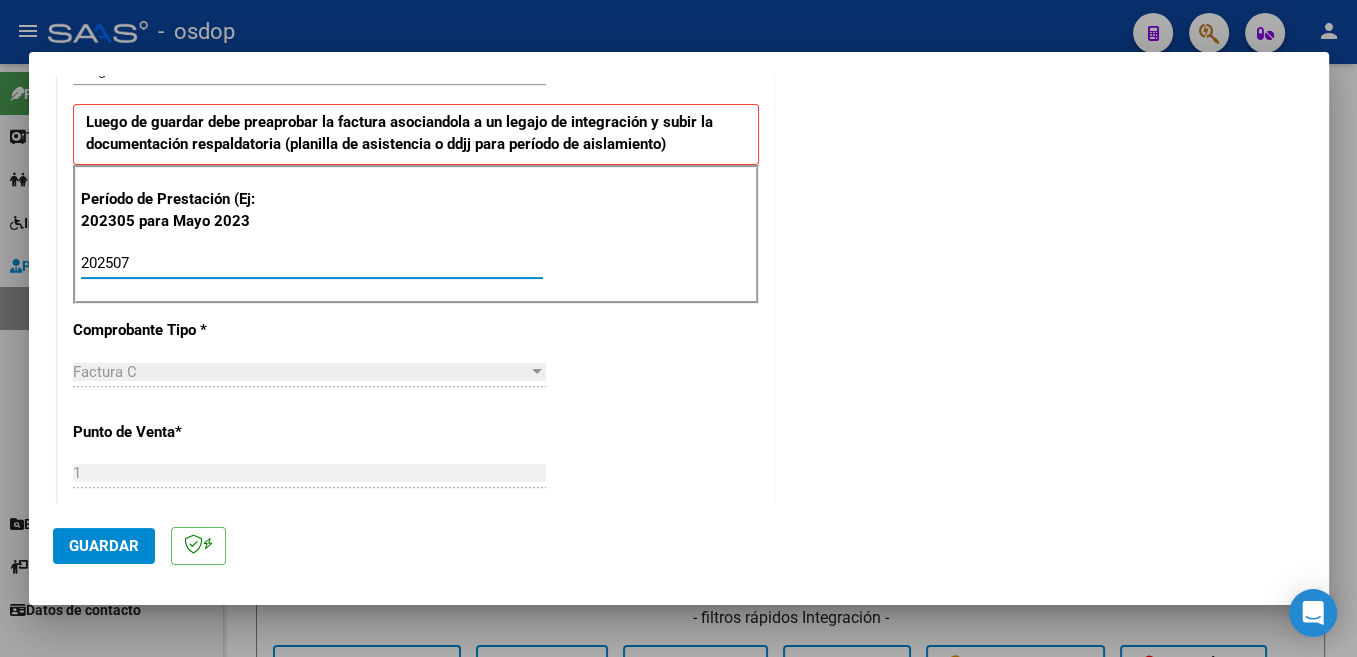 scroll, scrollTop: 424, scrollLeft: 0, axis: vertical 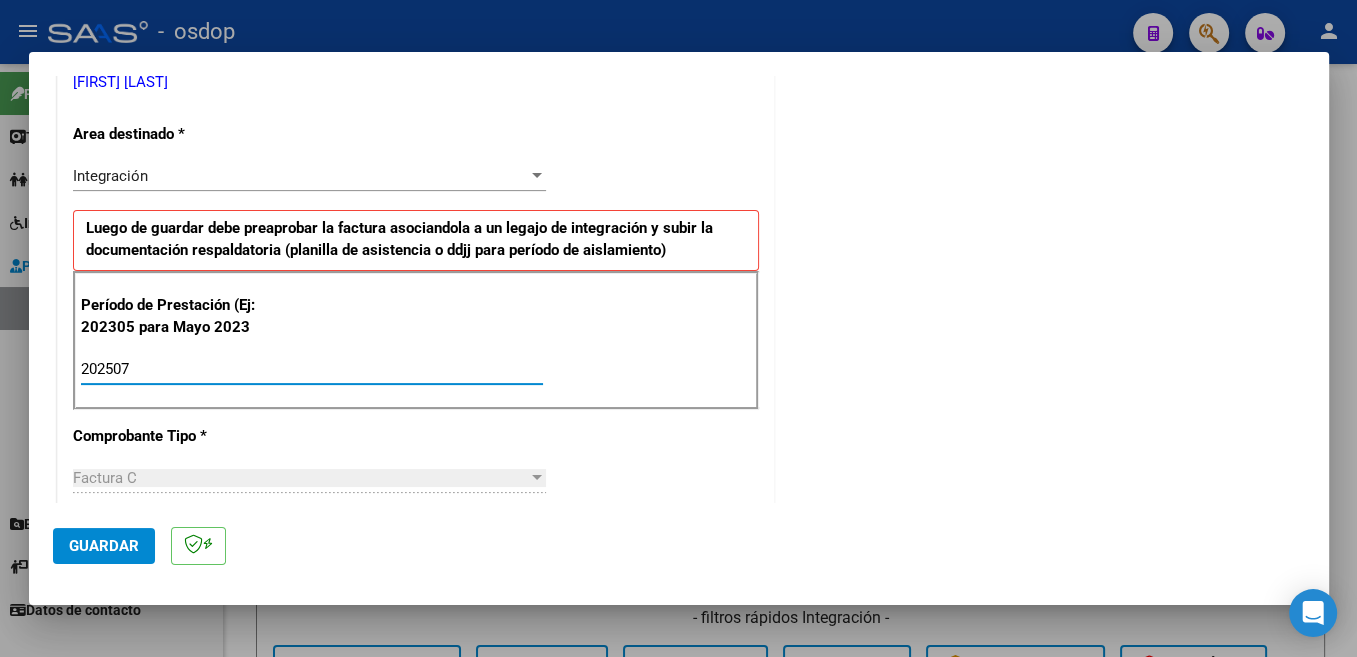 type on "202507" 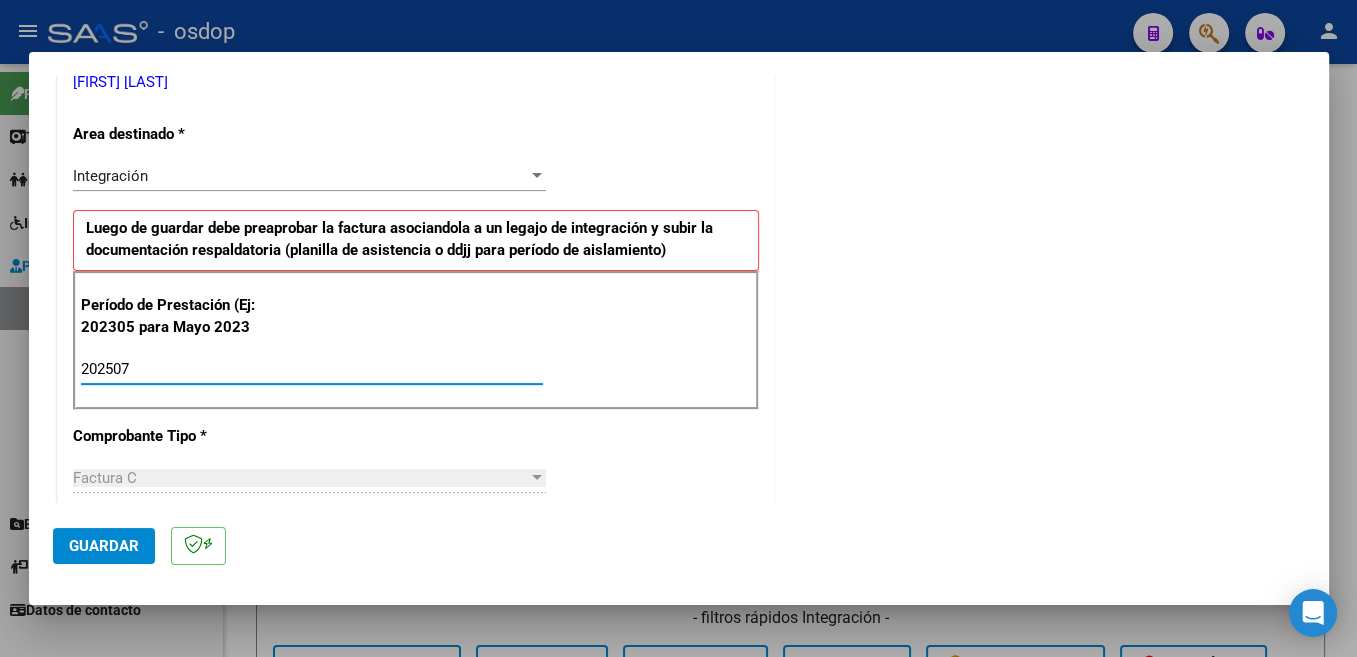 click on "Guardar" 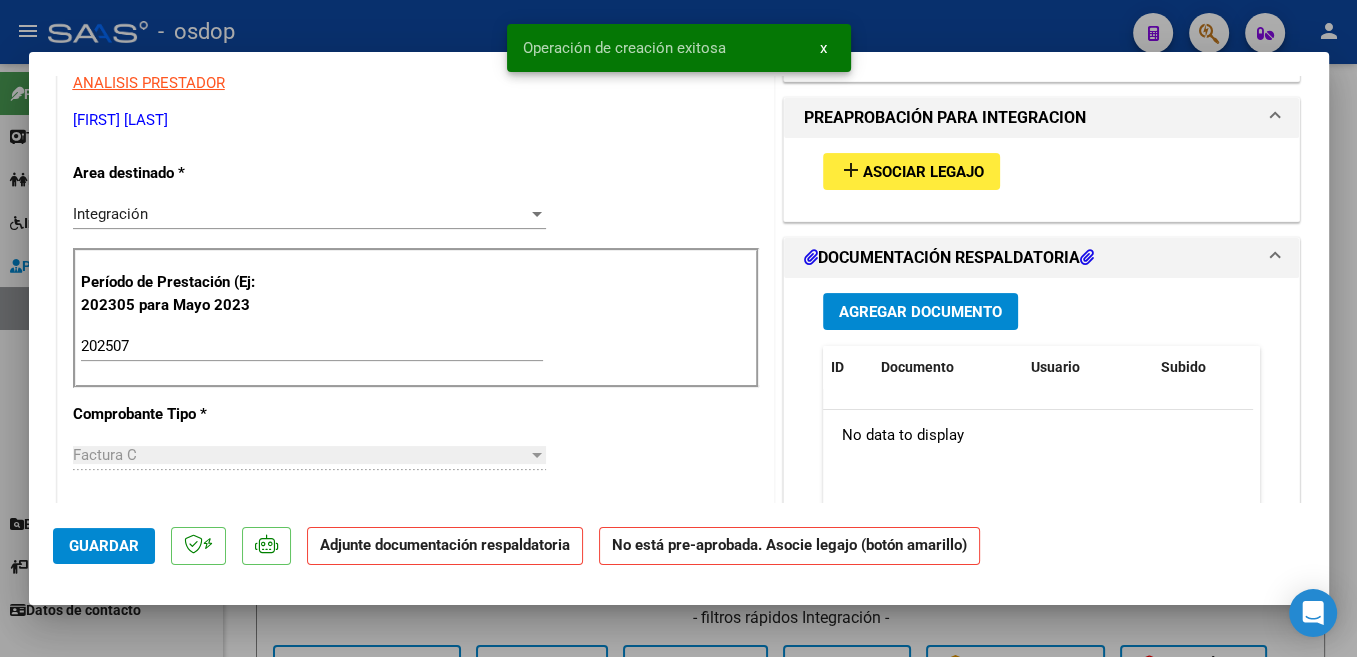 scroll, scrollTop: 0, scrollLeft: 0, axis: both 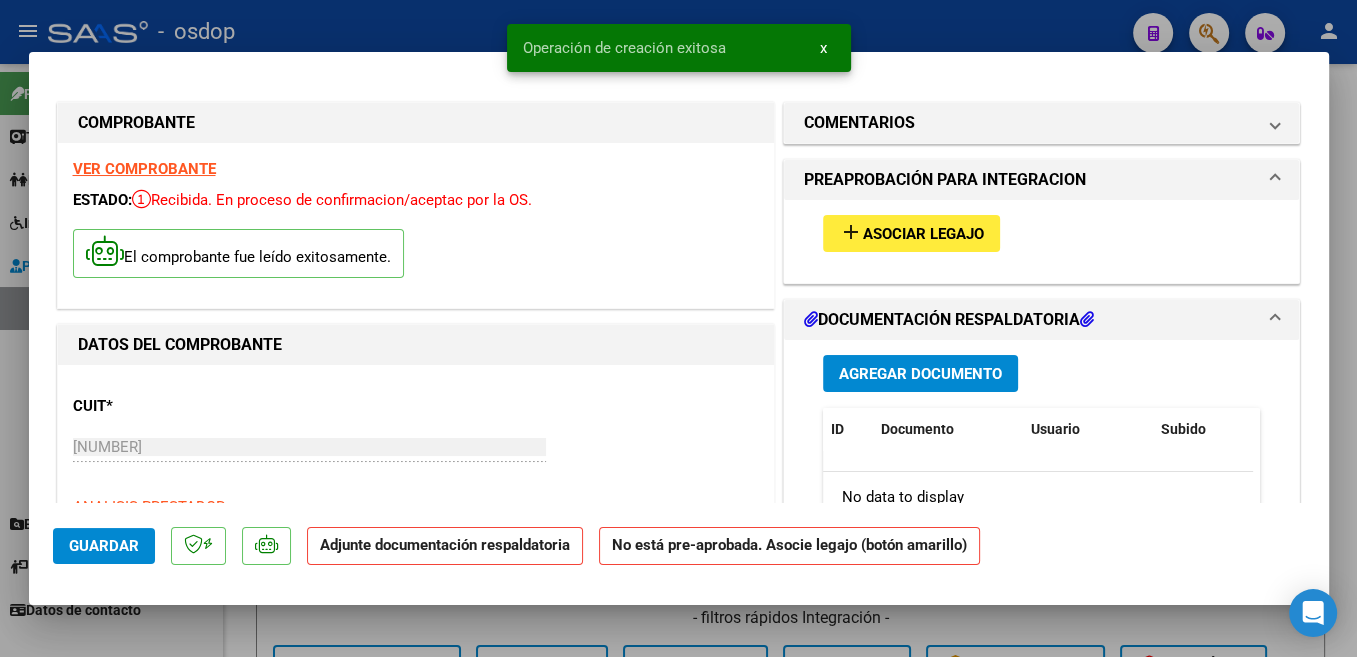 click on "Asociar Legajo" at bounding box center [923, 234] 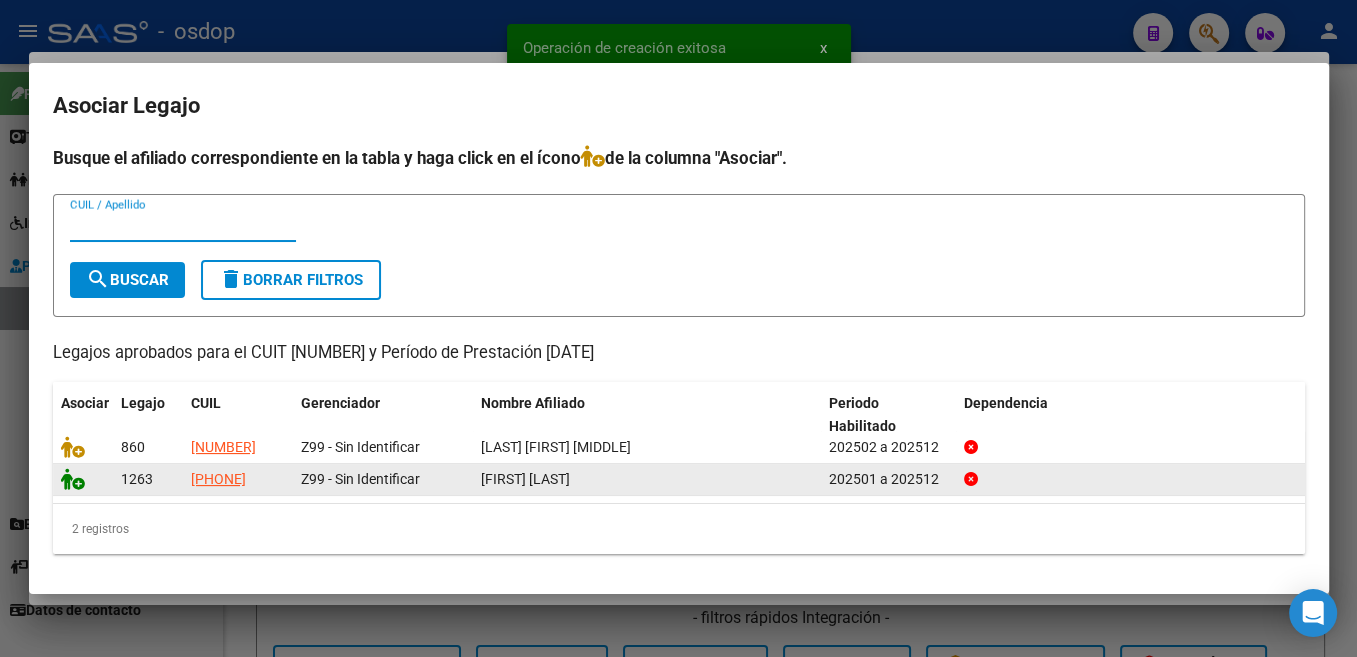 click 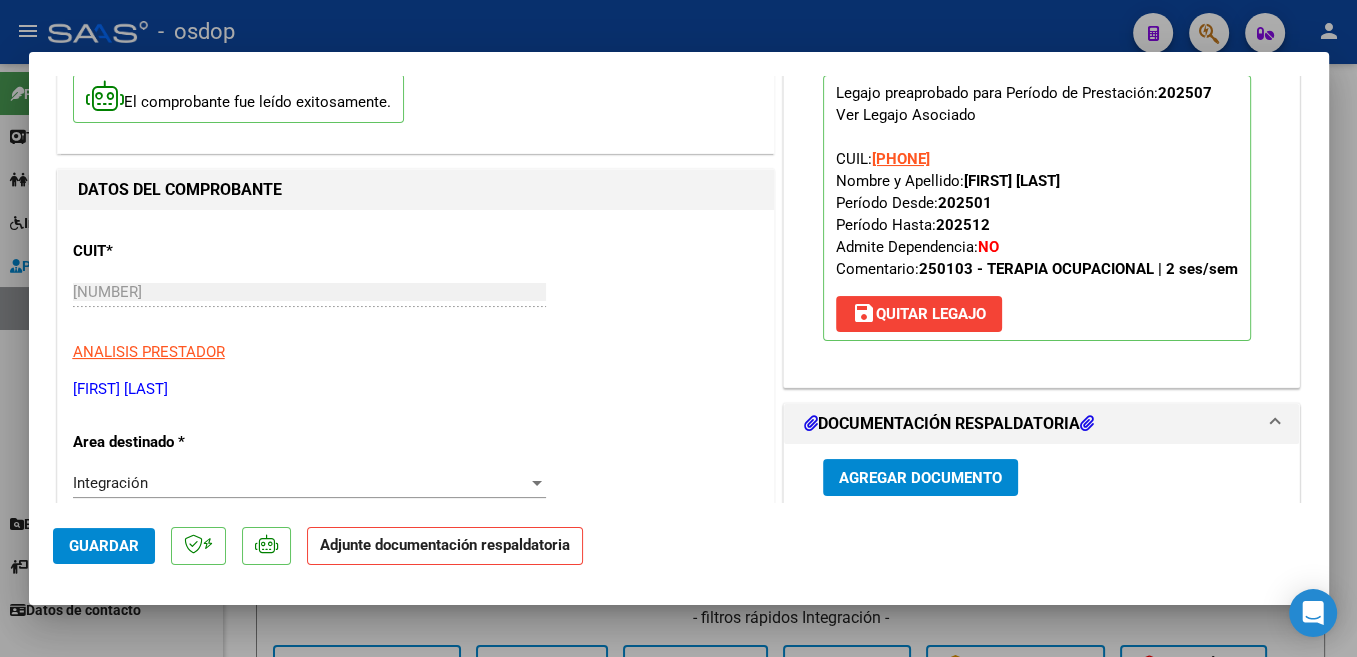 scroll, scrollTop: 212, scrollLeft: 0, axis: vertical 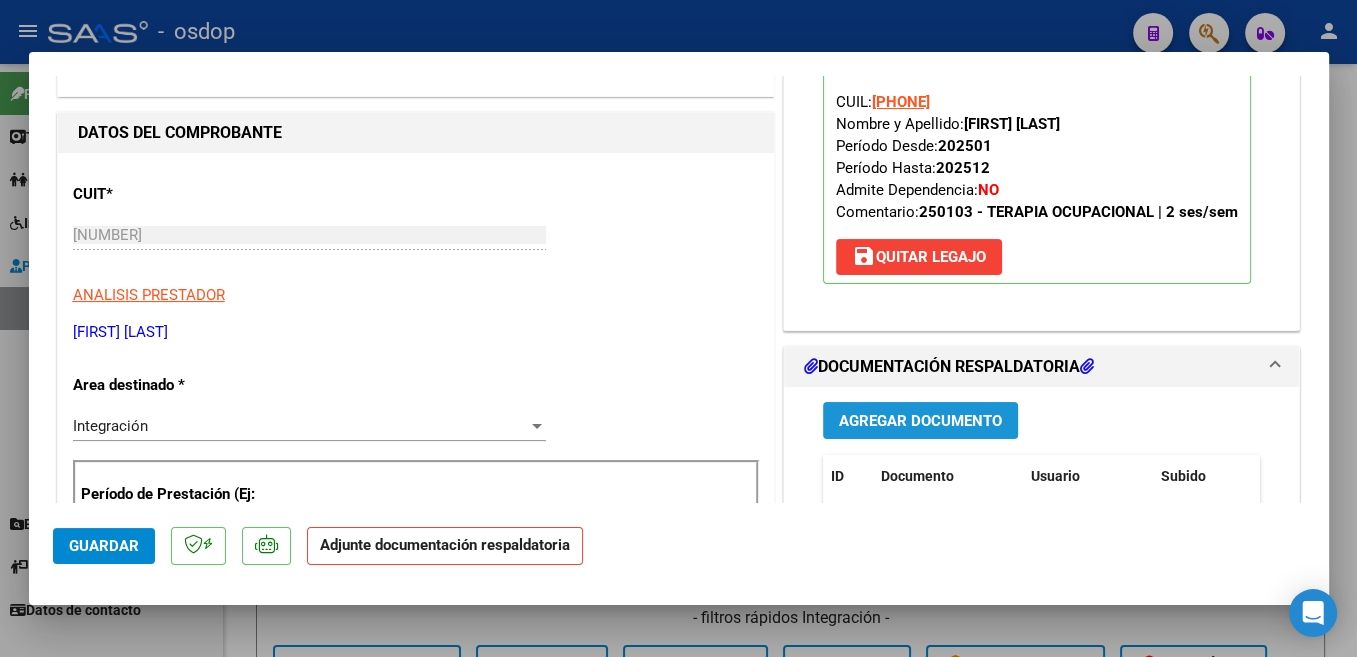 click on "Agregar Documento" at bounding box center (920, 421) 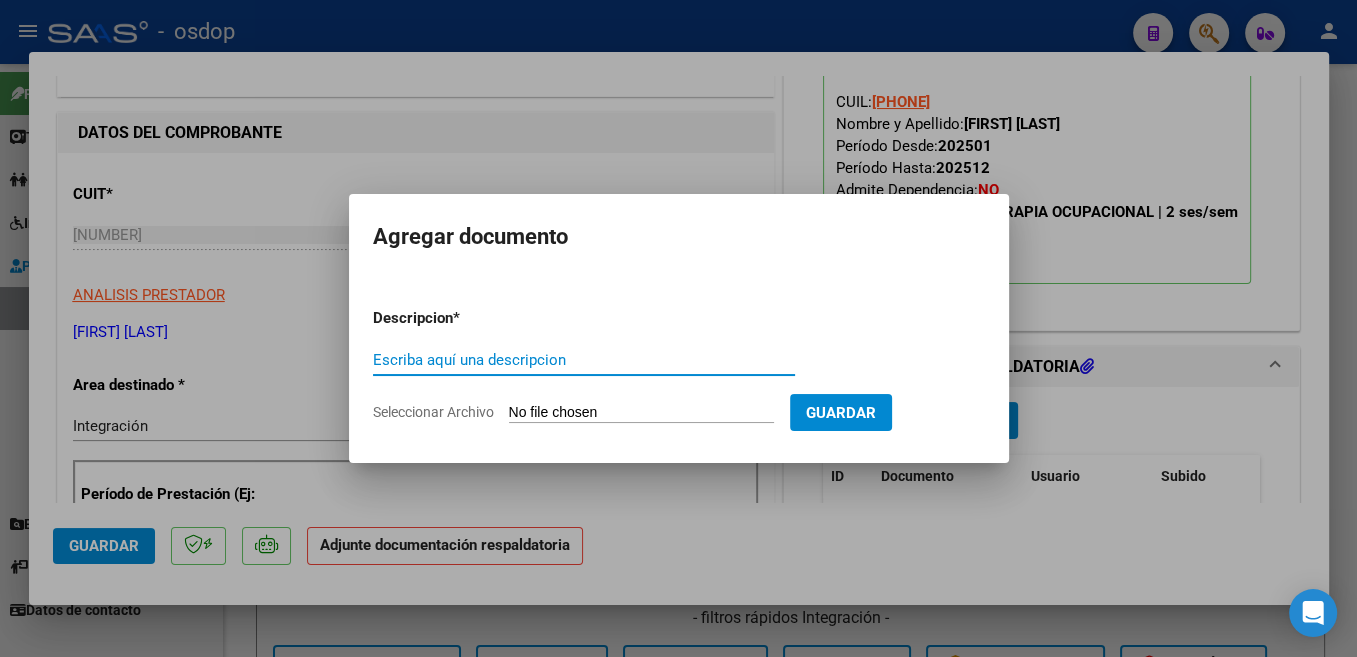 click on "Escriba aquí una descripcion" at bounding box center [584, 360] 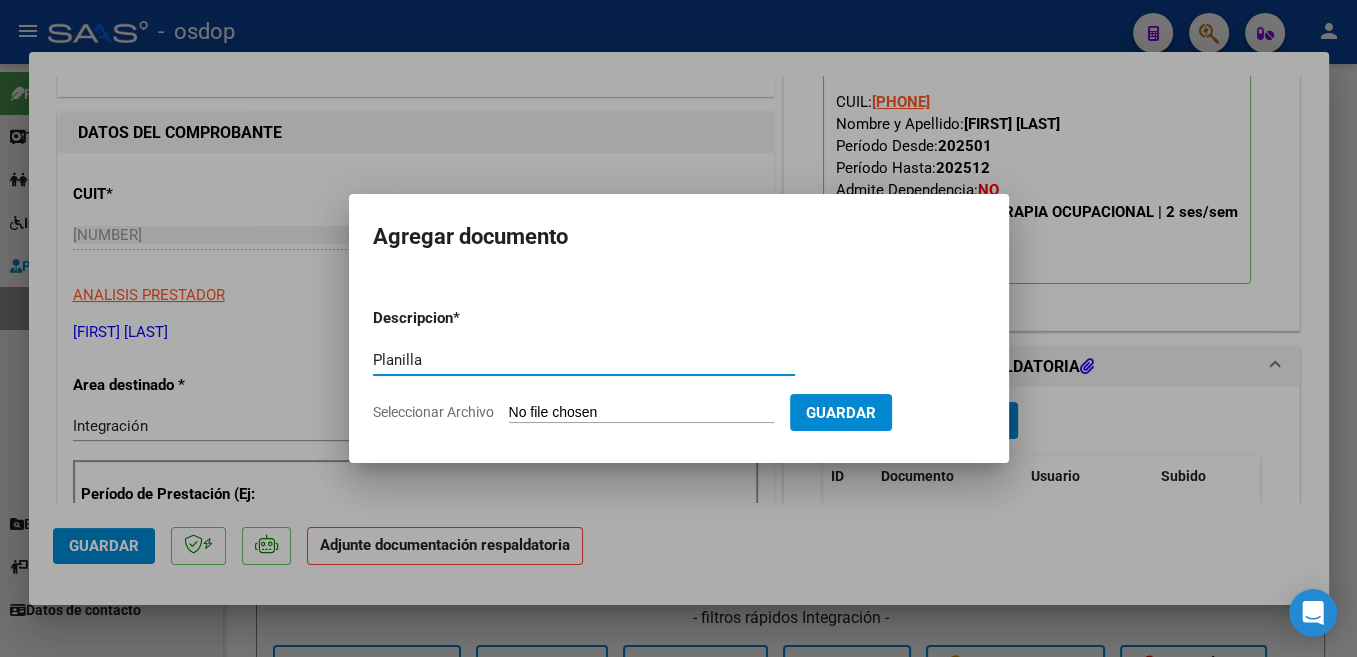 type on "Planilla" 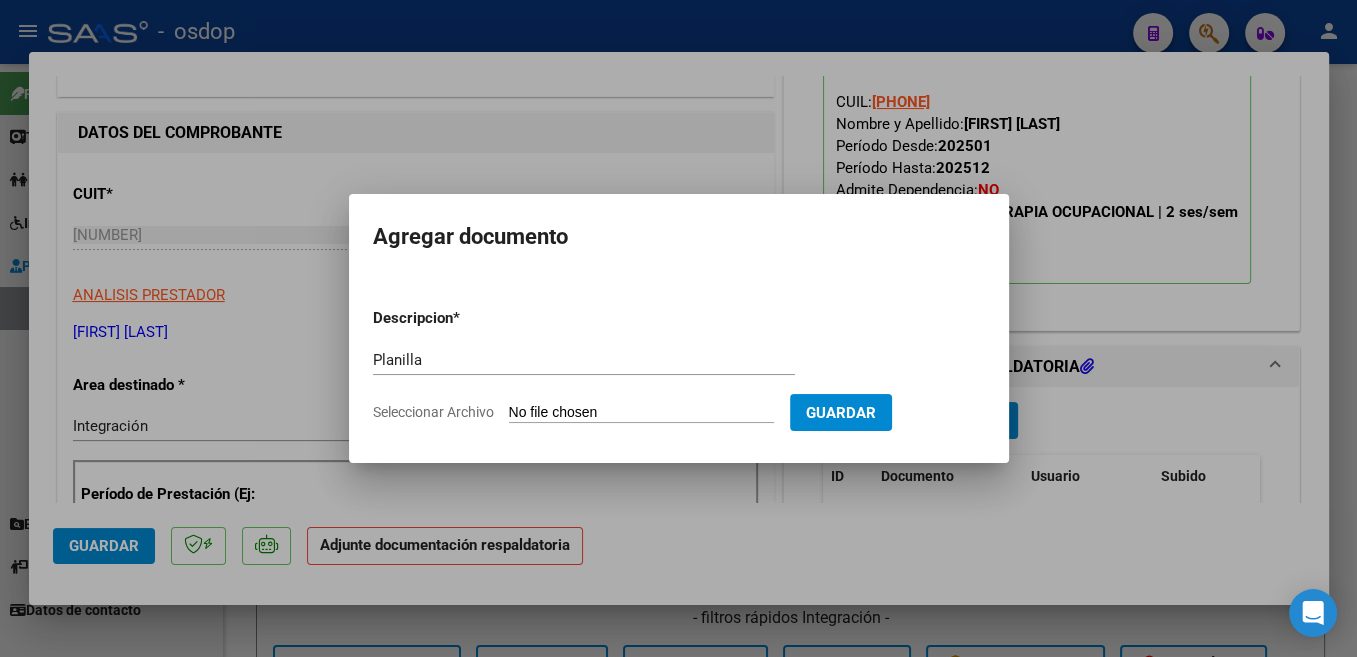 type on "C:\fakepath\CamScanner 2-8-25 17.35(1).pdf" 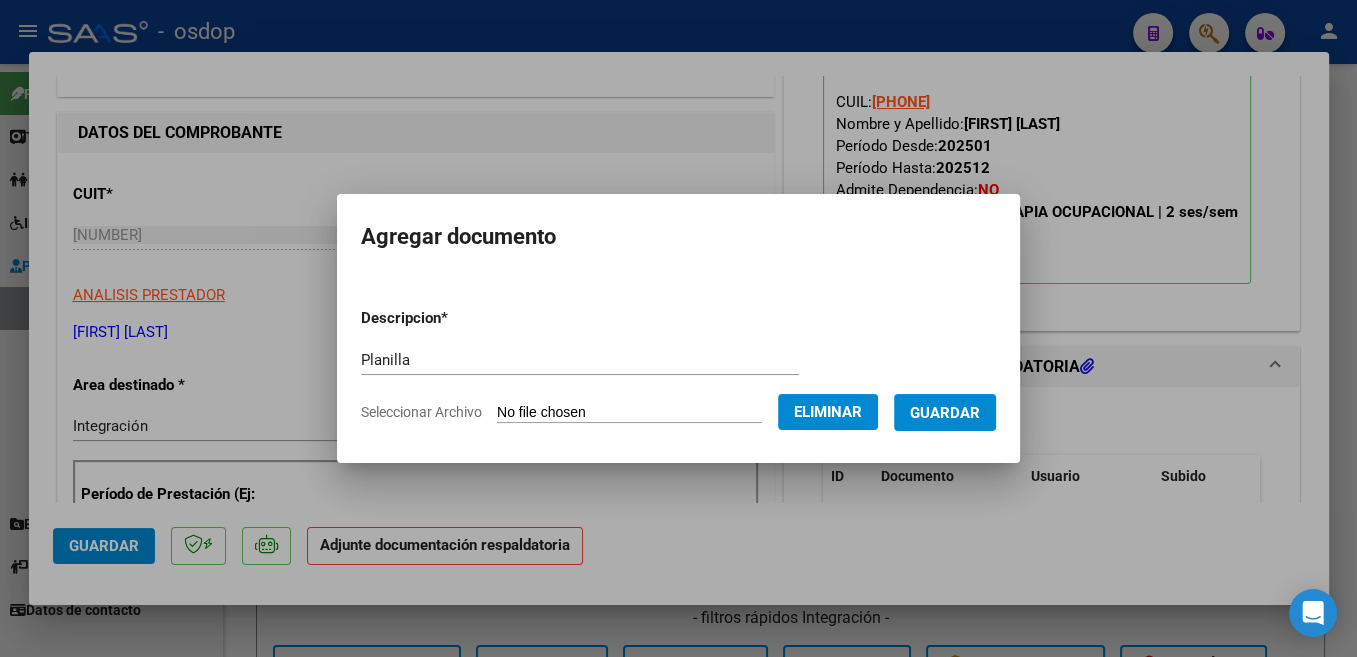 click on "Guardar" at bounding box center [945, 413] 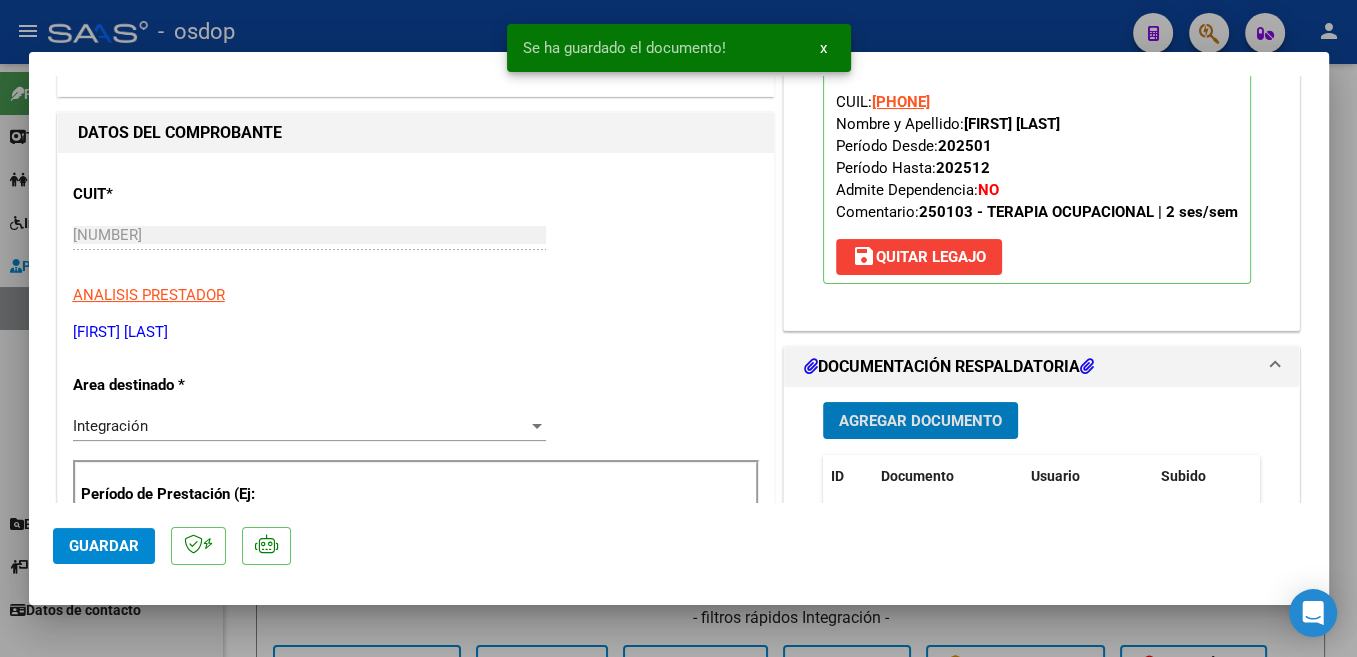 type 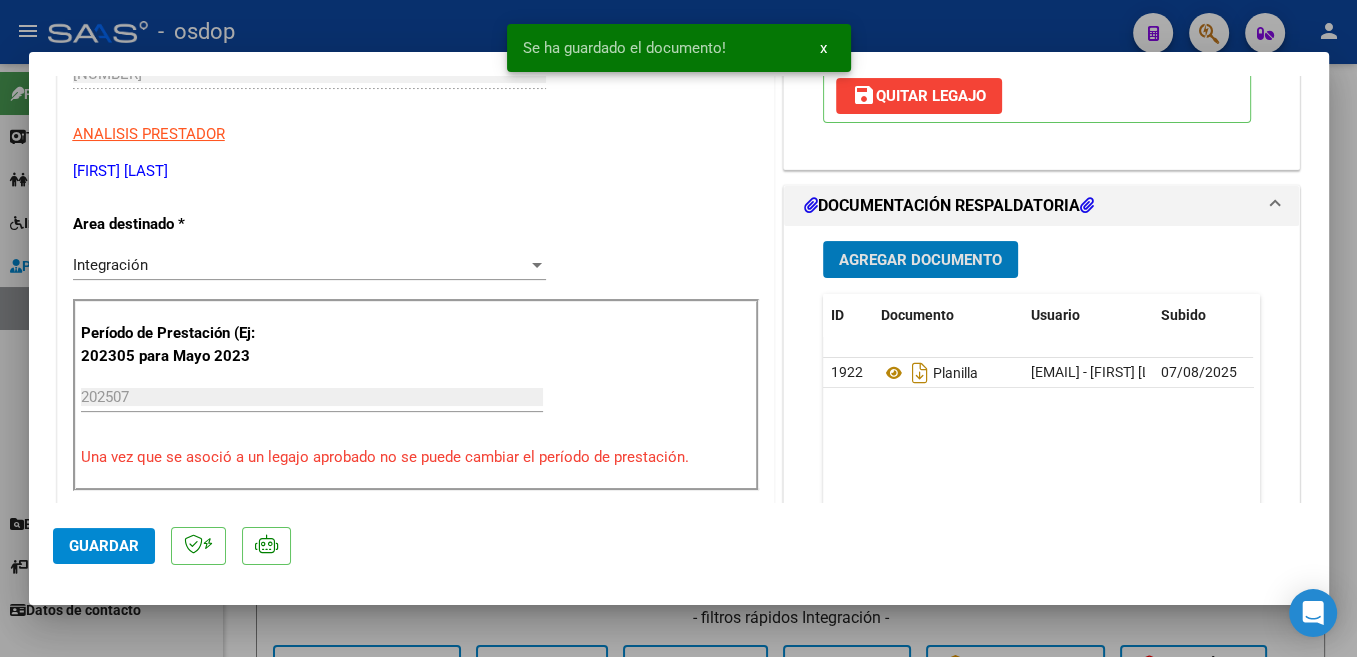 scroll, scrollTop: 424, scrollLeft: 0, axis: vertical 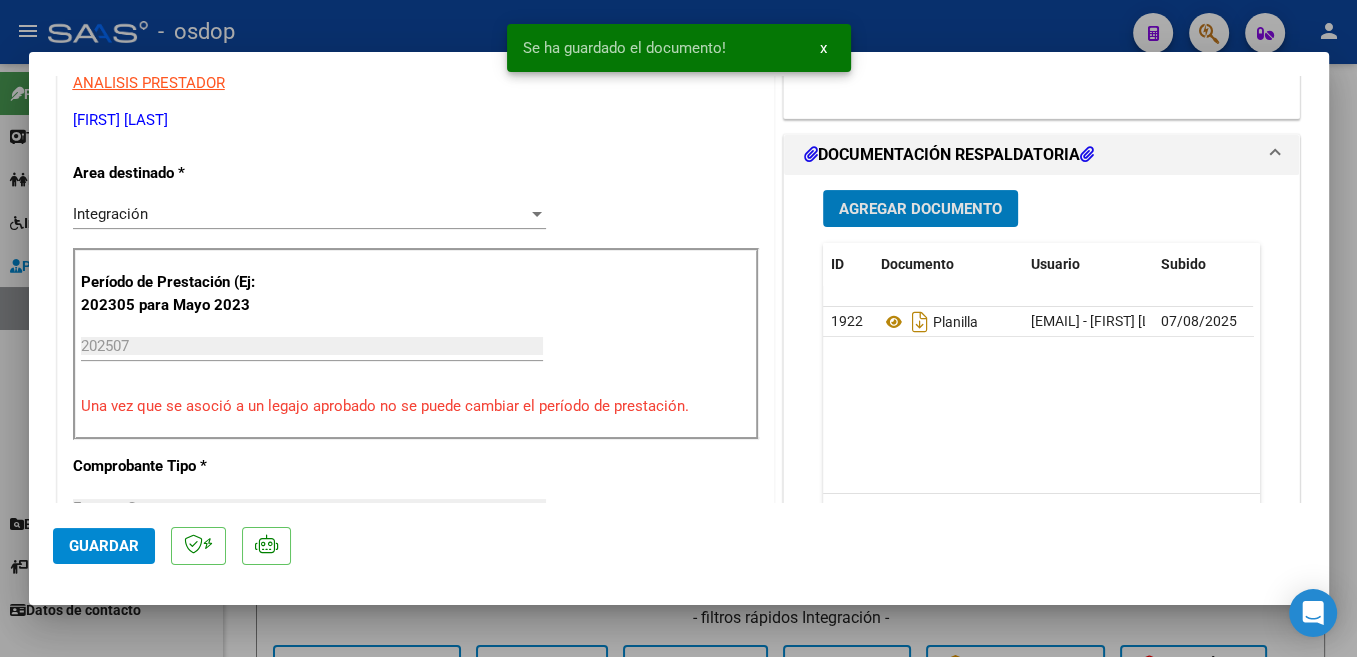 click on "Guardar" 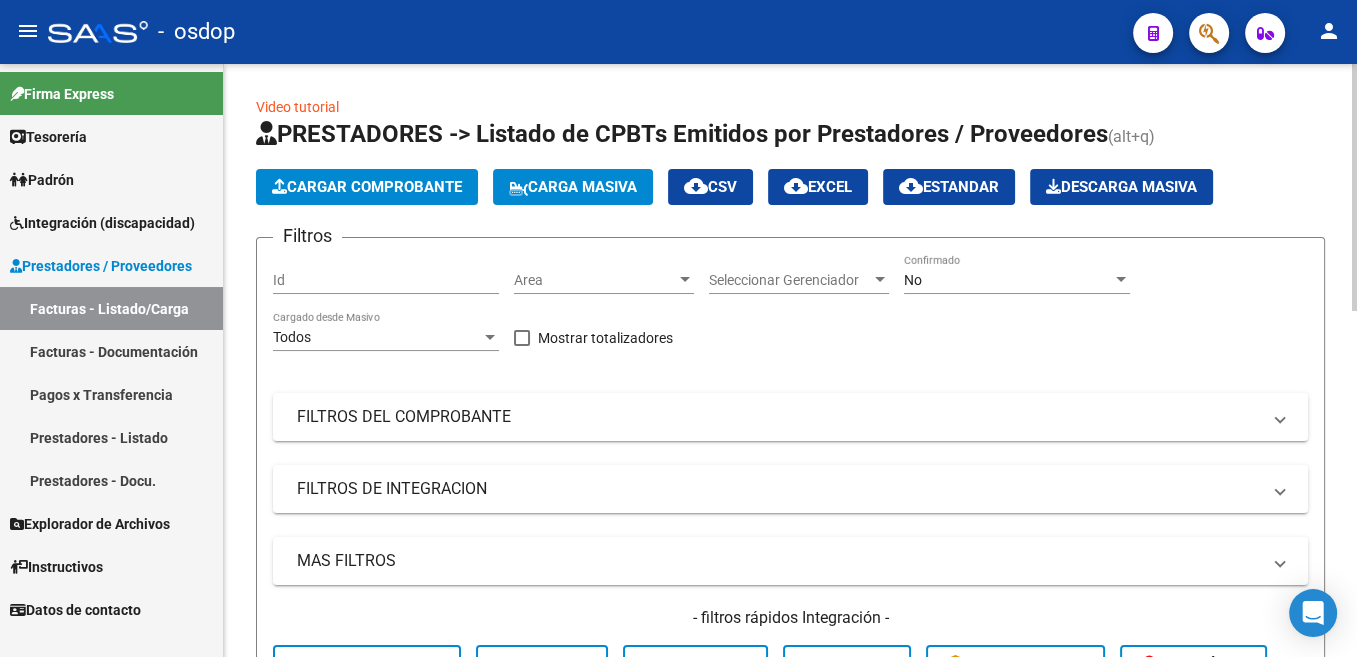 click on "Cargar Comprobante" 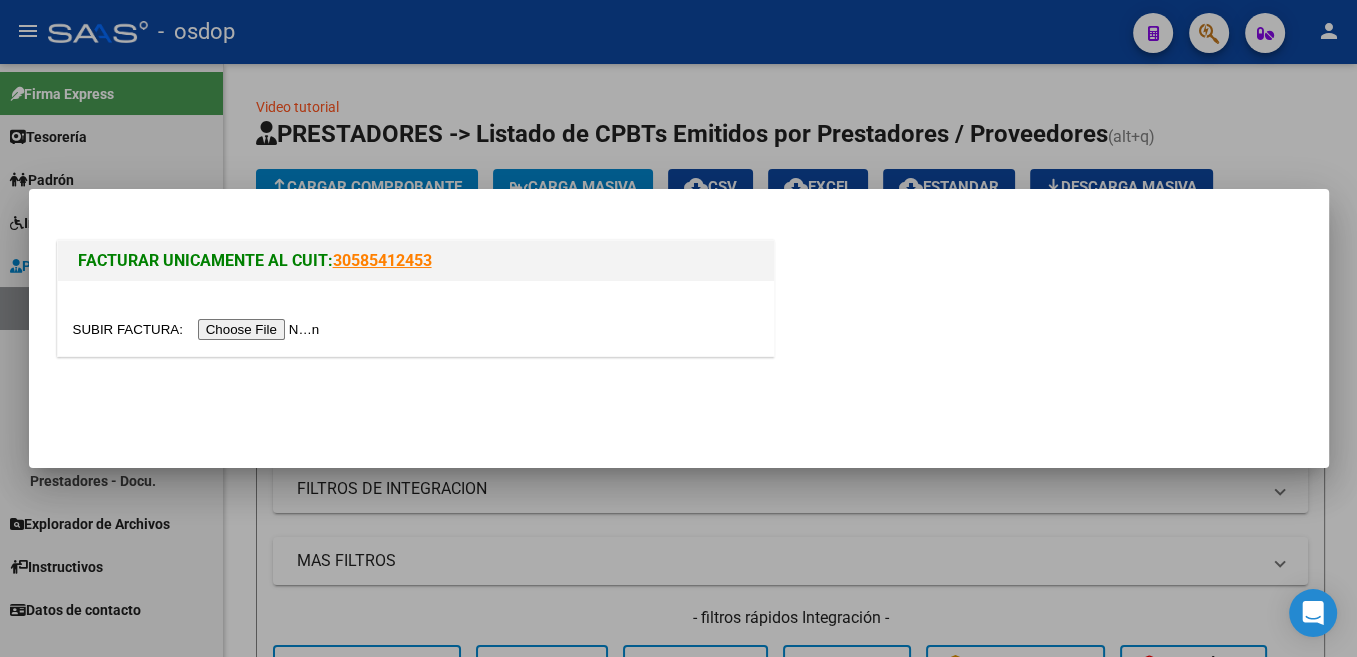 click at bounding box center [199, 329] 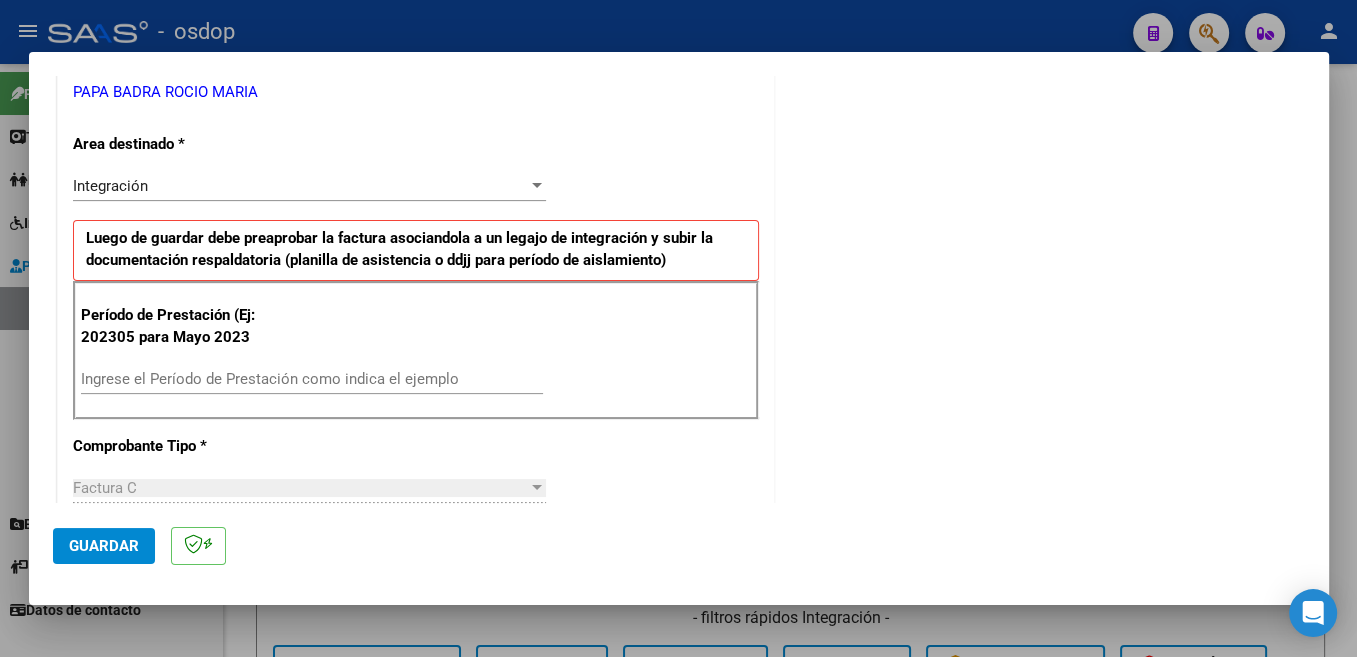 scroll, scrollTop: 424, scrollLeft: 0, axis: vertical 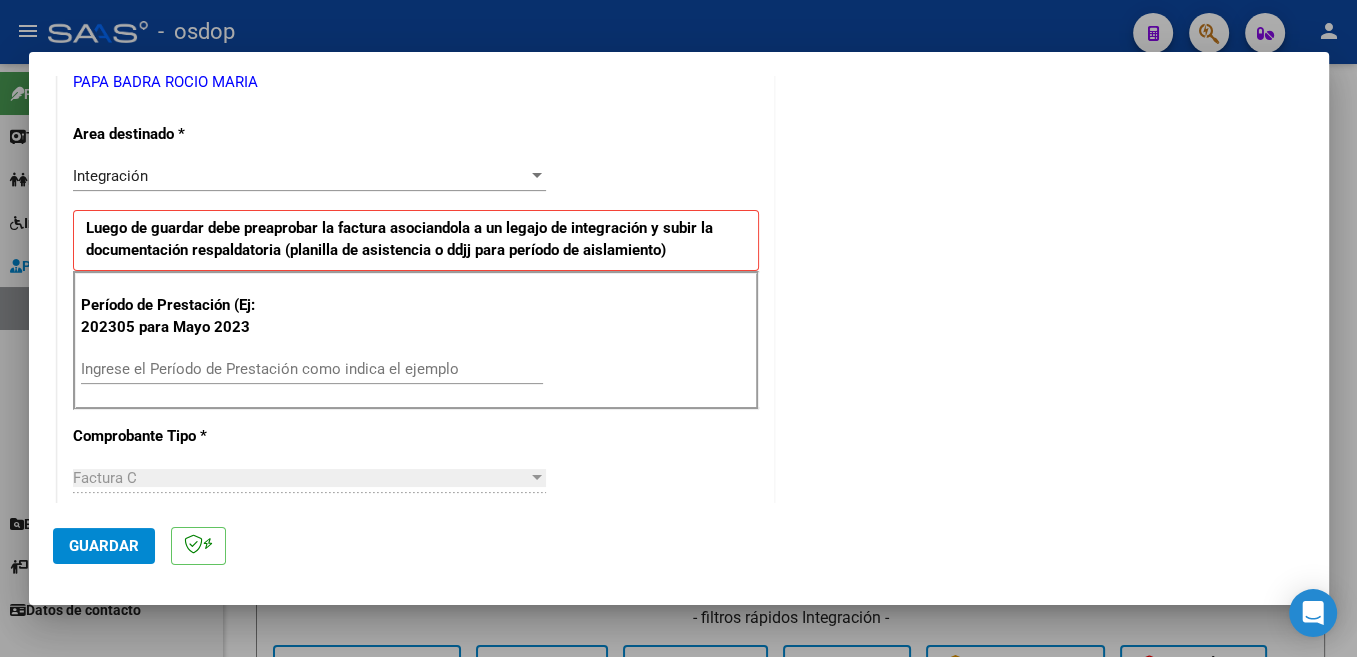 click on "Ingrese el Período de Prestación como indica el ejemplo" at bounding box center [312, 369] 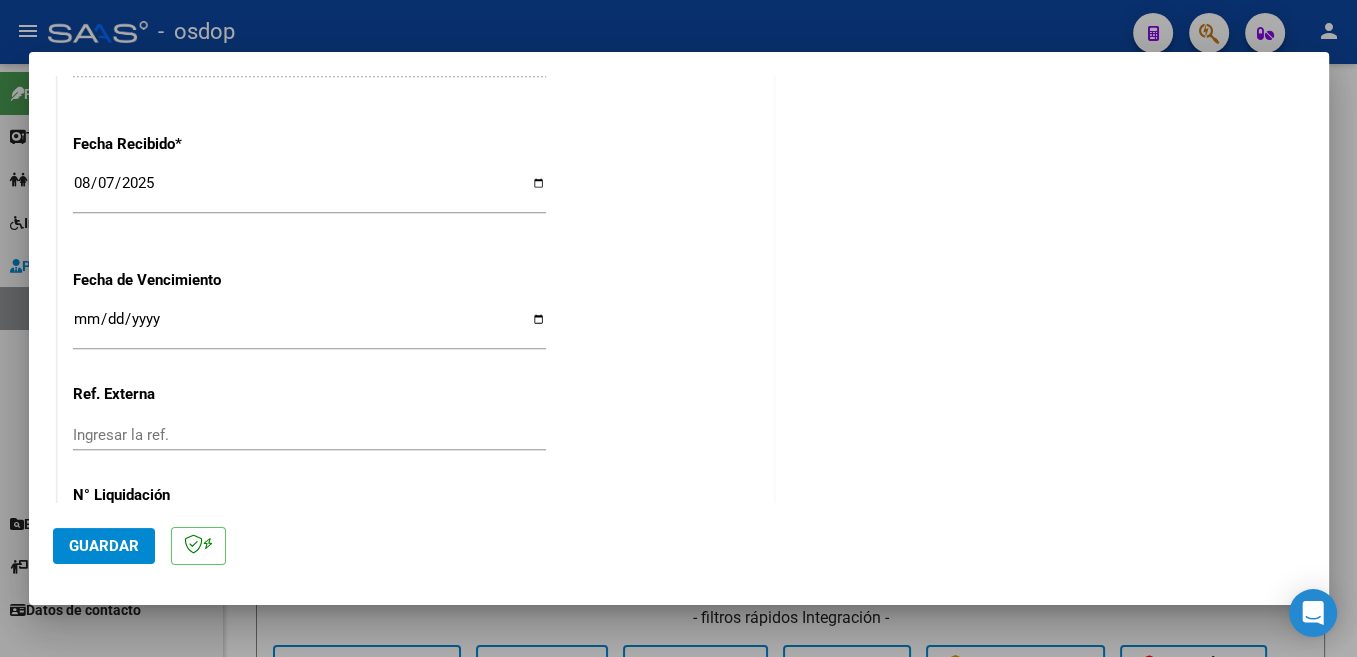 scroll, scrollTop: 1378, scrollLeft: 0, axis: vertical 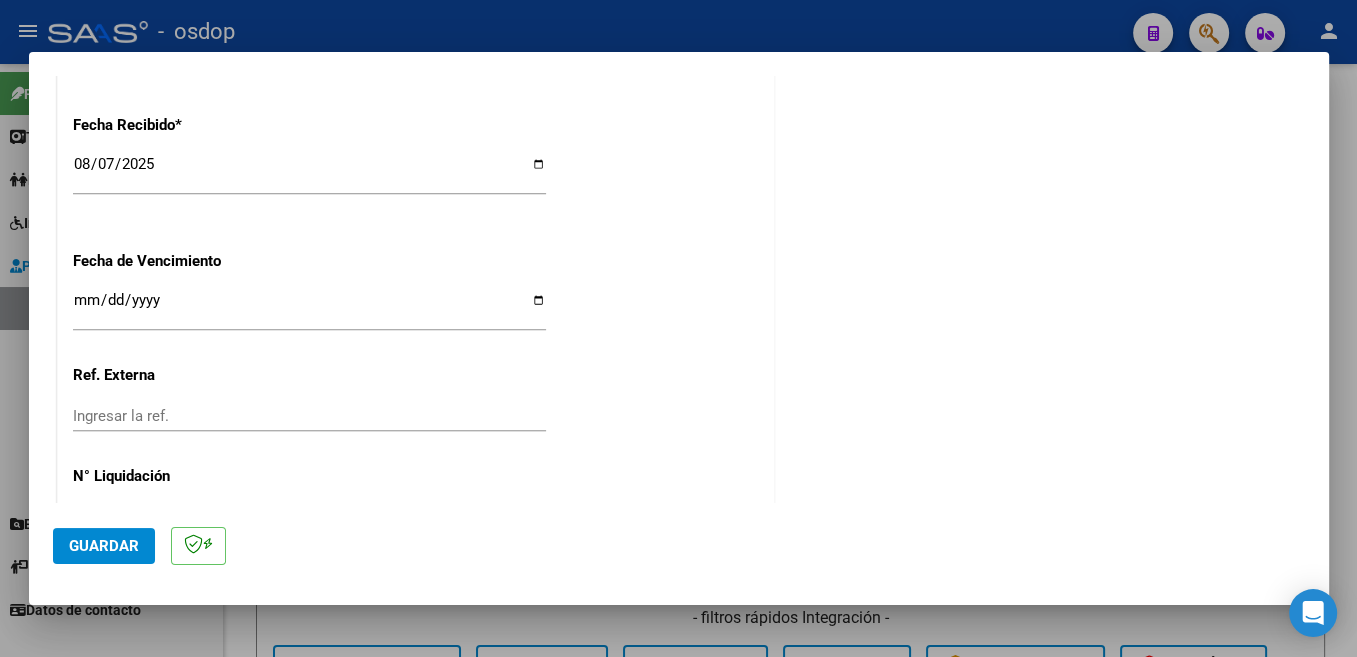 type on "202507" 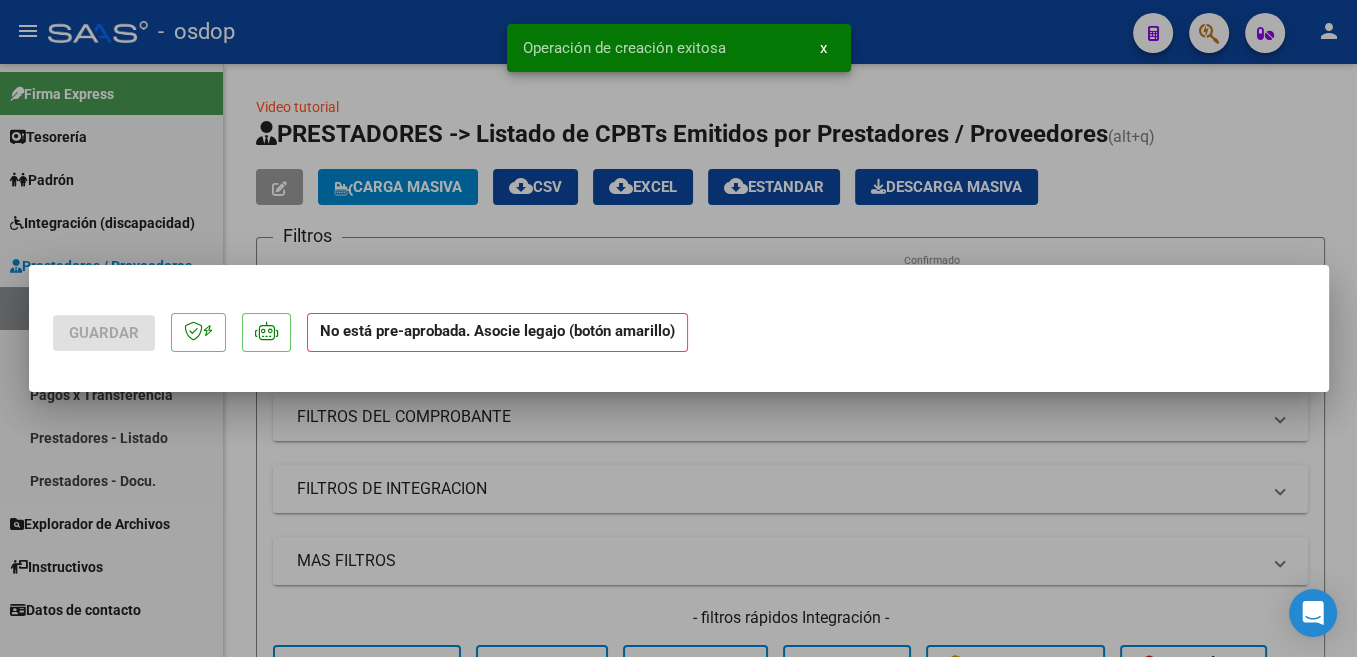 scroll, scrollTop: 0, scrollLeft: 0, axis: both 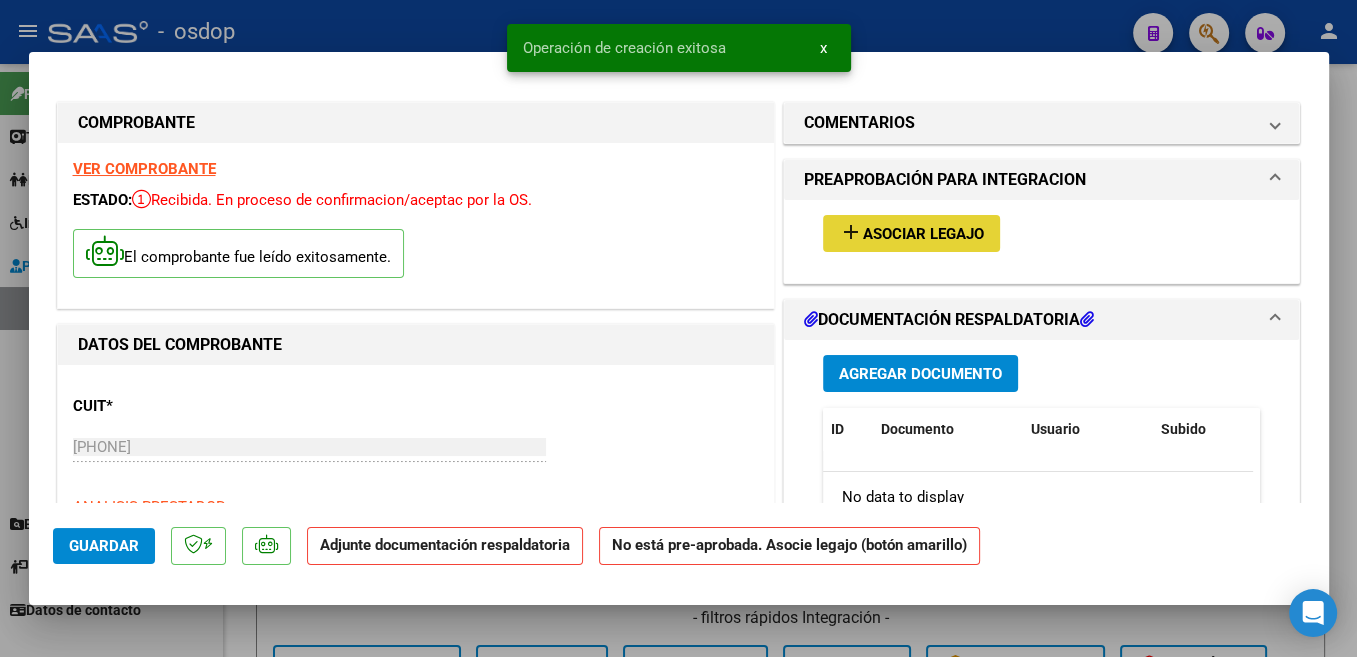 click on "Asociar Legajo" at bounding box center [923, 234] 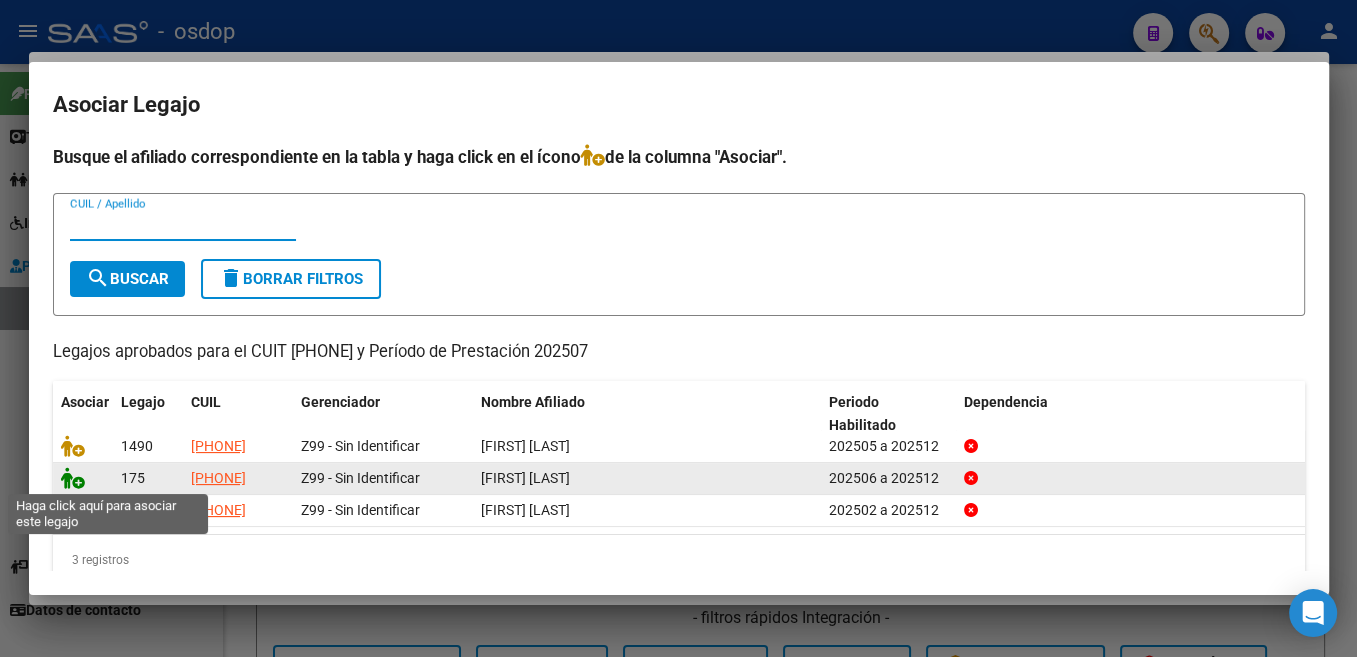 click 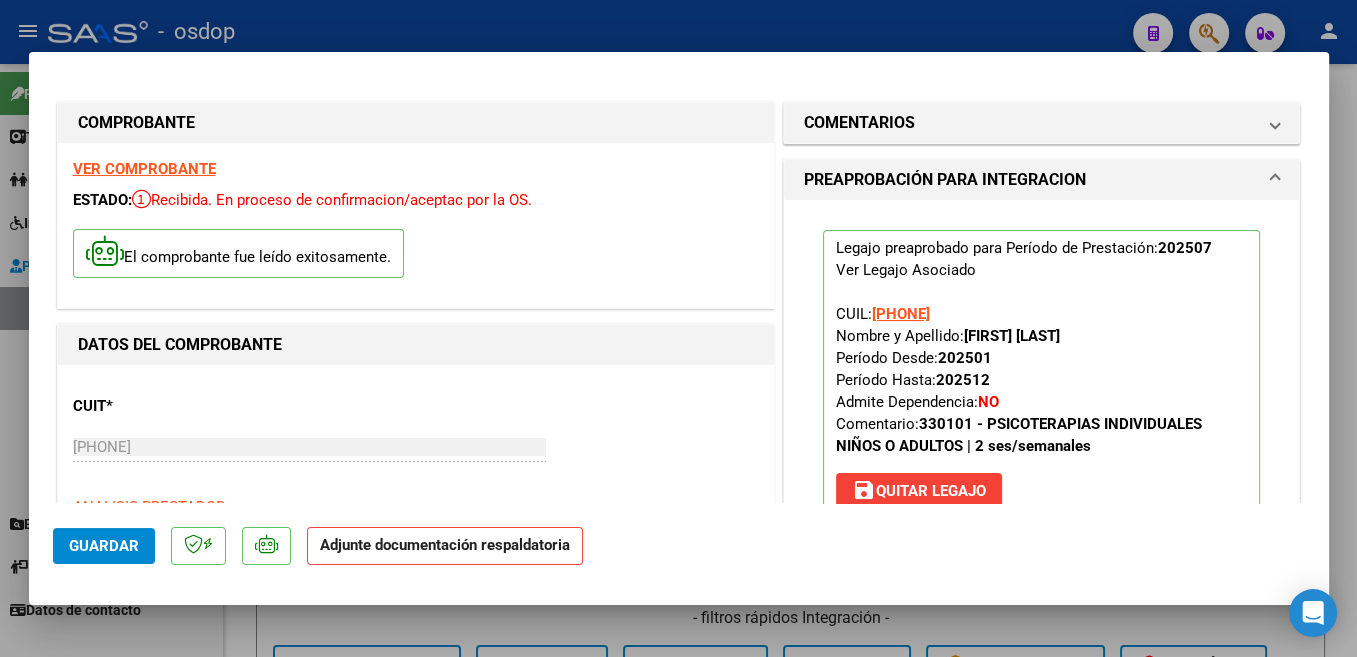 scroll, scrollTop: 424, scrollLeft: 0, axis: vertical 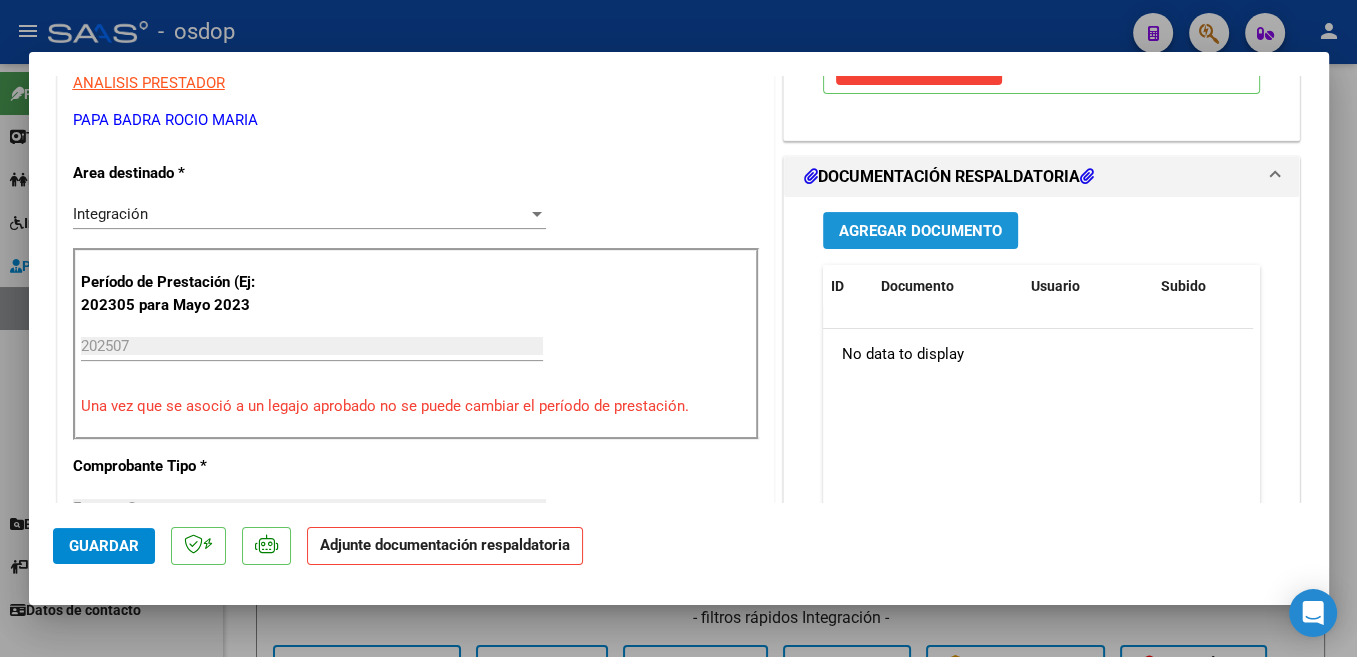 click on "Agregar Documento" at bounding box center (920, 231) 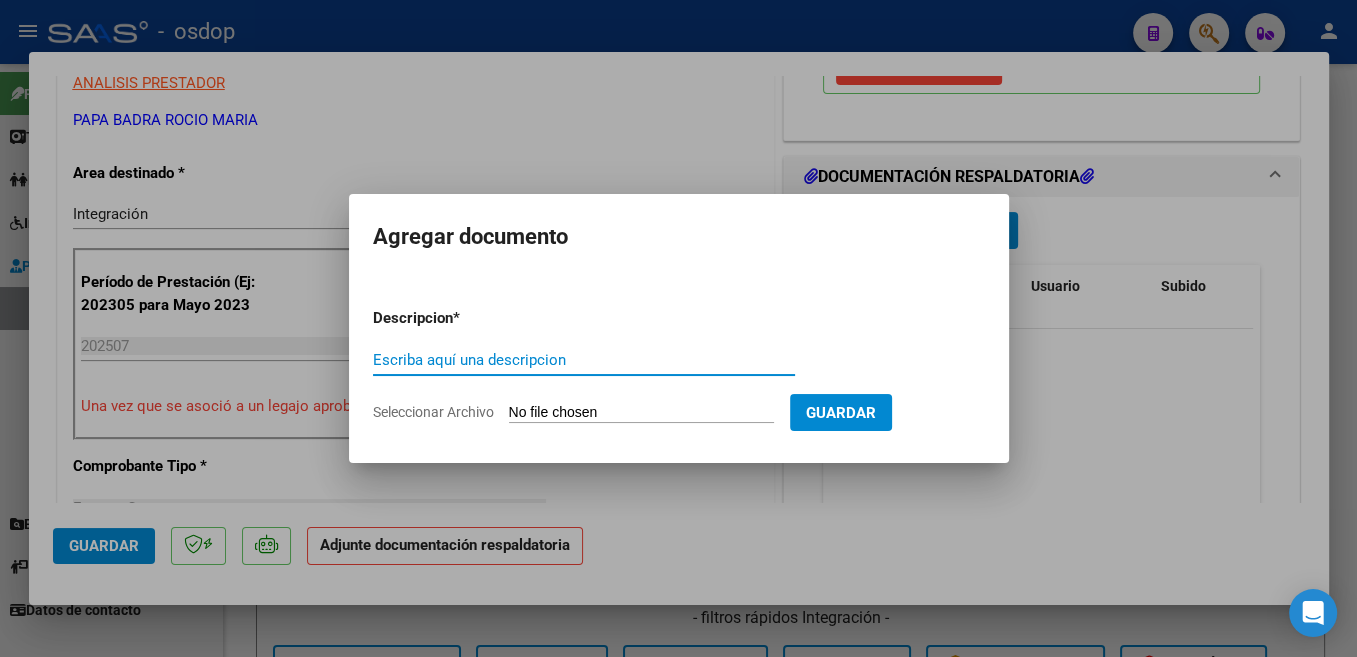 click on "Escriba aquí una descripcion" at bounding box center [584, 360] 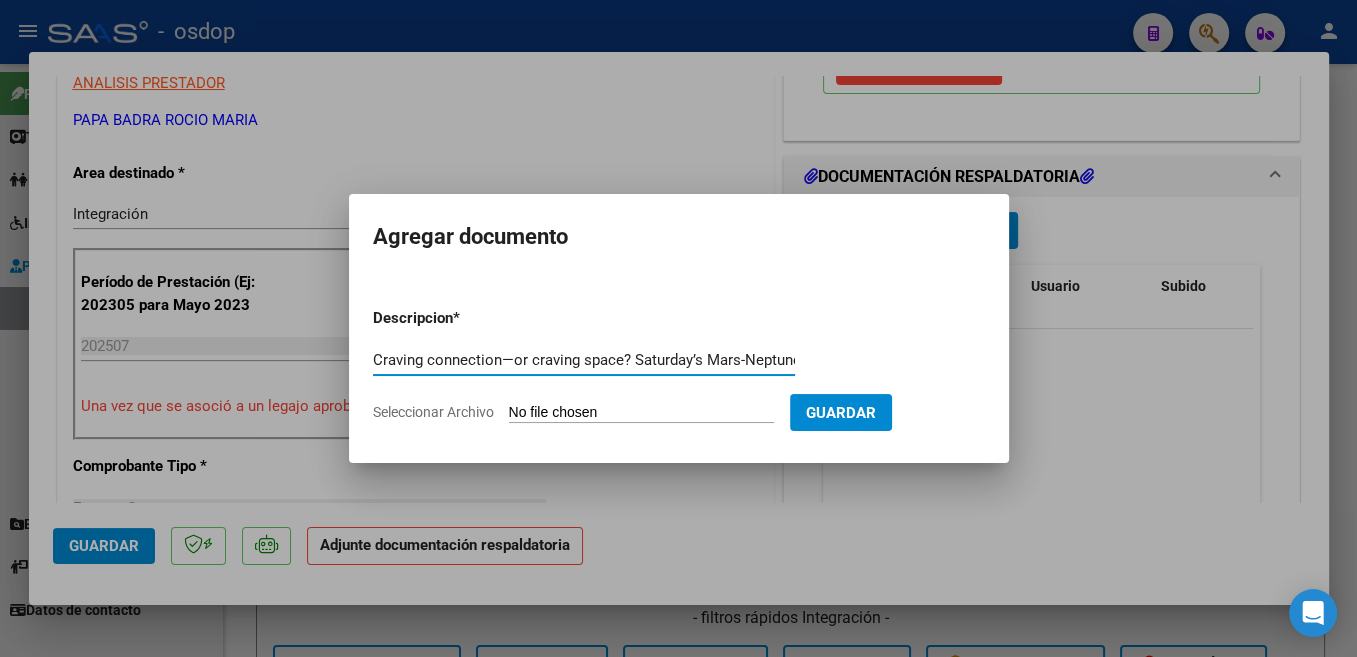scroll, scrollTop: 0, scrollLeft: 6077, axis: horizontal 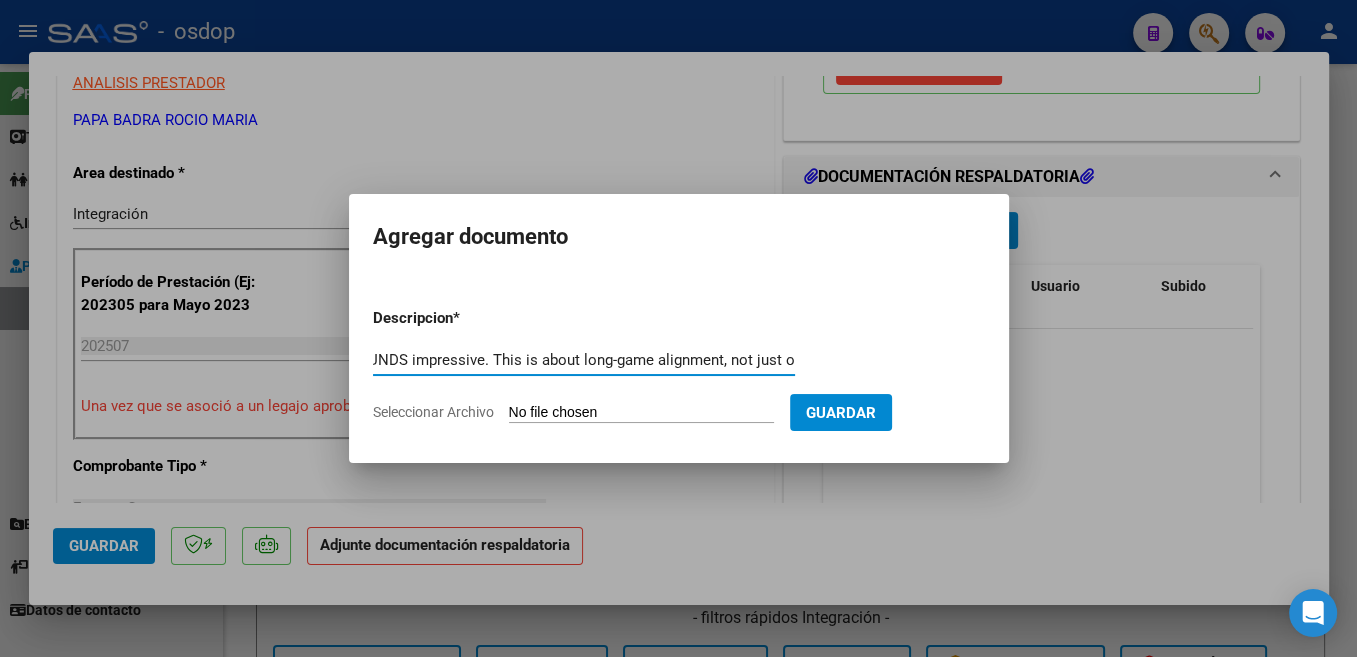 click on "Craving connection—or craving space? Saturday’s Mars-Neptune opposition could leave you unsure. With aggro Mars firing up your partnership zone and foggy Neptune backspinning in your sign, boundaries blur fast. One minute you’re feeling extra tender, the next you’re on your soapbox making sure everyone within earshot knows exactly how you feel about an issue. This can be especially confusing if you’re navigating relationship drama. Instead of pushing for harmony, give yourself room to just feel what’s coming up—without having to act on it right away. By Sunday, you’re done tiptoeing. With Mars syncing up to powerhouse Pluto in your zone of alliances, a dynamic duo or group project could suddenly feel charged. Someone you once wrote off might reveal surprising depth. A shared mission could turn casual collaboration into something a lot more strategic. But don’t get swept up just because it SOUNDS impressive. This is about long-game alignment, not just optics." at bounding box center [584, 360] 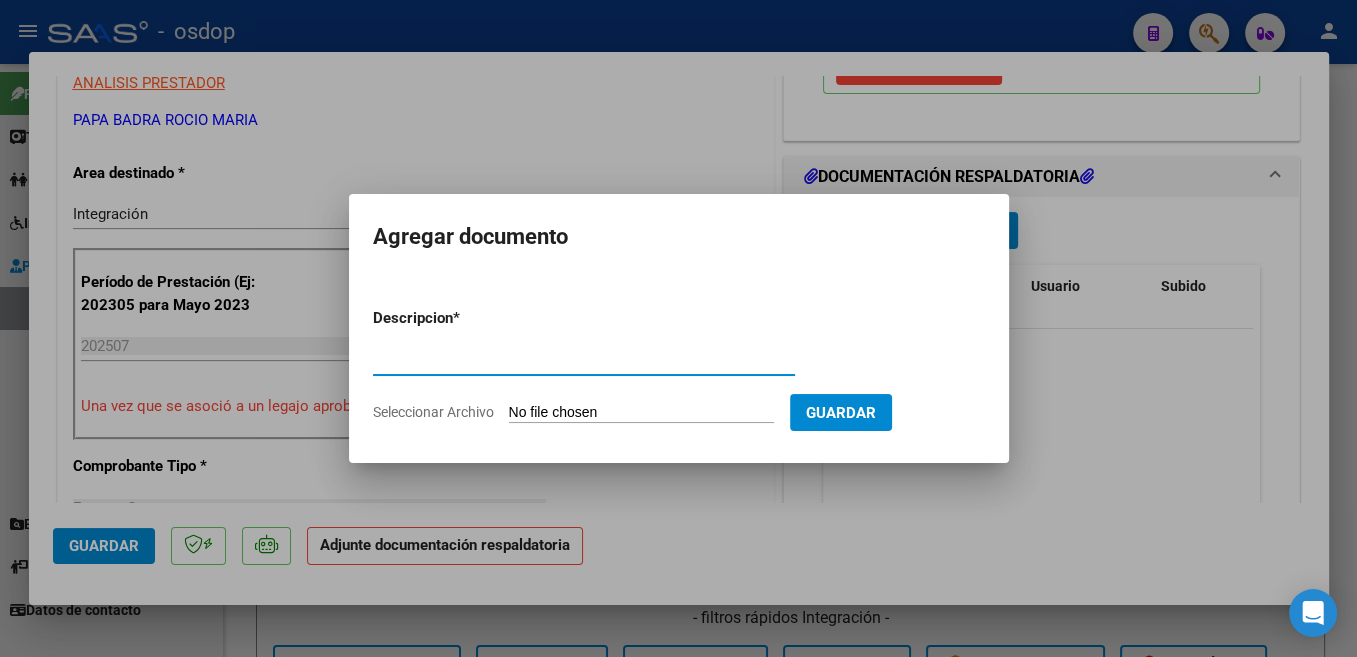 scroll, scrollTop: 0, scrollLeft: 0, axis: both 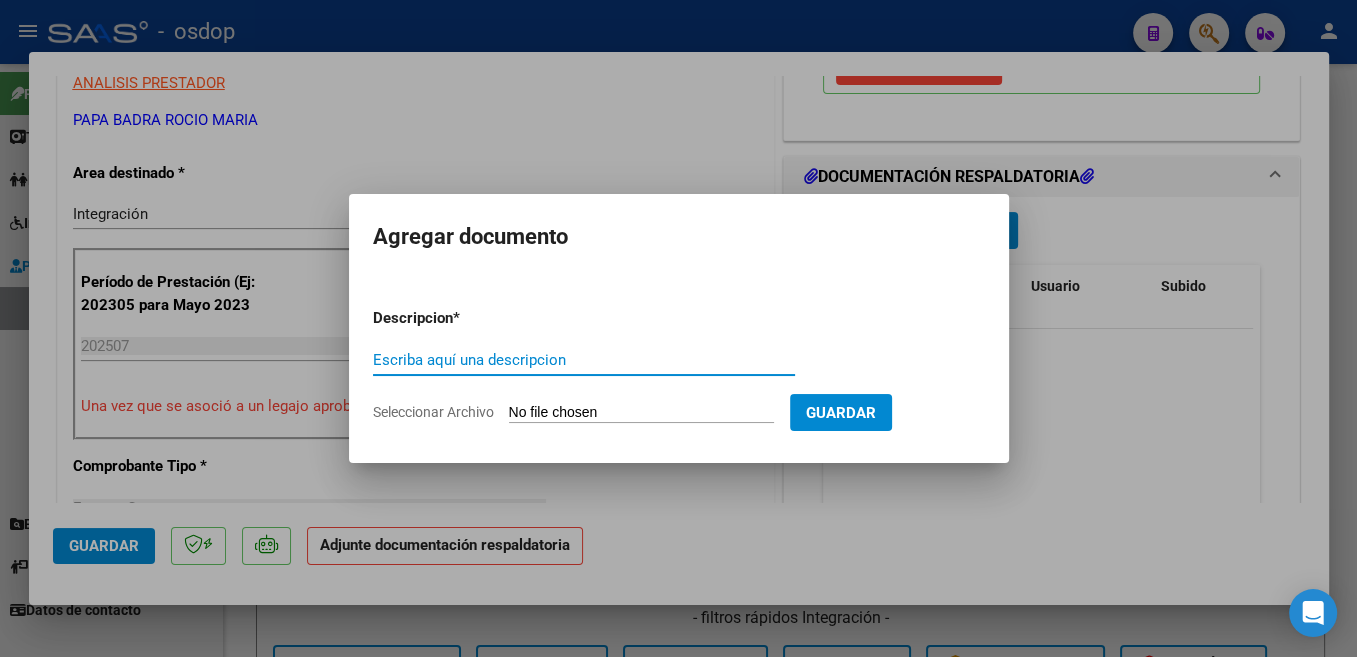 click on "Escriba aquí una descripcion" at bounding box center (584, 360) 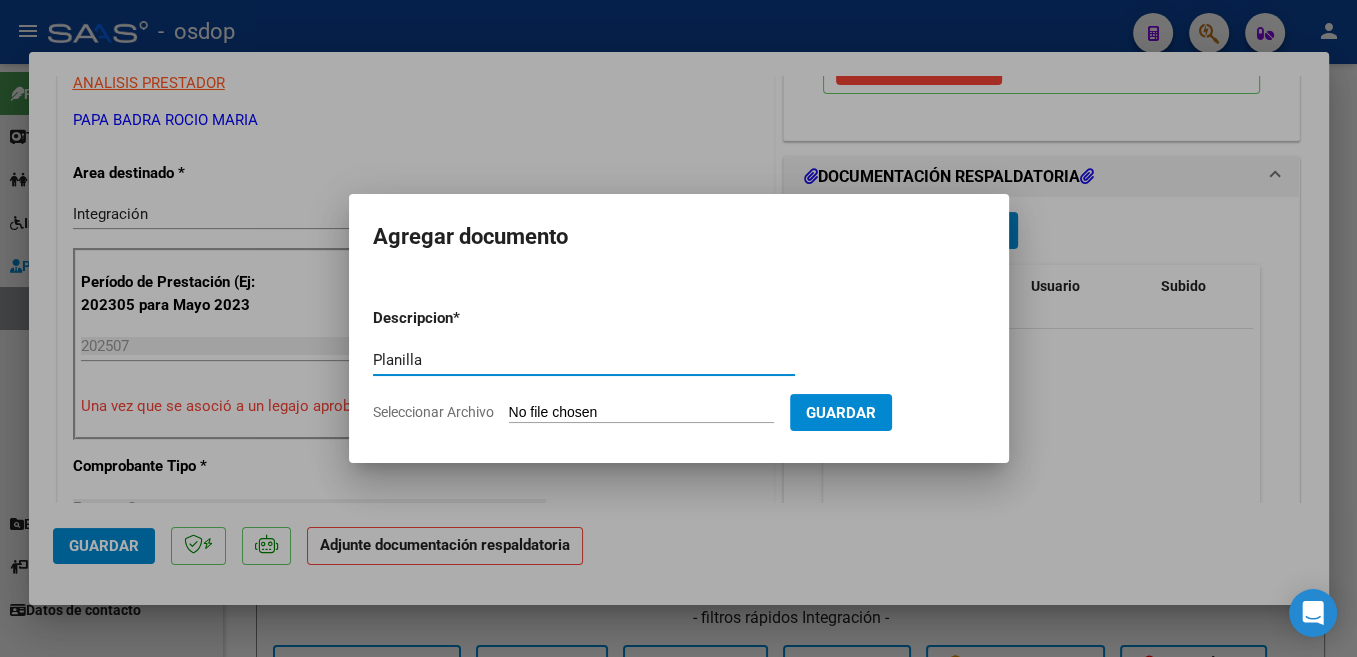 type on "Planilla" 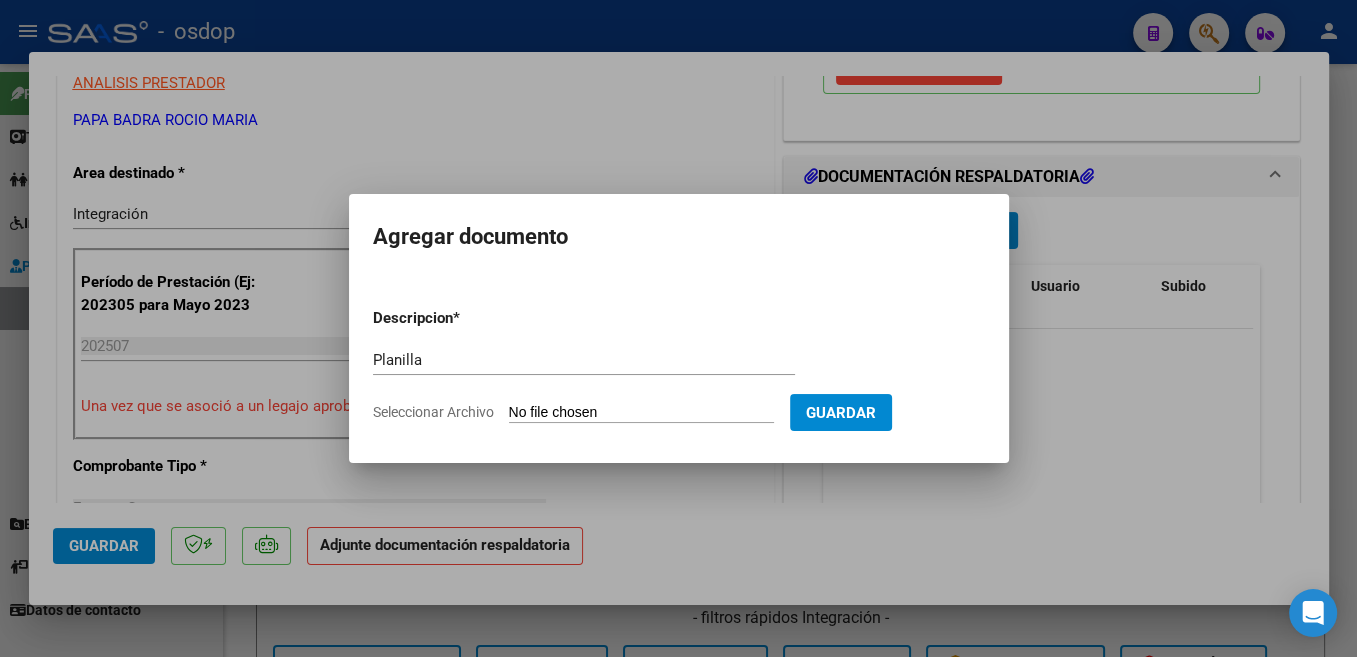 type on "C:\fakepath\FABIO SOTO - JULIO.pdf" 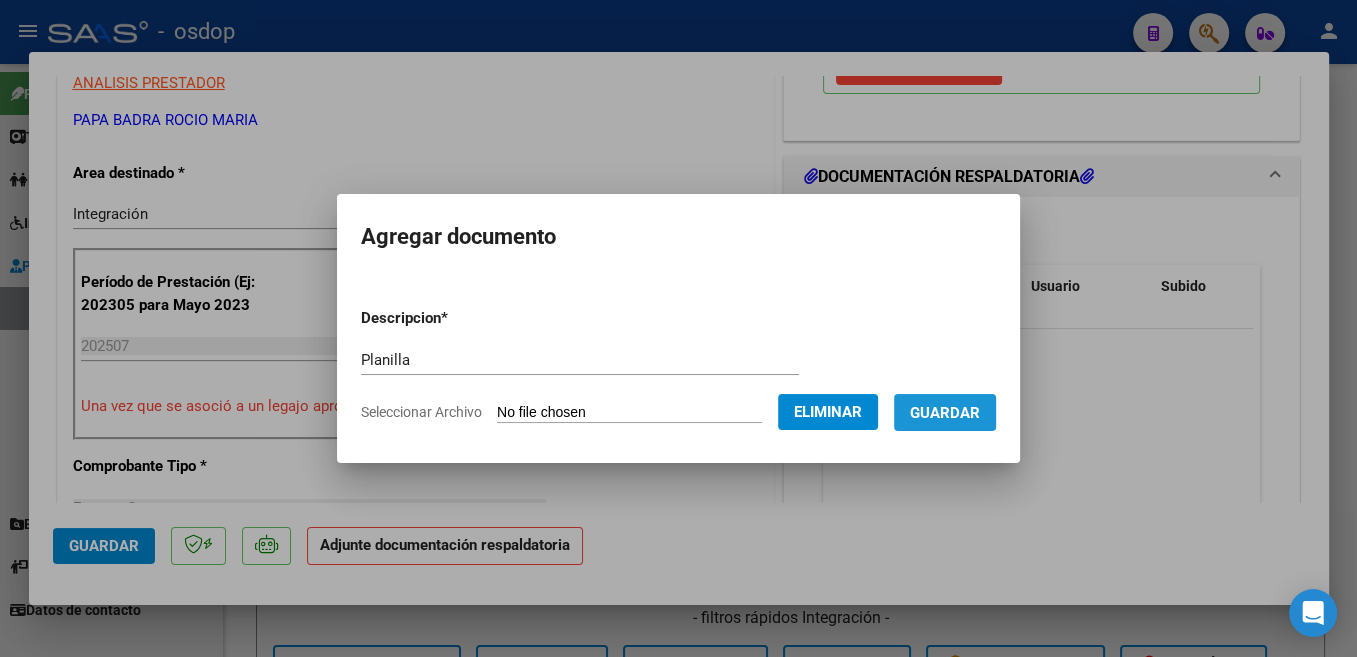 click on "Guardar" at bounding box center (945, 413) 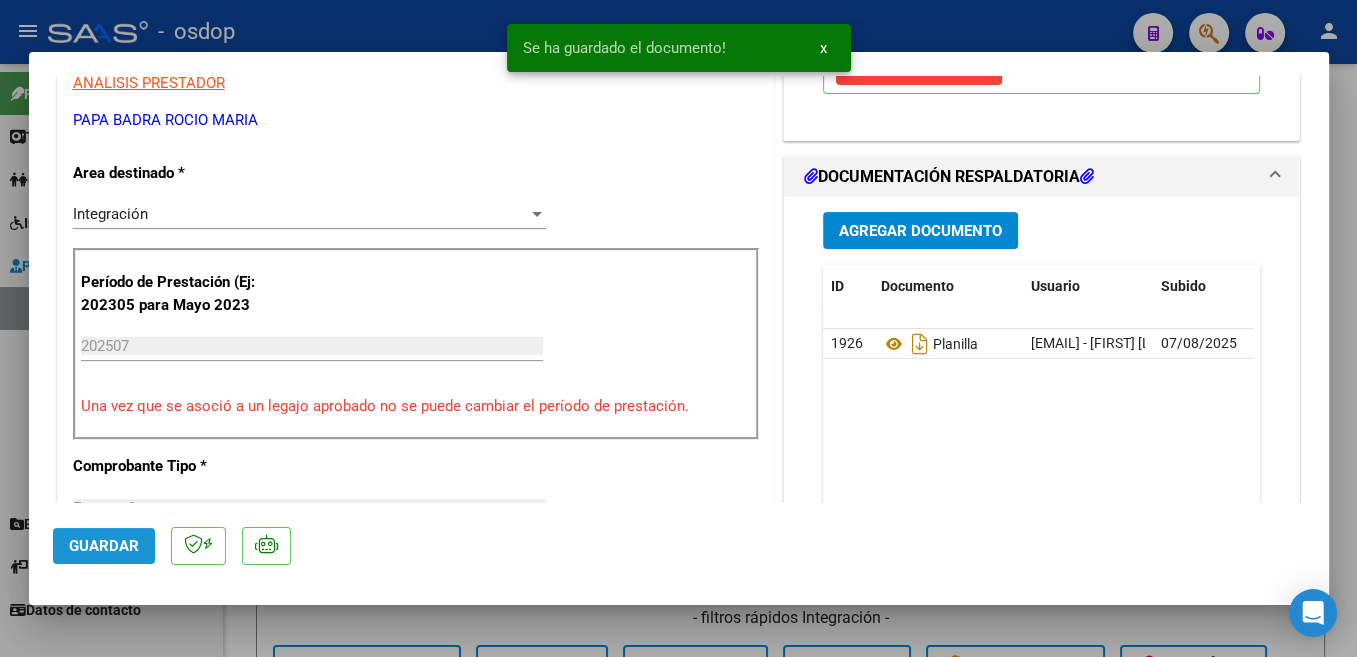 click on "Guardar" 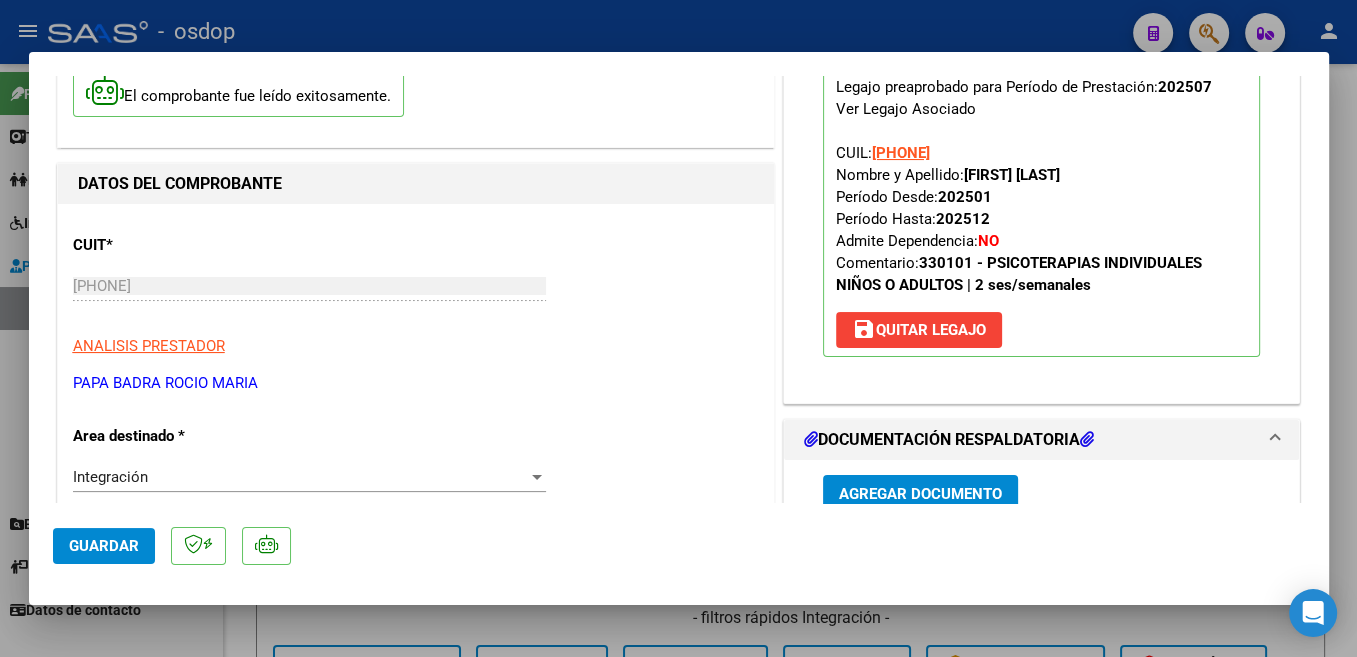 scroll, scrollTop: 0, scrollLeft: 0, axis: both 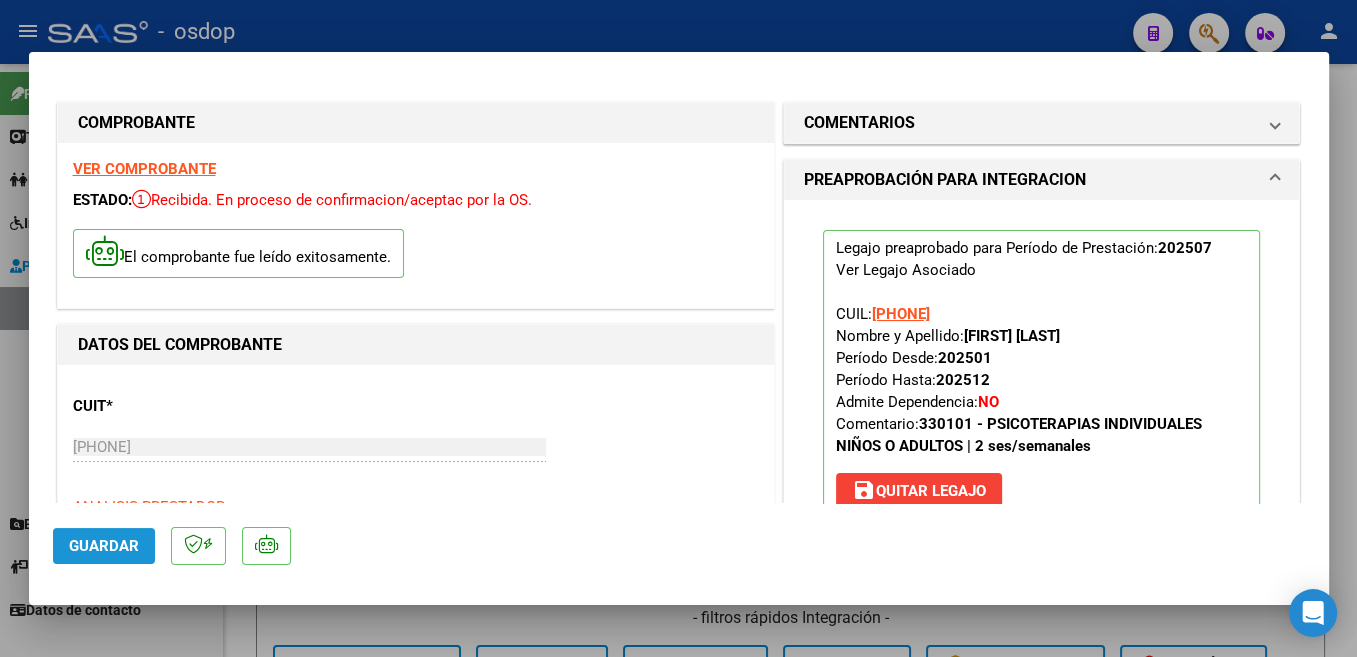 click on "Guardar" 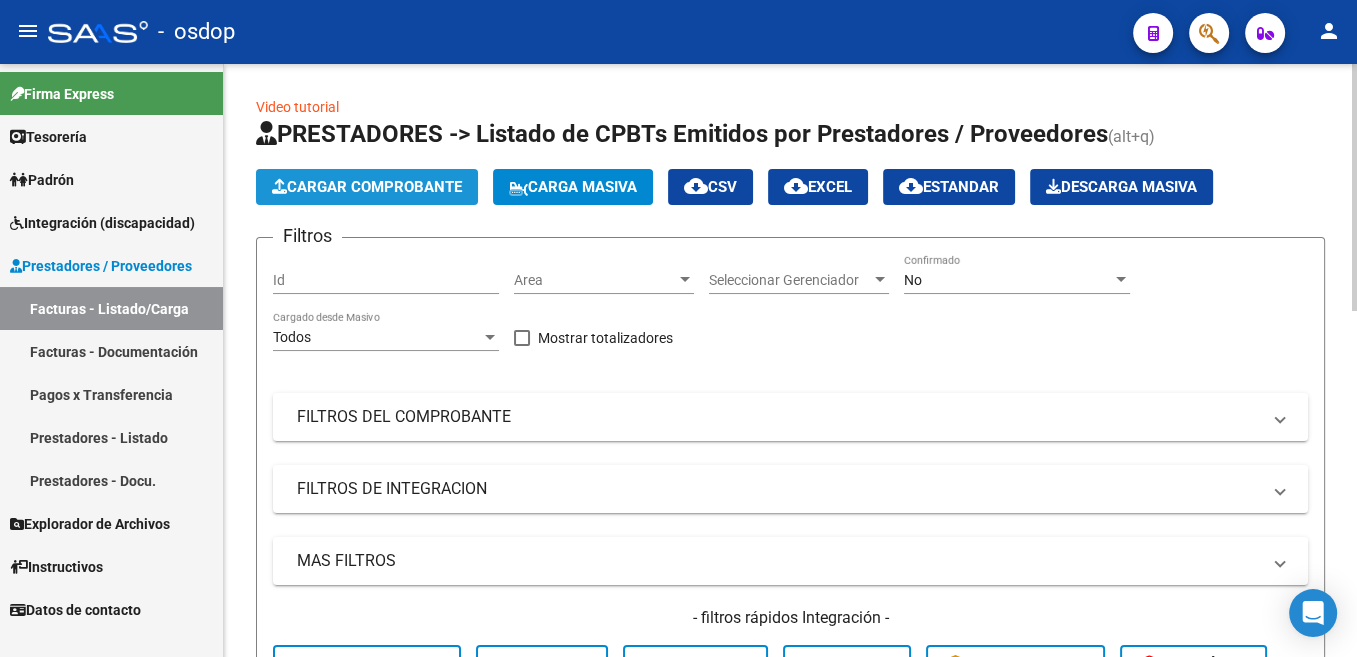 click on "Cargar Comprobante" 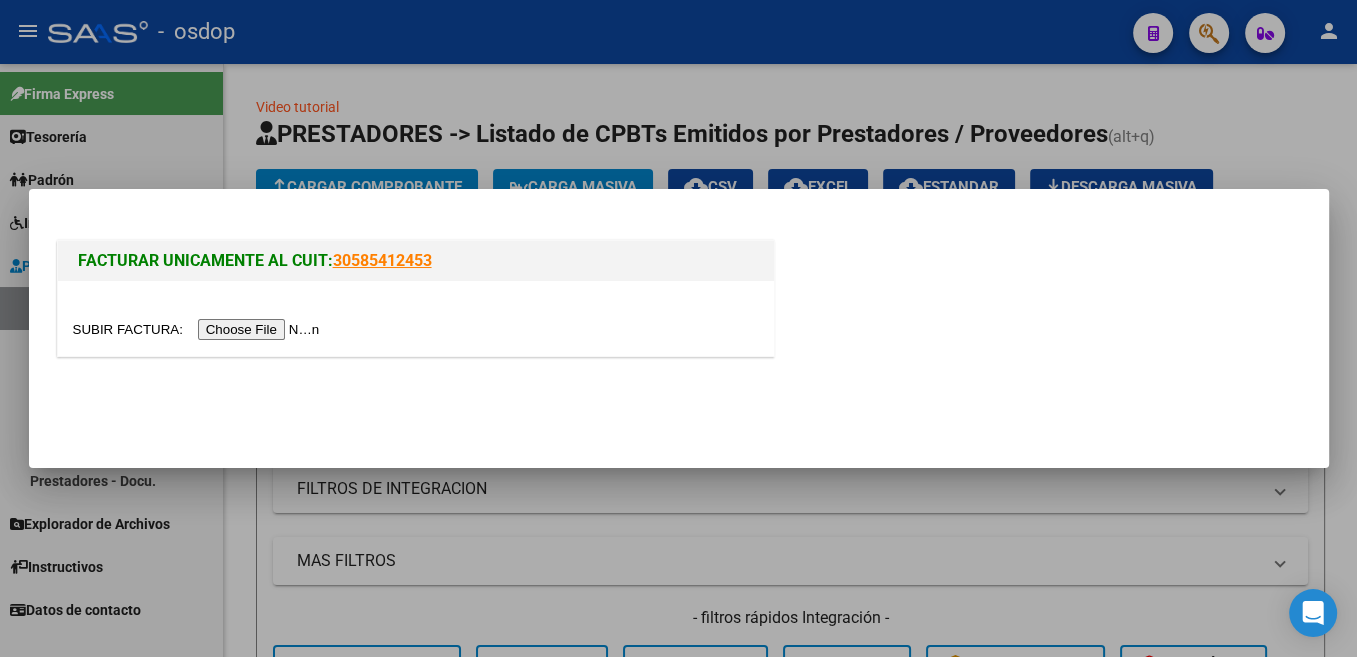 click at bounding box center (199, 329) 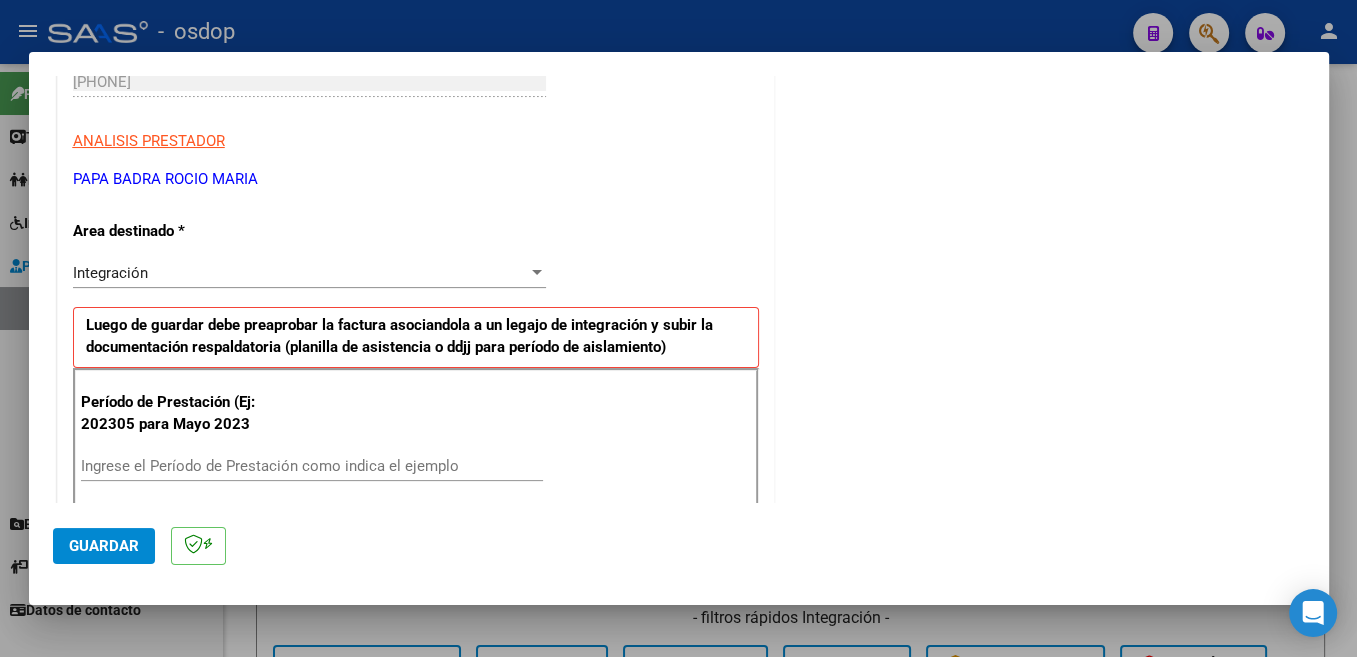scroll, scrollTop: 424, scrollLeft: 0, axis: vertical 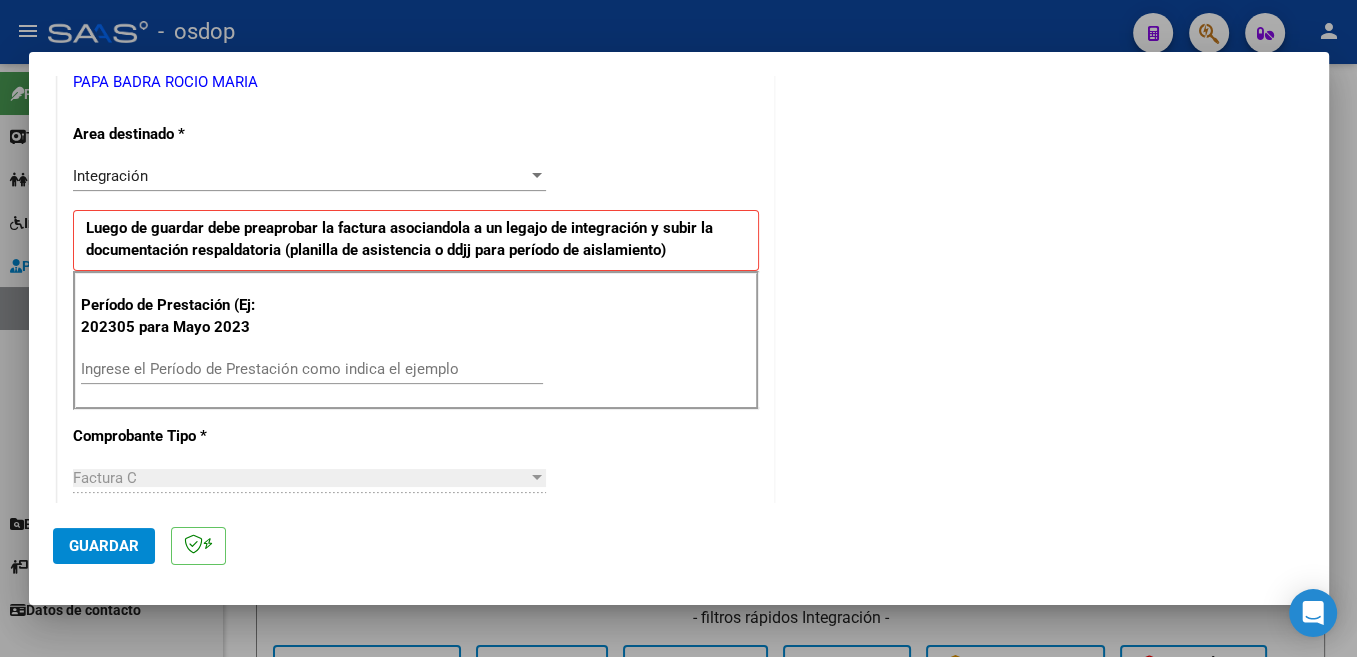 click on "Ingrese el Período de Prestación como indica el ejemplo" at bounding box center (312, 369) 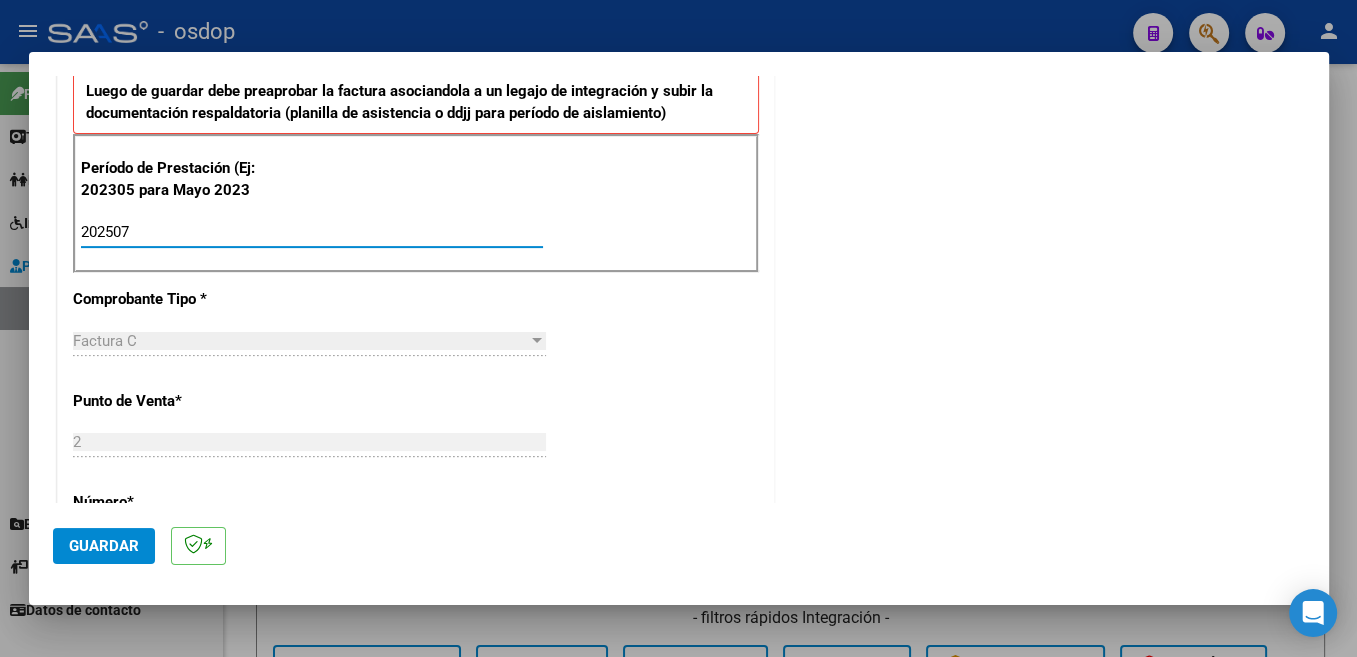 scroll, scrollTop: 636, scrollLeft: 0, axis: vertical 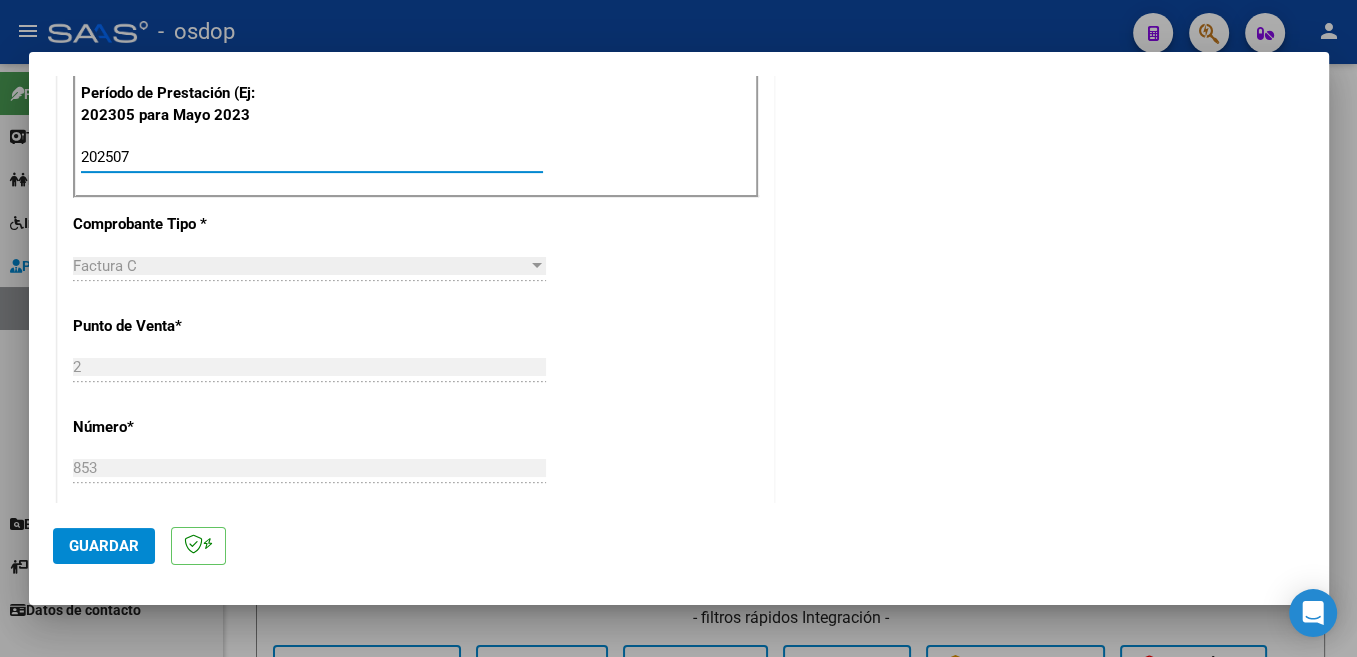 type on "202507" 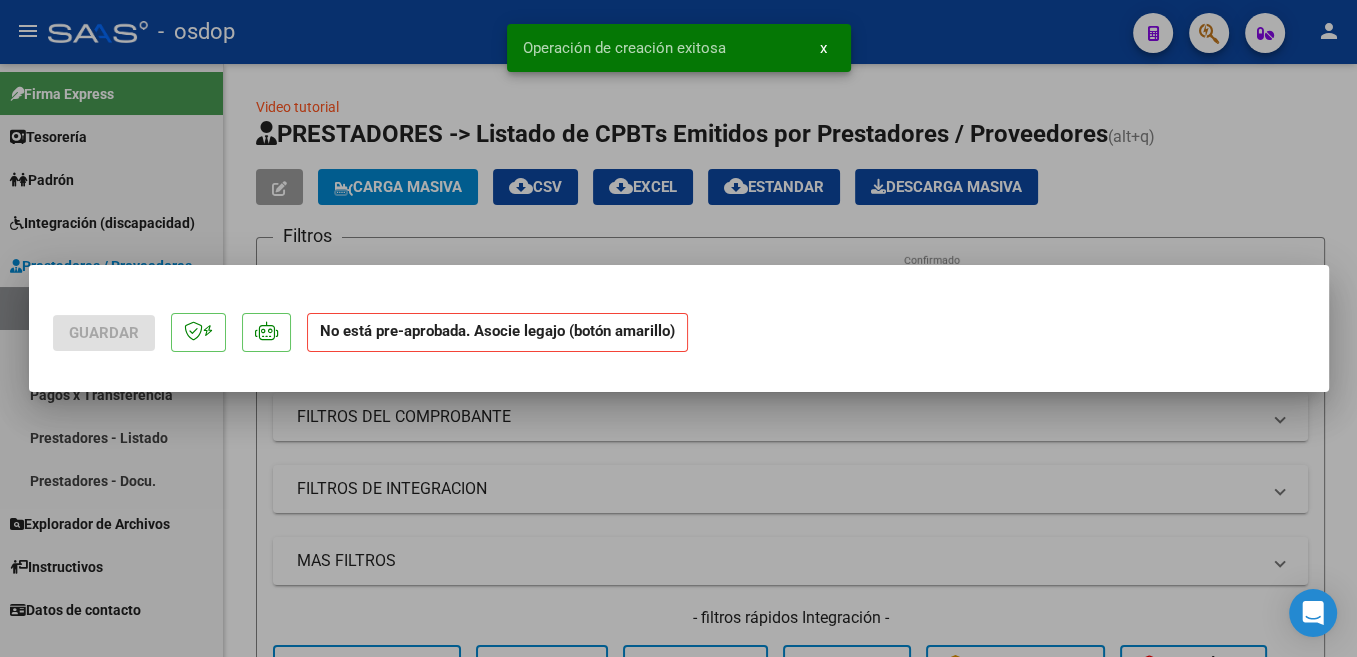 scroll, scrollTop: 0, scrollLeft: 0, axis: both 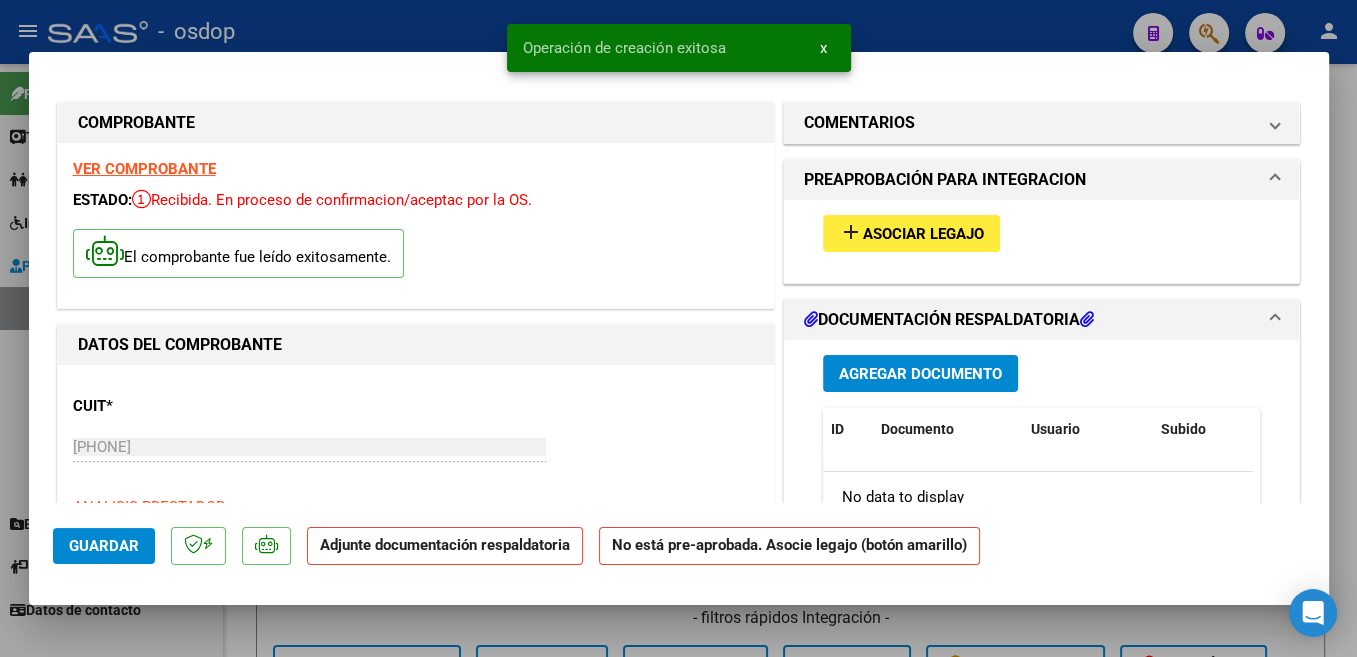 click on "Asociar Legajo" at bounding box center [923, 234] 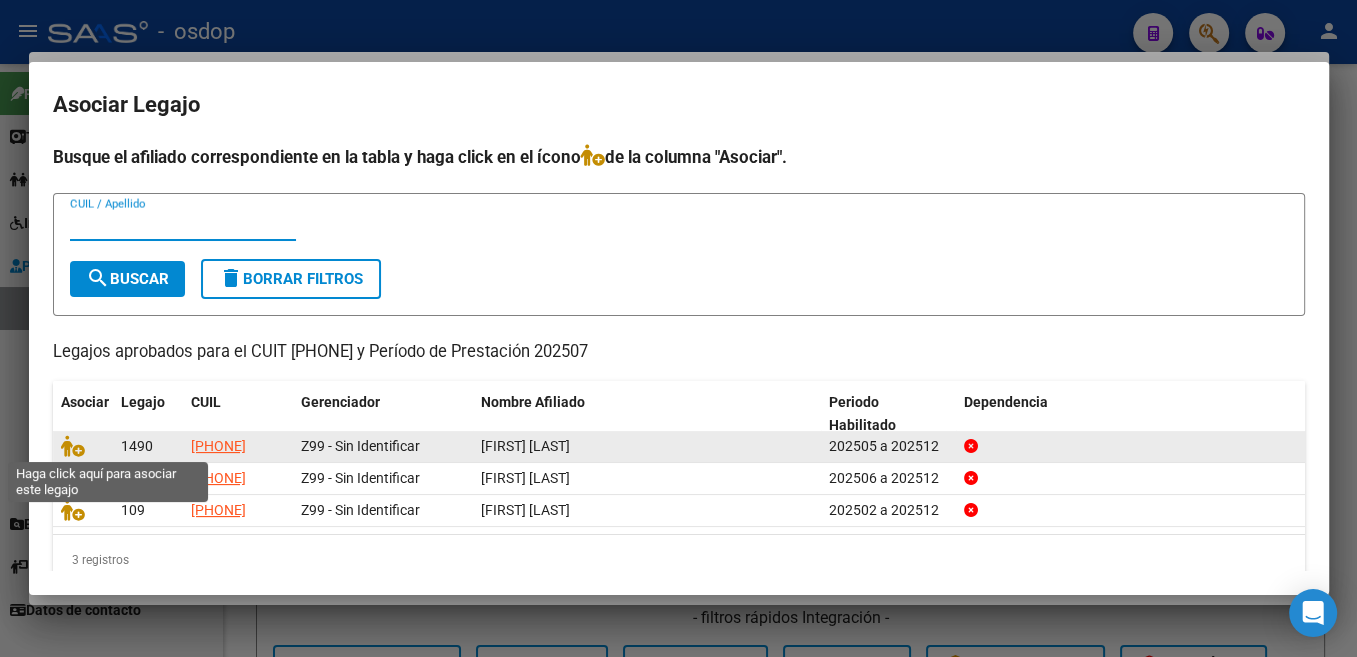 click 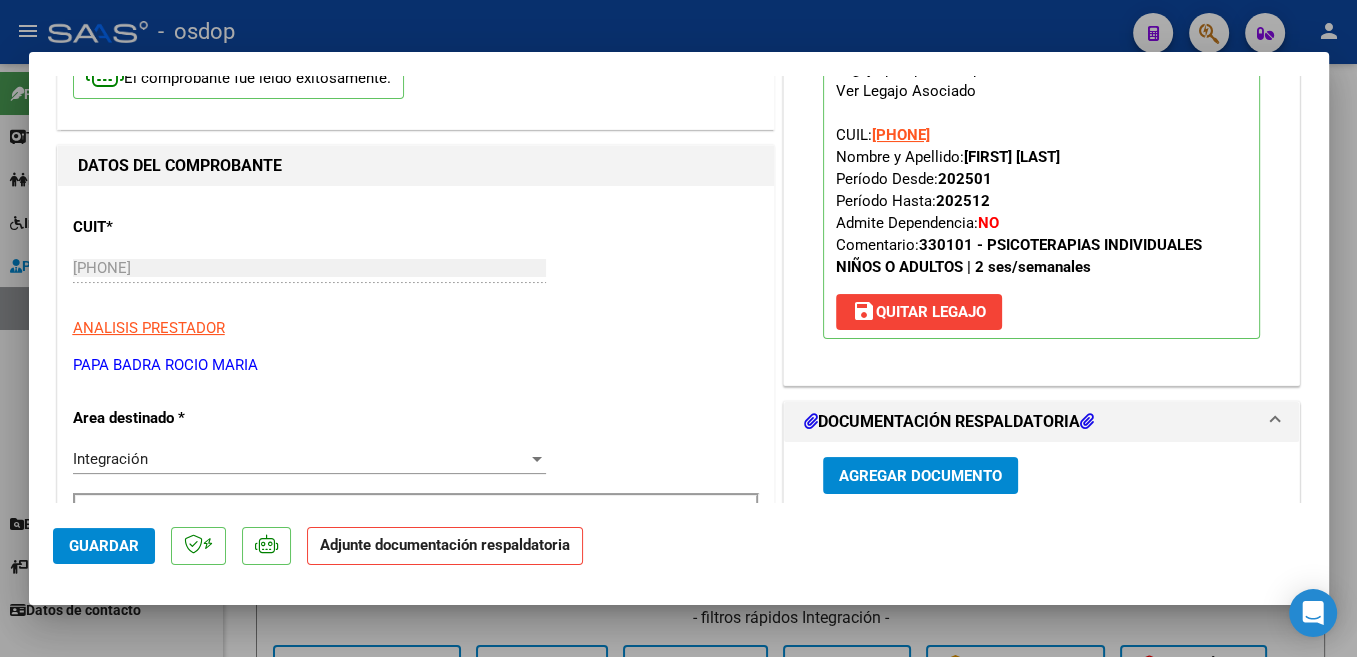 scroll, scrollTop: 212, scrollLeft: 0, axis: vertical 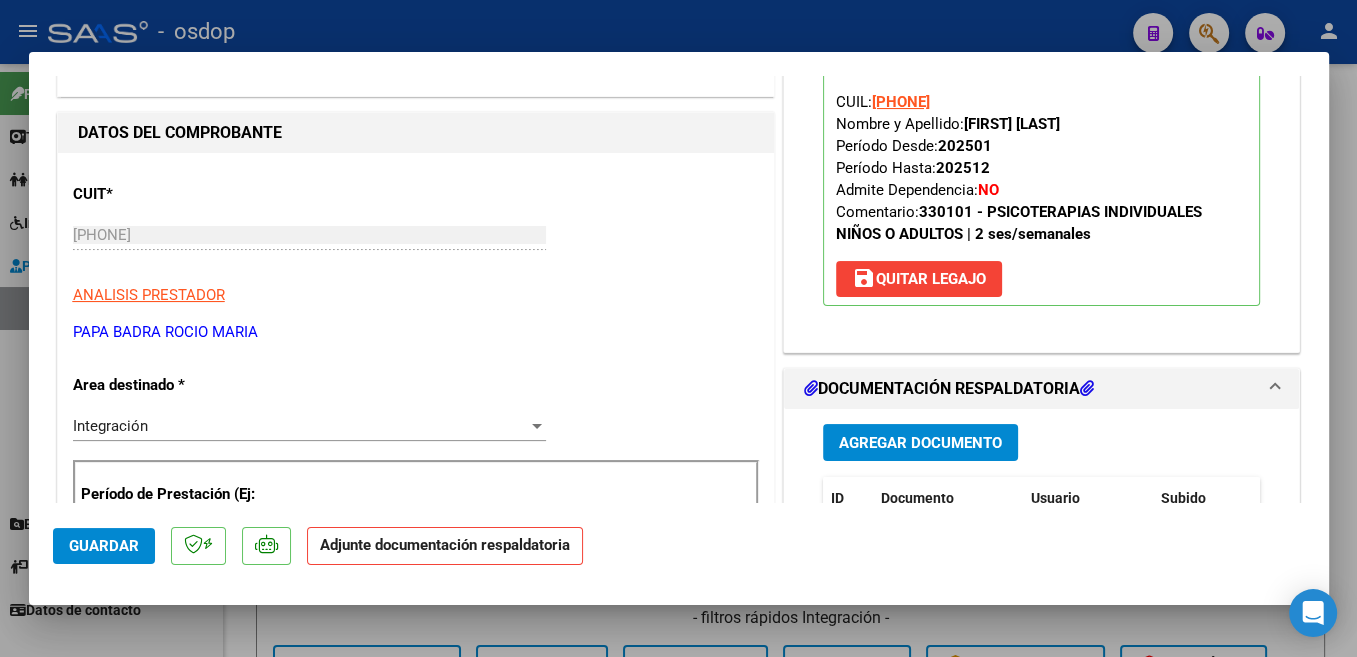 click on "Agregar Documento" at bounding box center (920, 443) 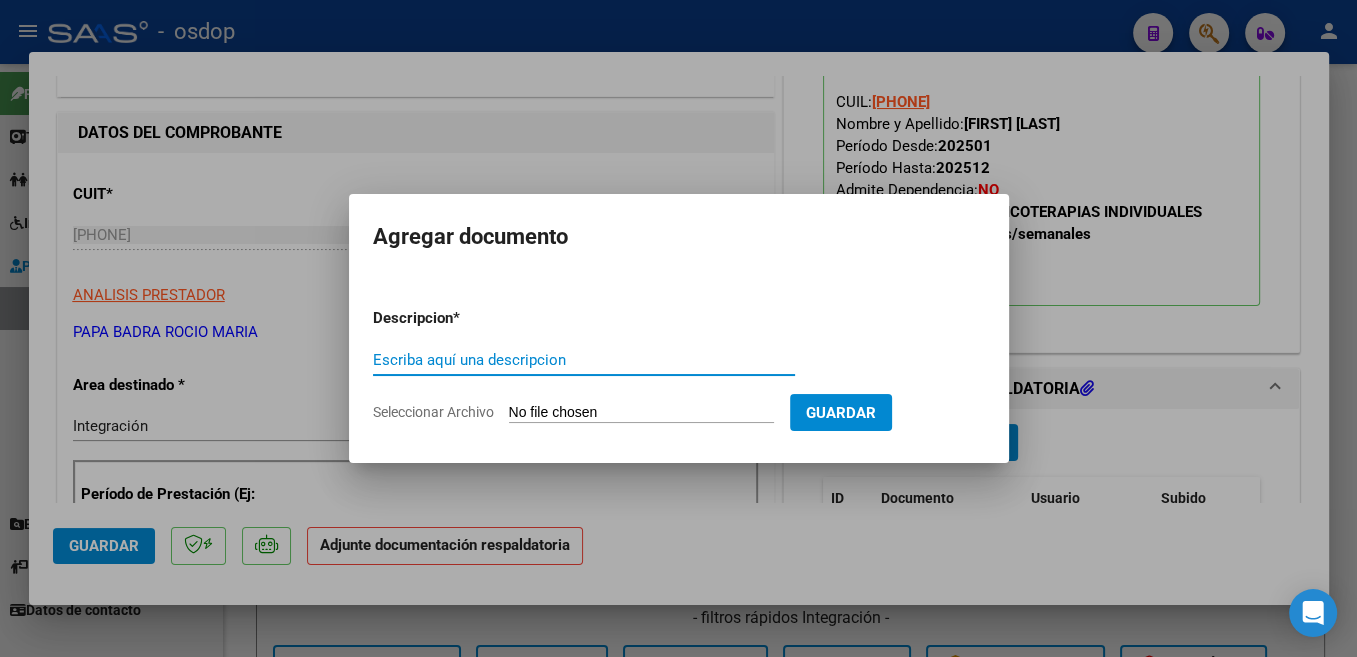 click on "Escriba aquí una descripcion" at bounding box center (584, 360) 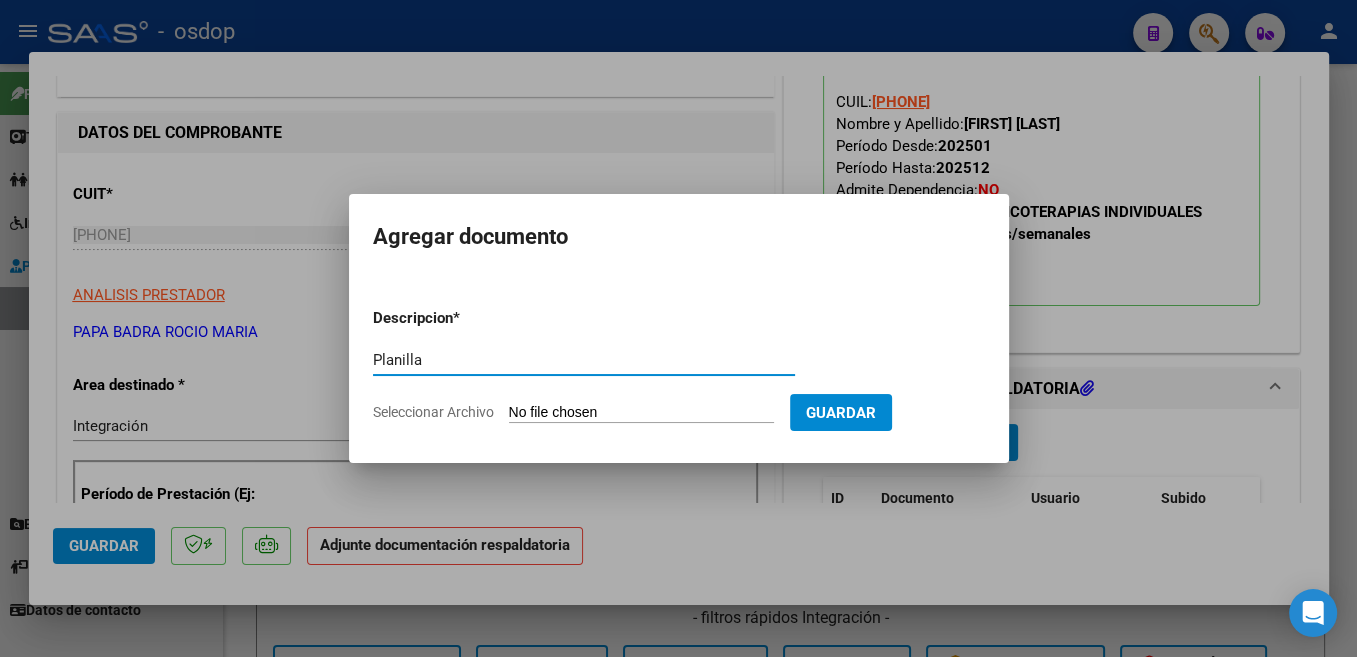 click on "Planilla" at bounding box center (584, 360) 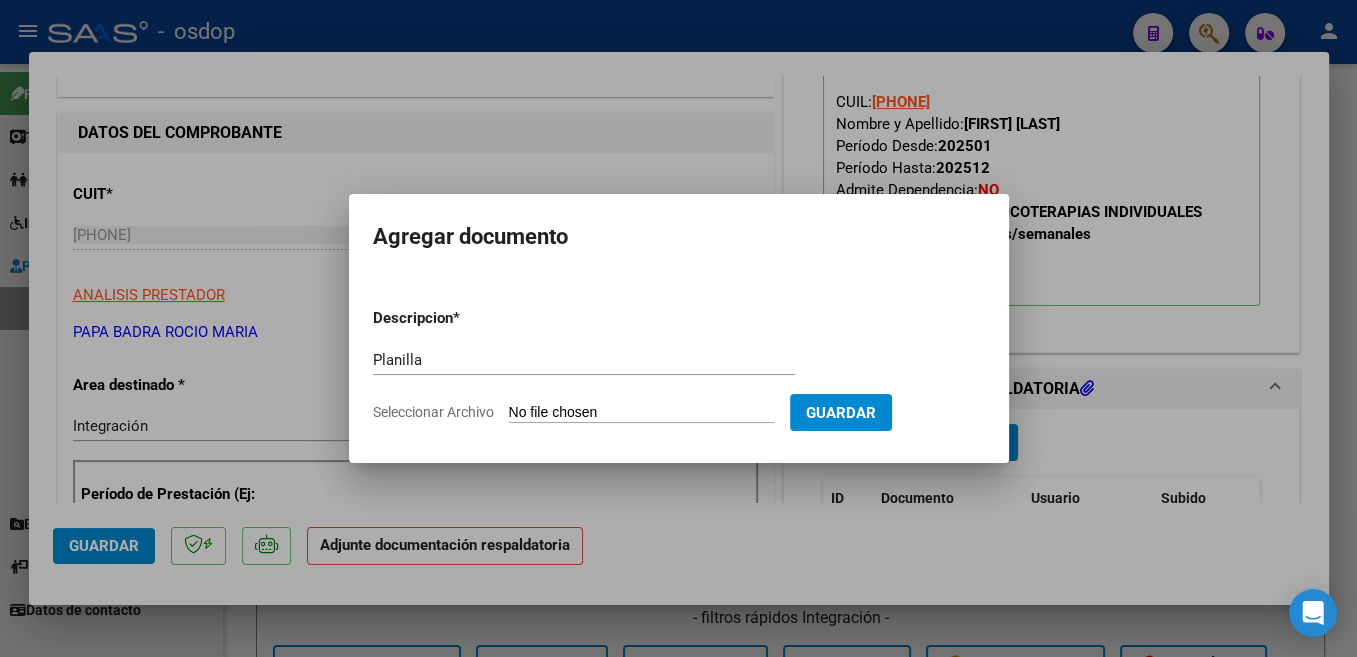 type on "C:\fakepath\FLORES - JULIO.pdf" 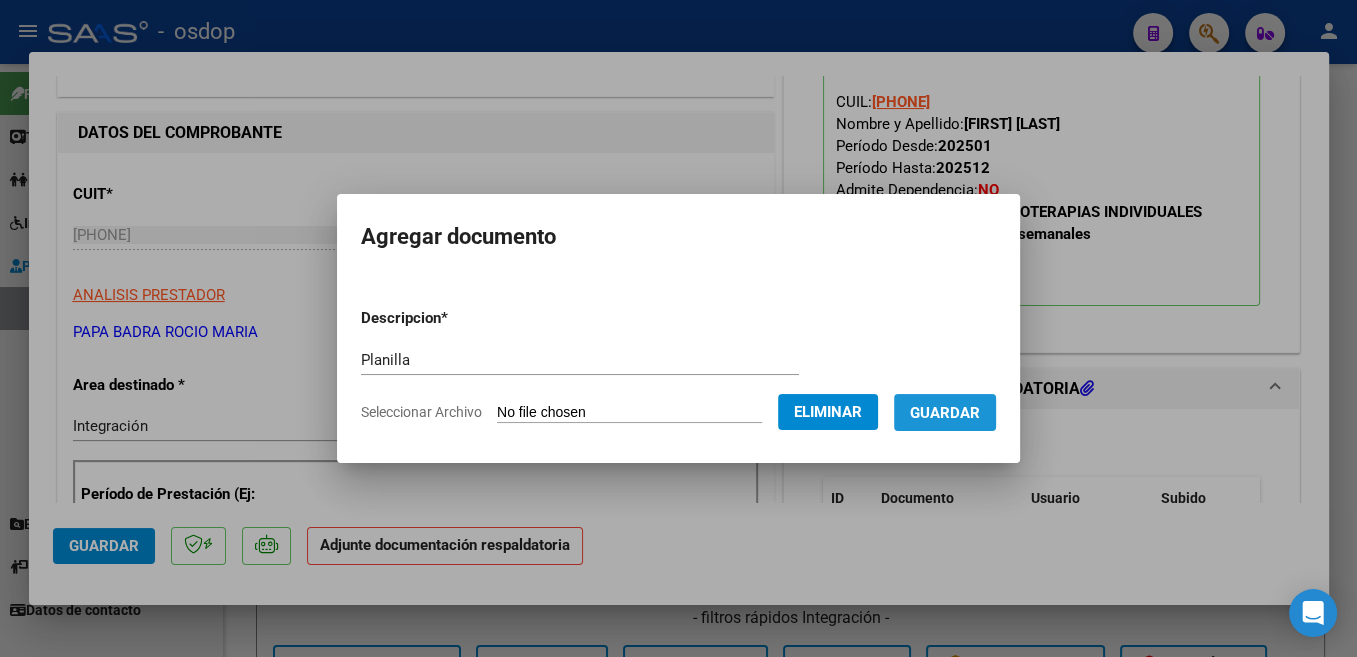 click on "Guardar" at bounding box center [945, 413] 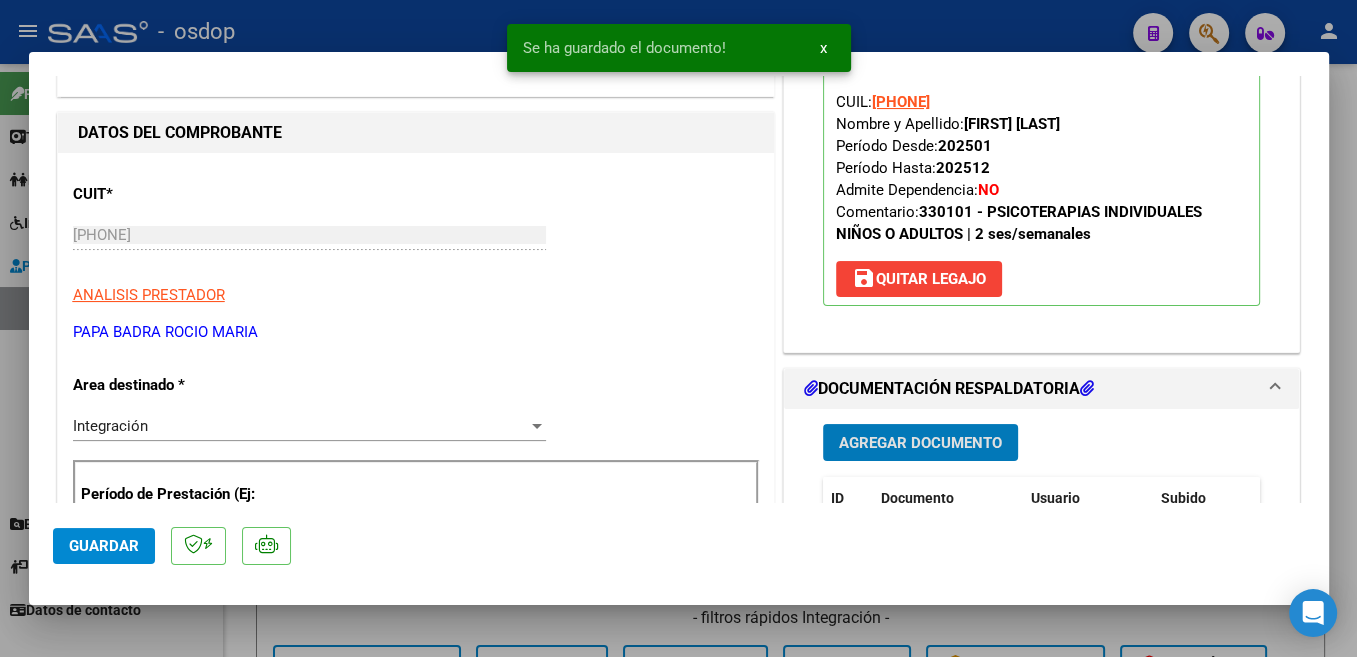 click on "Guardar" 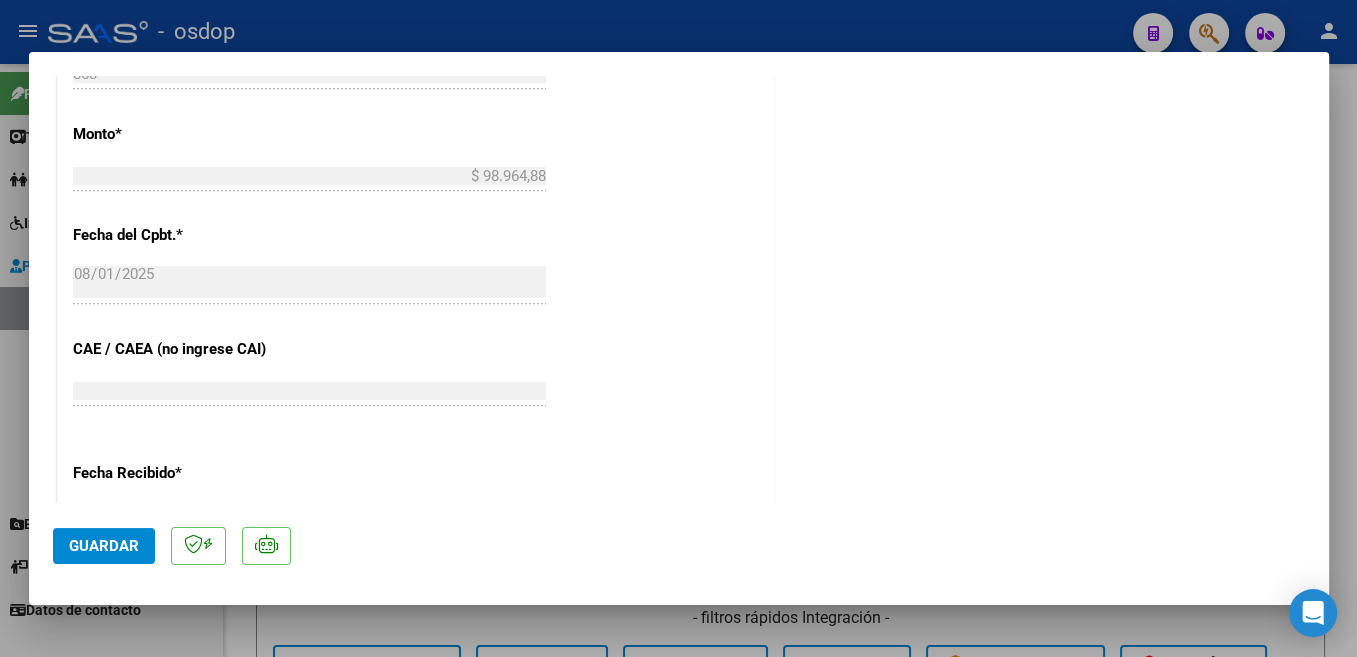 scroll, scrollTop: 1438, scrollLeft: 0, axis: vertical 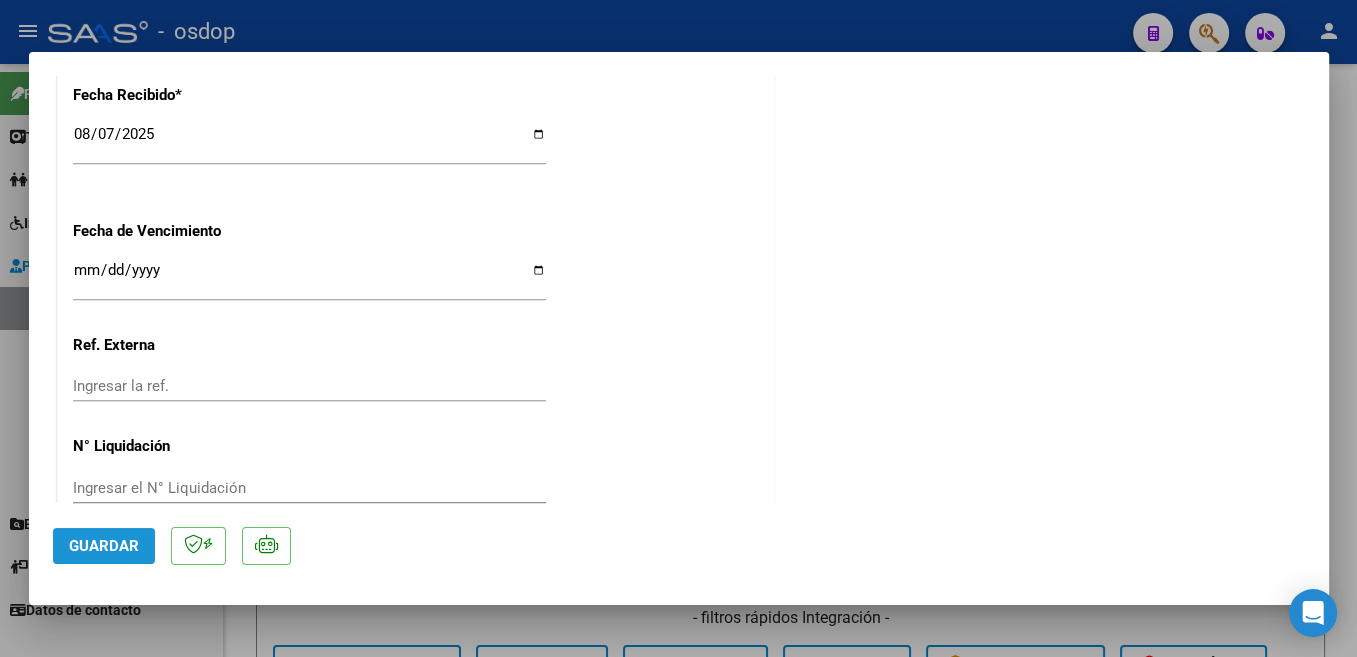 click on "Guardar" 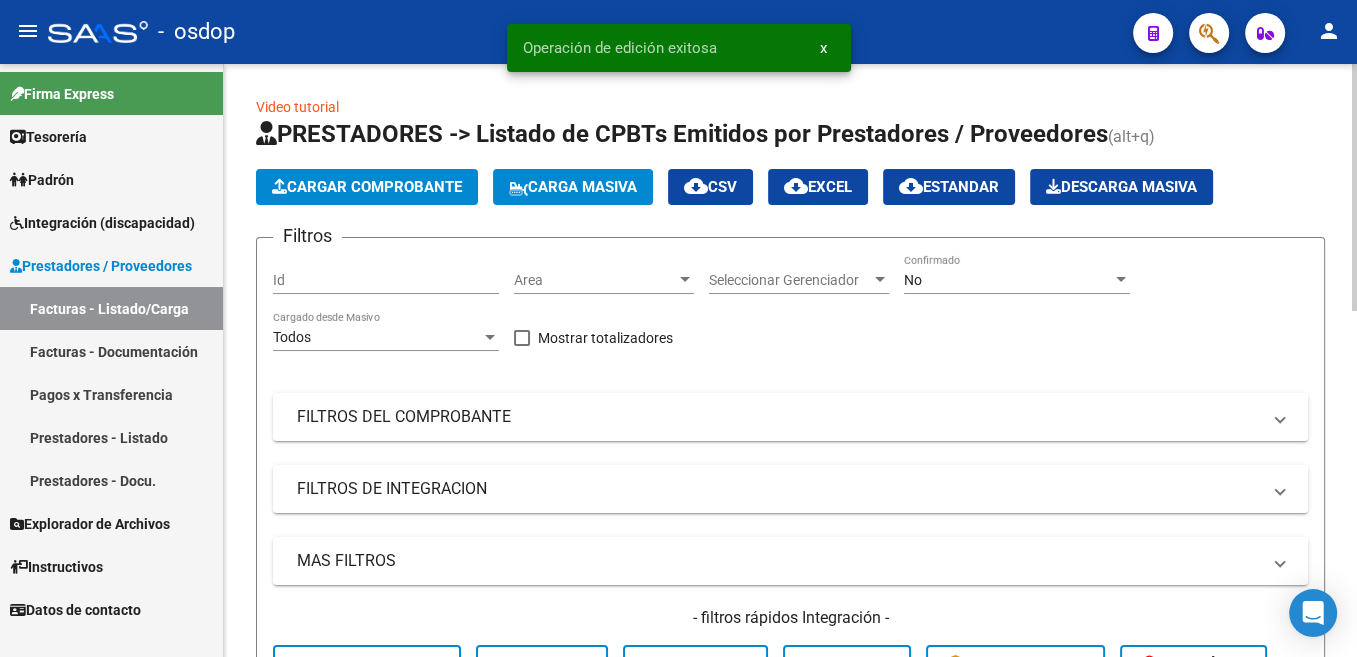 click on "Cargar Comprobante" 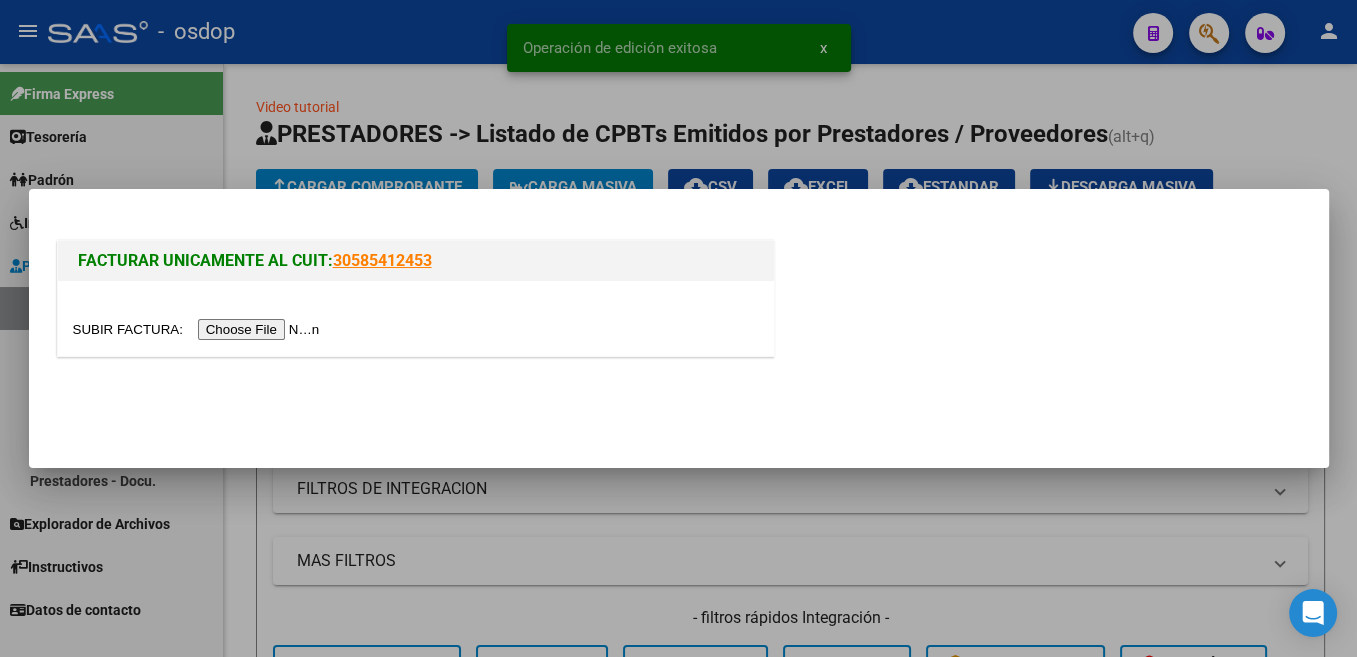 click at bounding box center [199, 329] 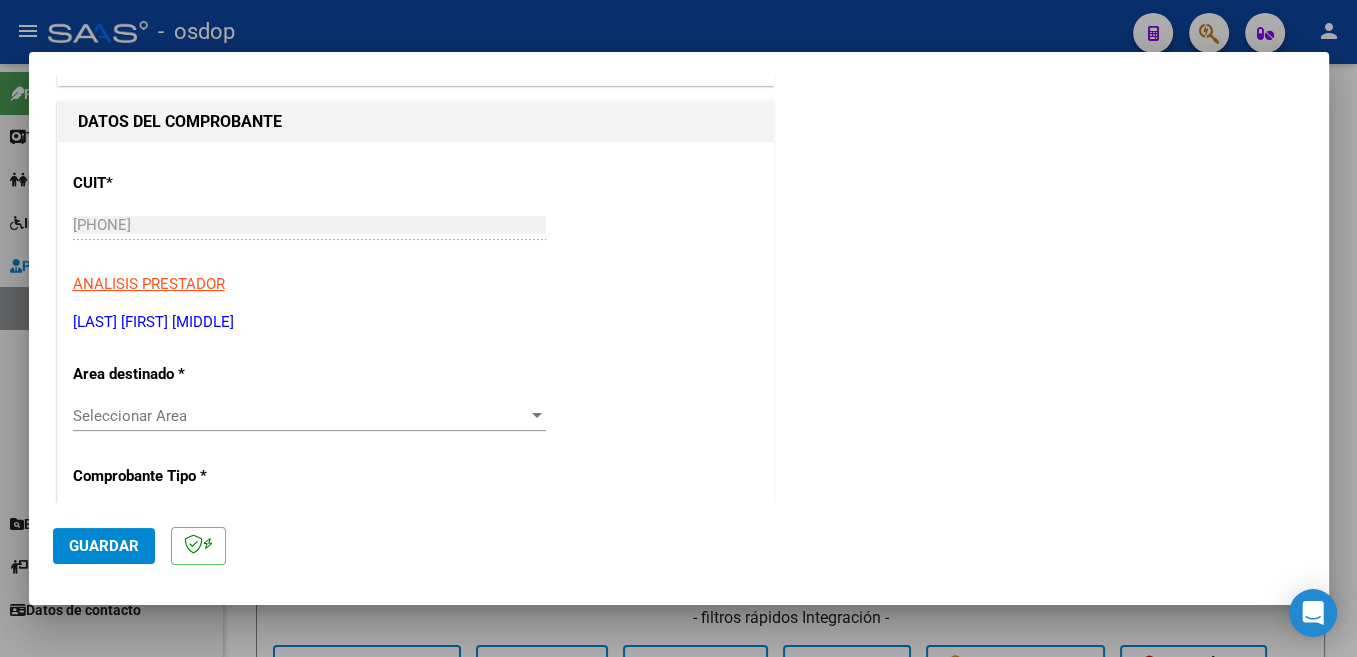 scroll, scrollTop: 212, scrollLeft: 0, axis: vertical 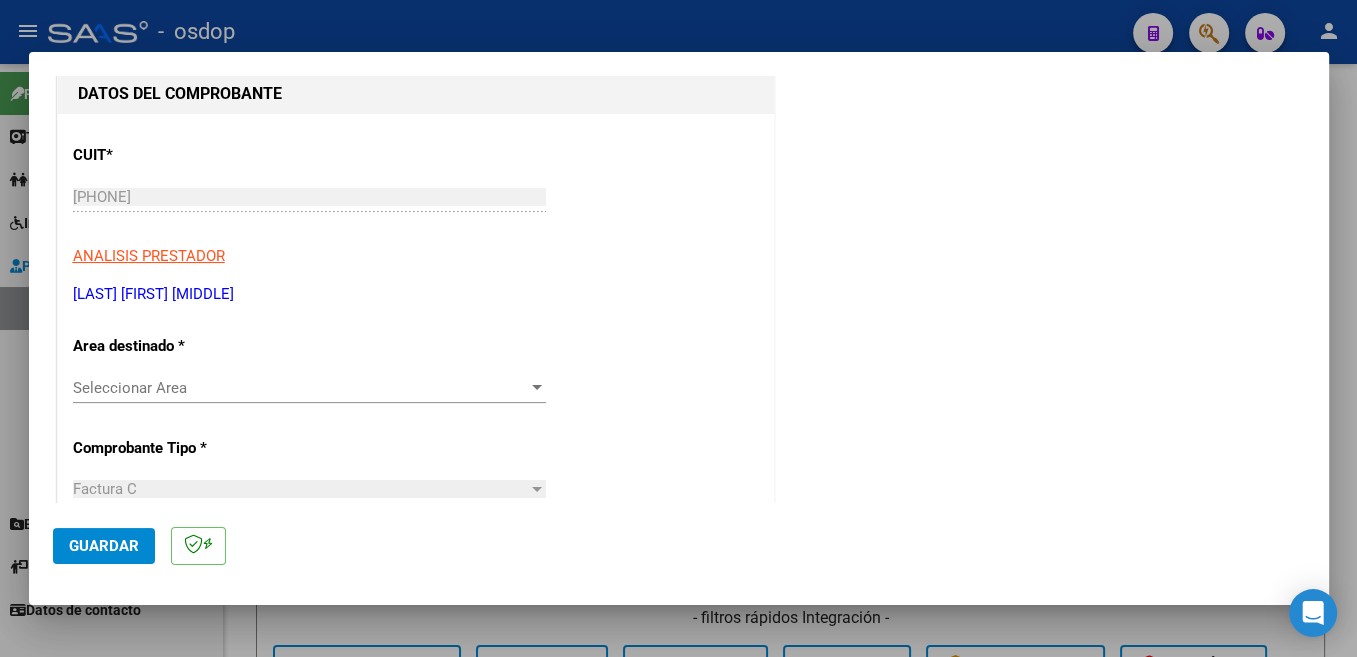 click on "Seleccionar Area" at bounding box center (300, 388) 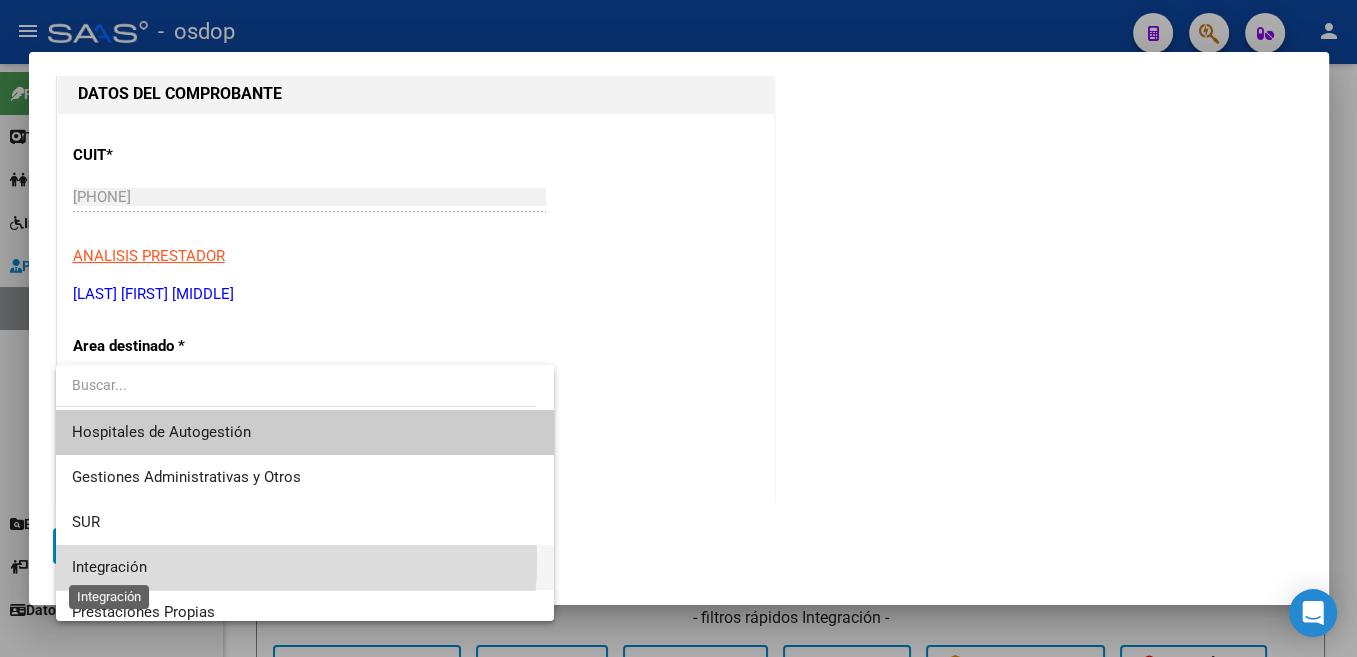 click on "Integración" at bounding box center (109, 567) 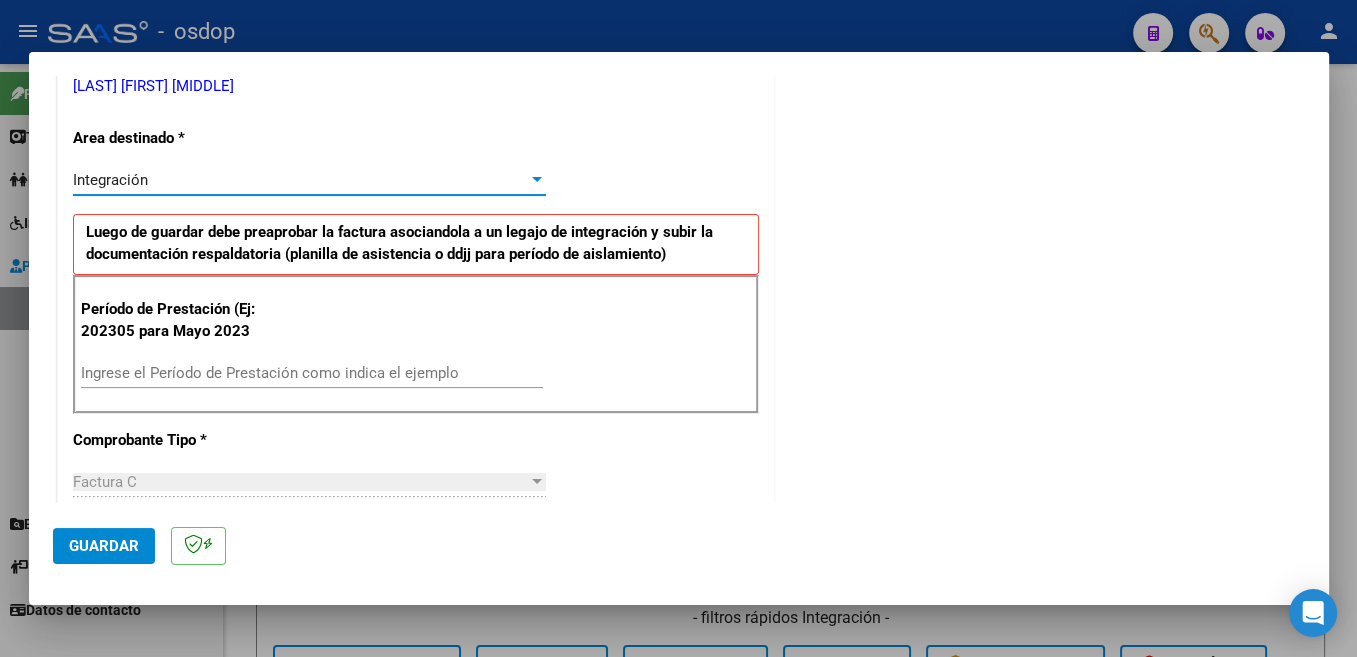 scroll, scrollTop: 424, scrollLeft: 0, axis: vertical 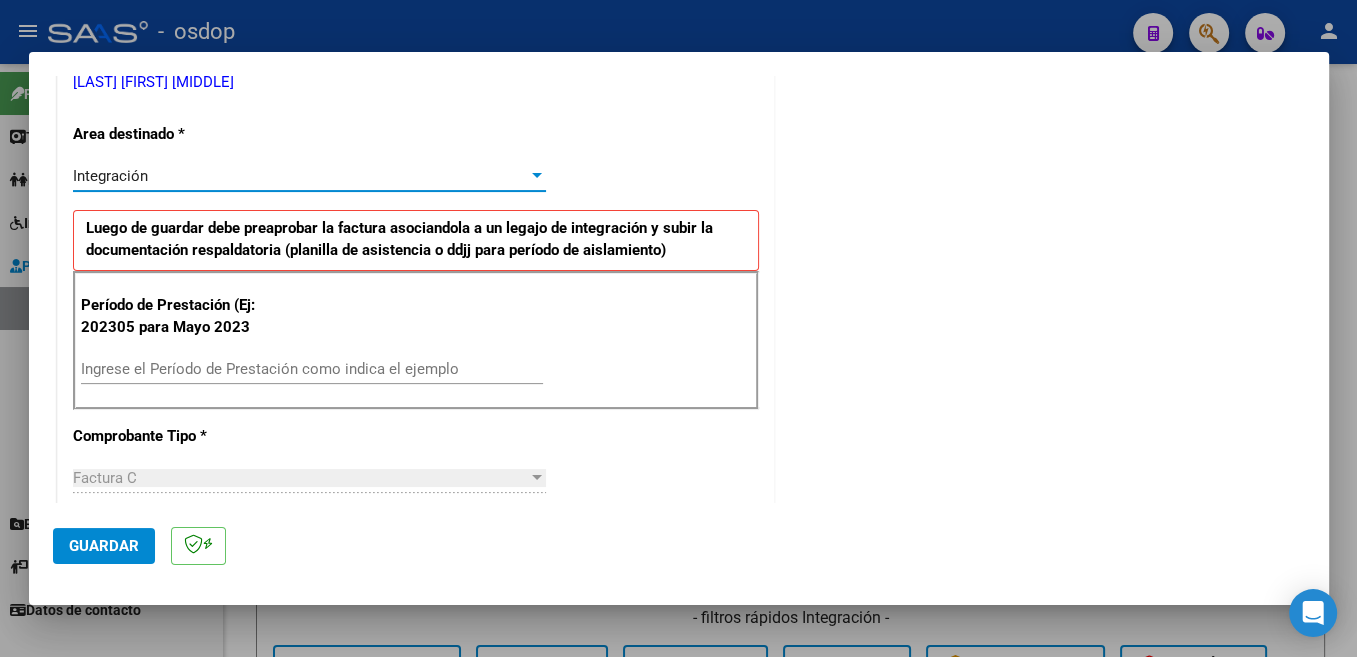 click on "Ingrese el Período de Prestación como indica el ejemplo" at bounding box center [312, 369] 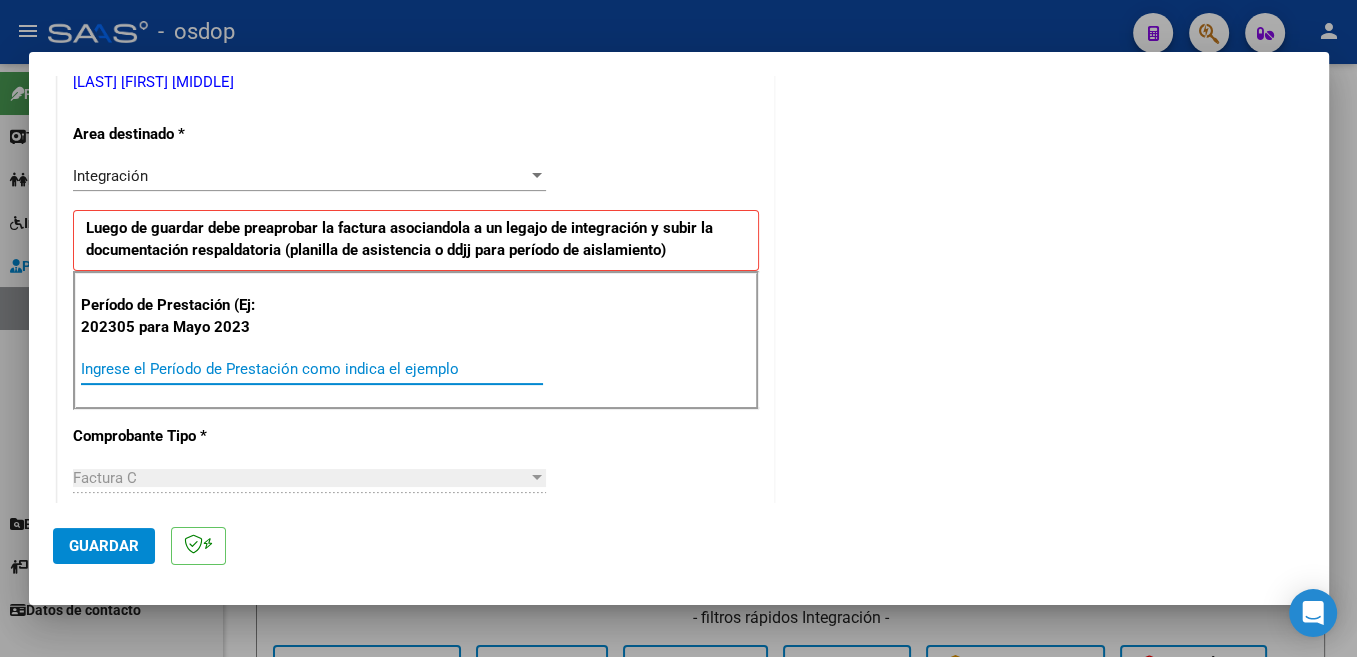 click on "Ingrese el Período de Prestación como indica el ejemplo" at bounding box center (312, 369) 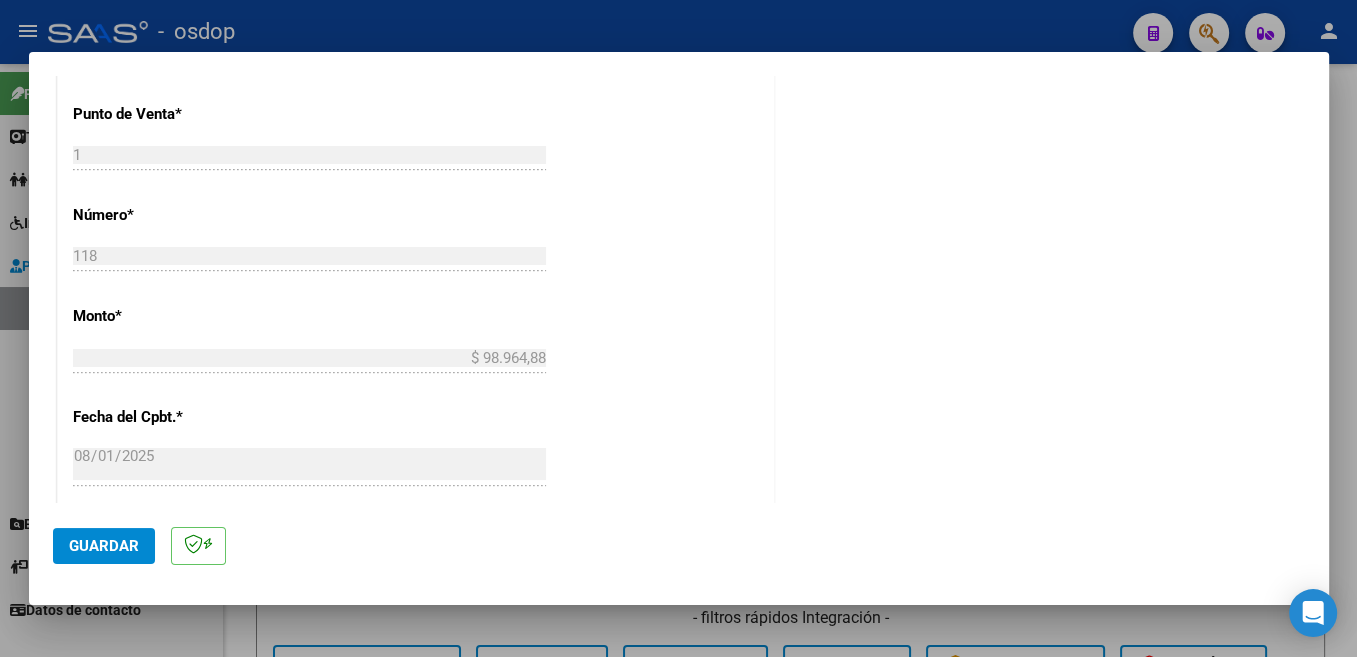 scroll, scrollTop: 1166, scrollLeft: 0, axis: vertical 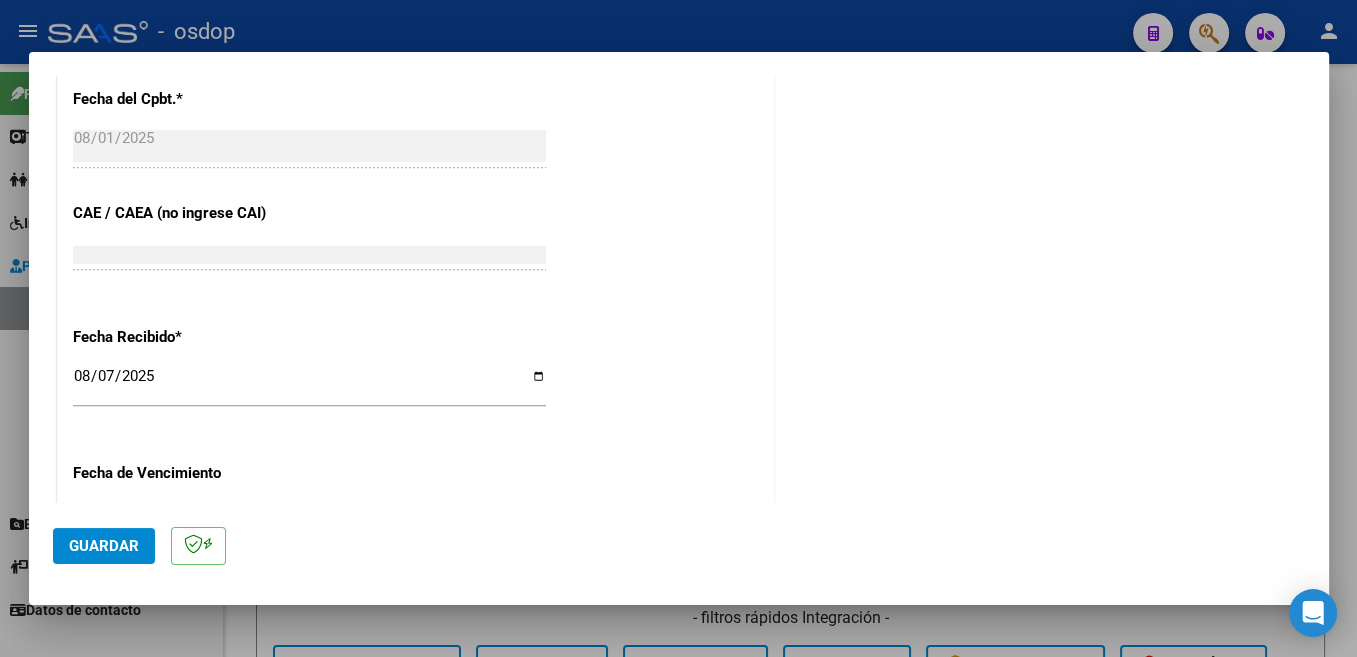 type on "202507" 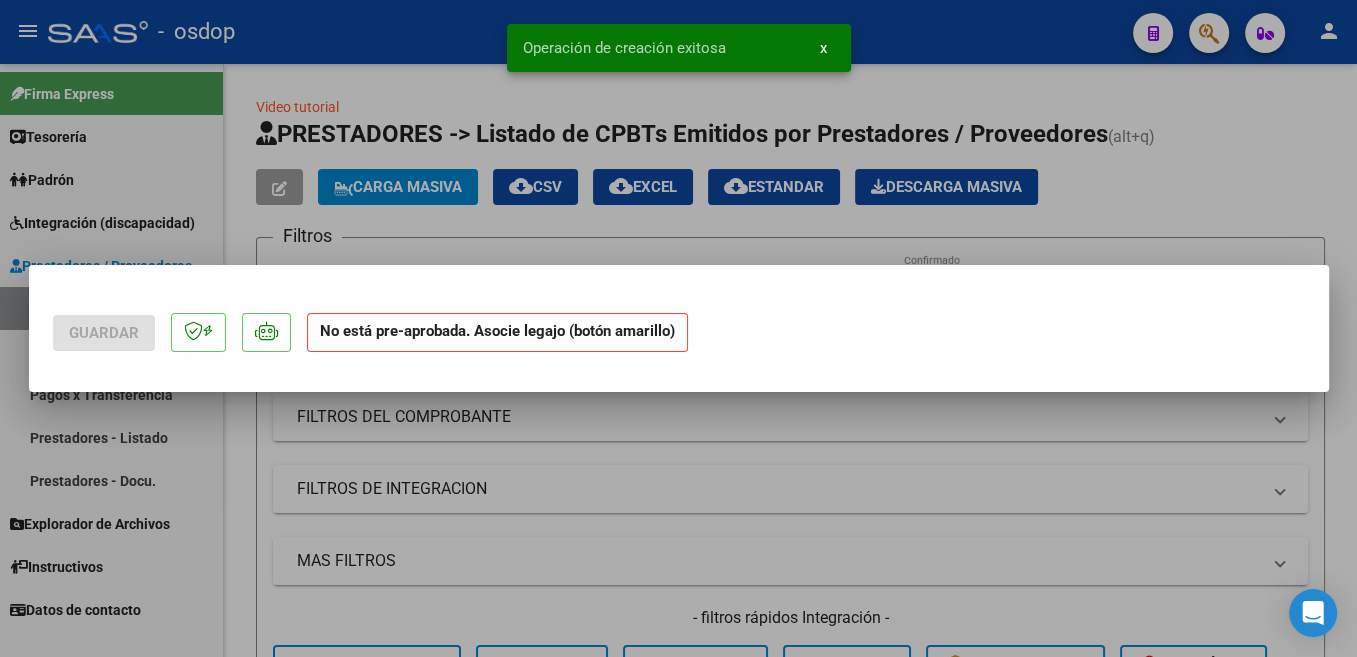 scroll, scrollTop: 0, scrollLeft: 0, axis: both 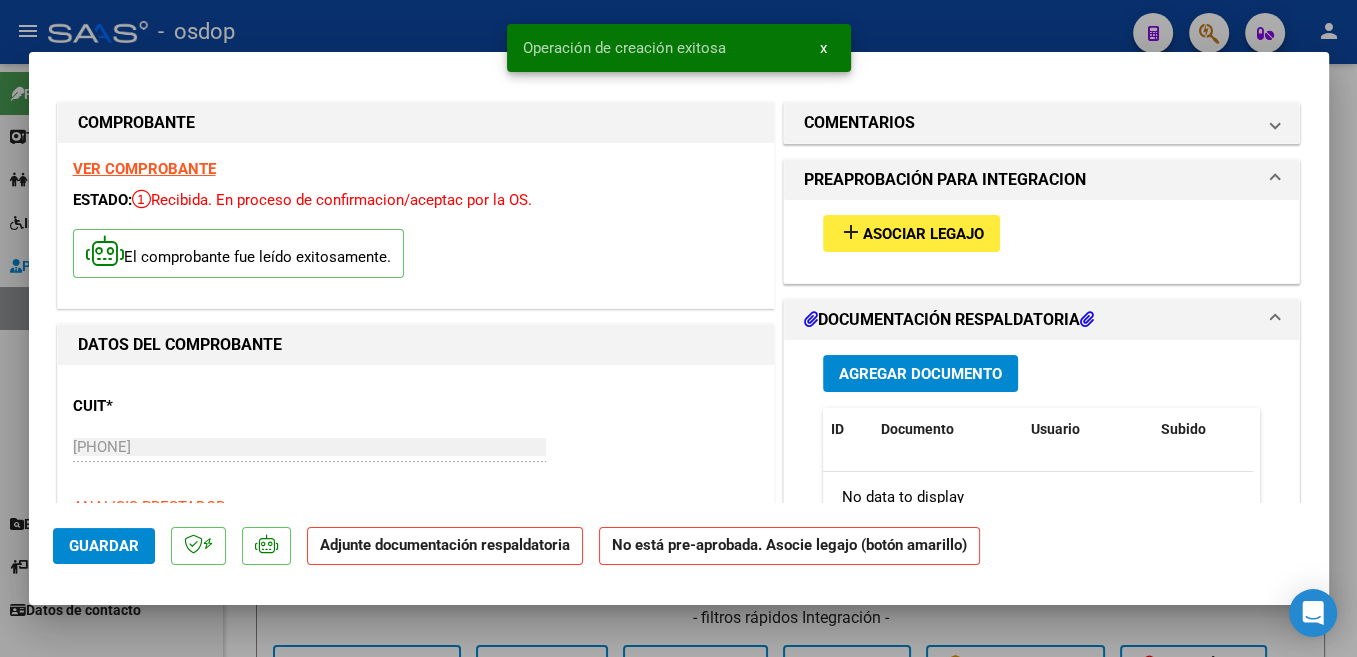 click on "add Asociar Legajo" at bounding box center [911, 233] 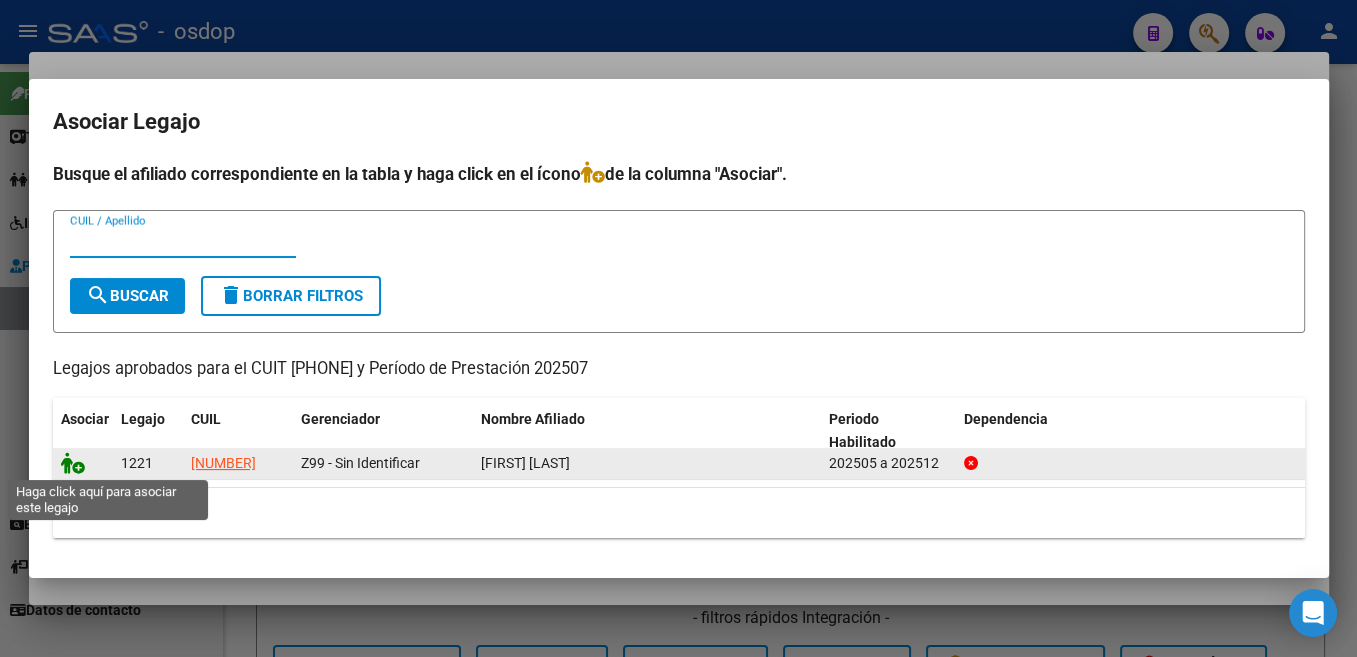 click 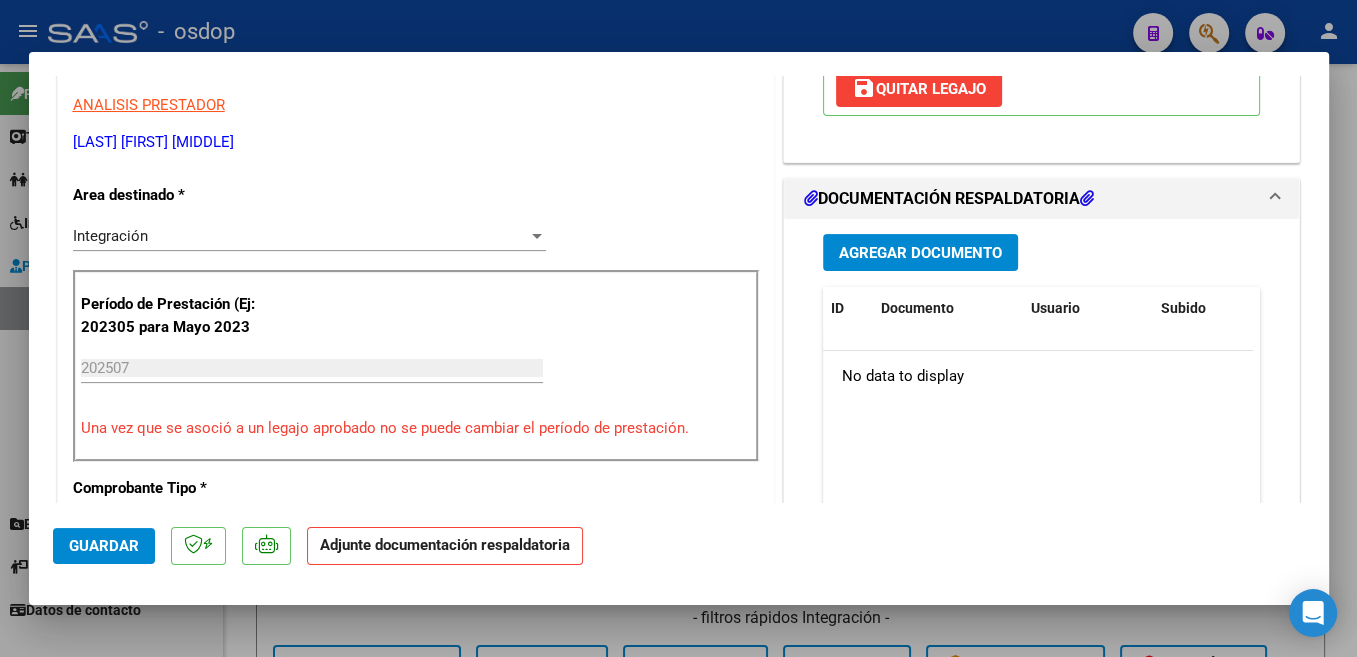 scroll, scrollTop: 530, scrollLeft: 0, axis: vertical 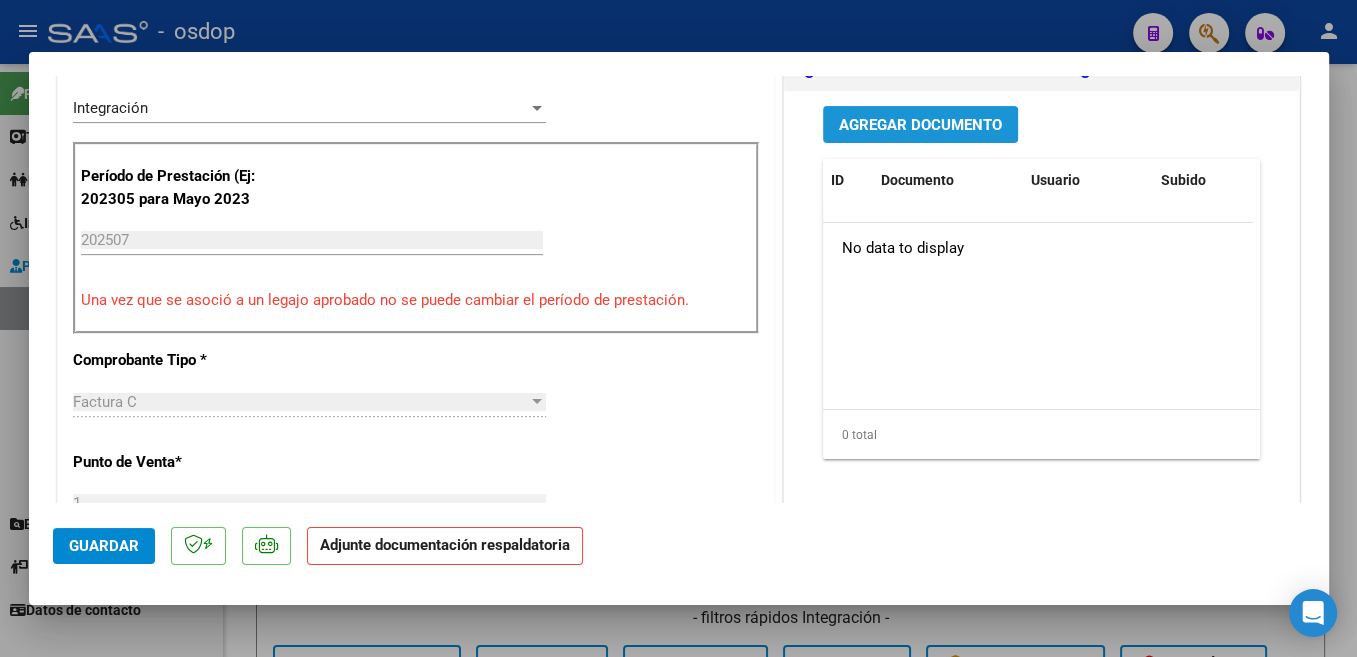 click on "Agregar Documento" at bounding box center [920, 124] 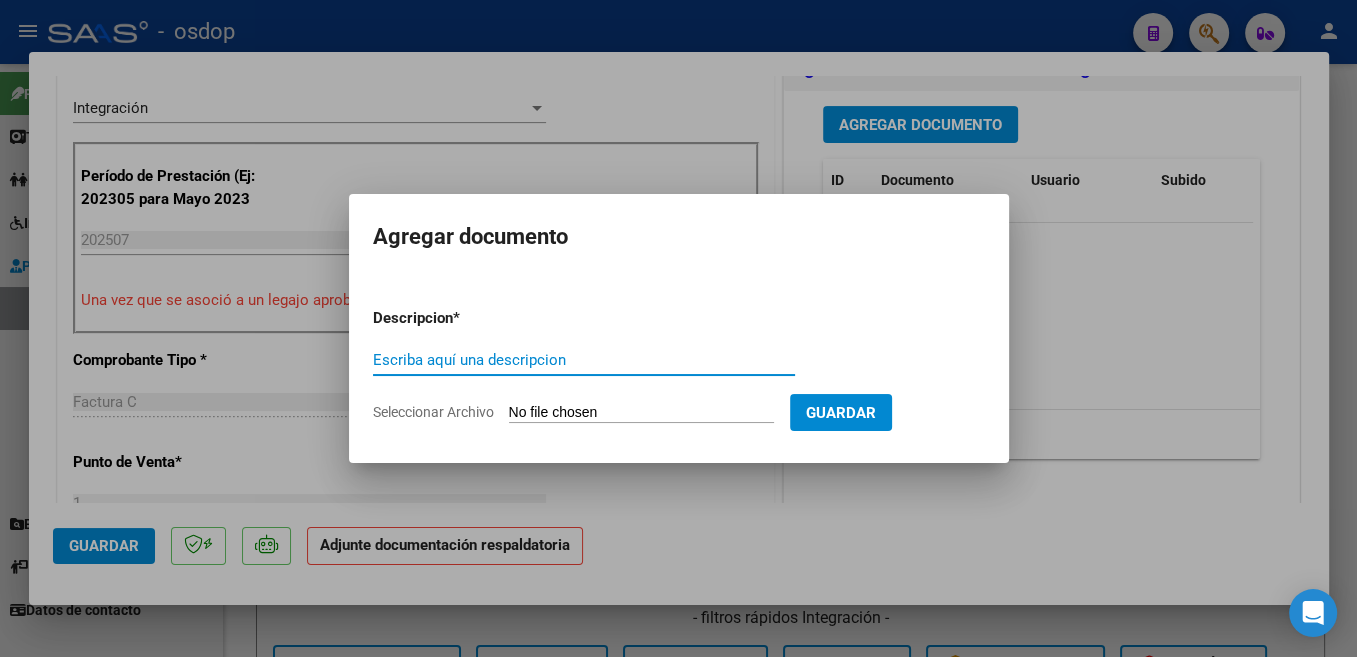 paste on "[FIRST] [LAST] <[EMAIL]>" 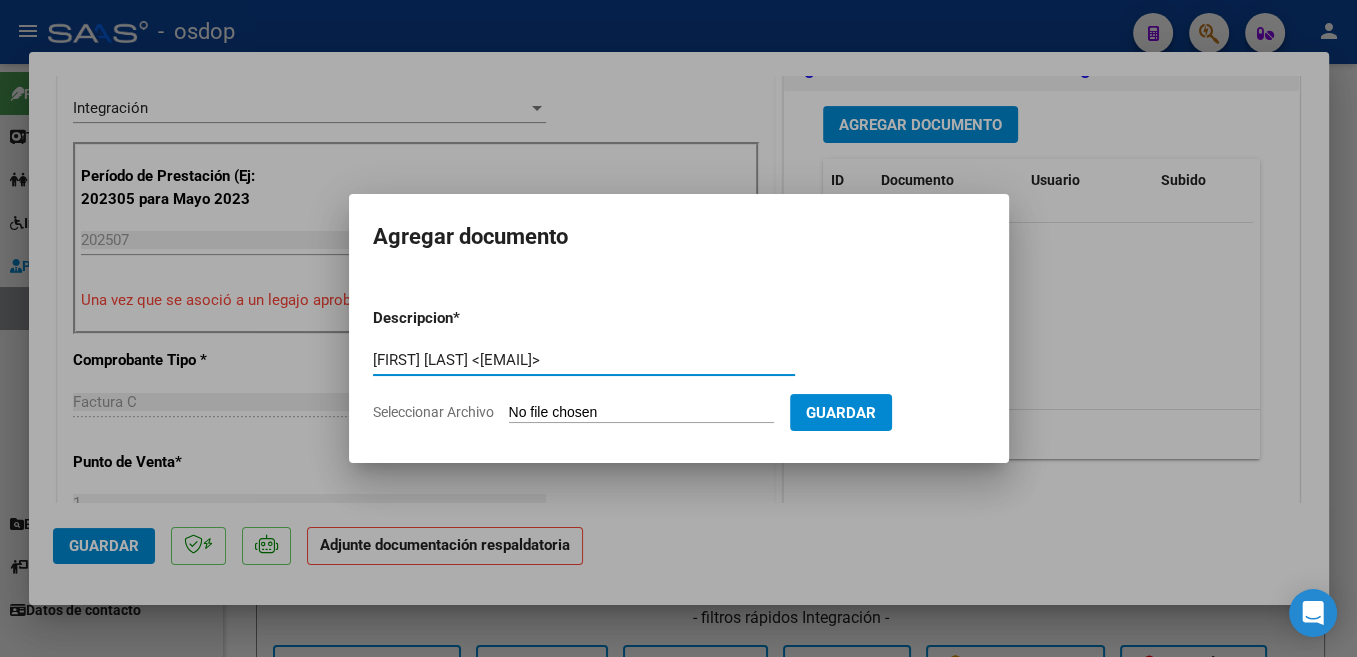 click on "[FIRST] [LAST] <[EMAIL]> Escriba aquí una descripcion" at bounding box center (584, 360) 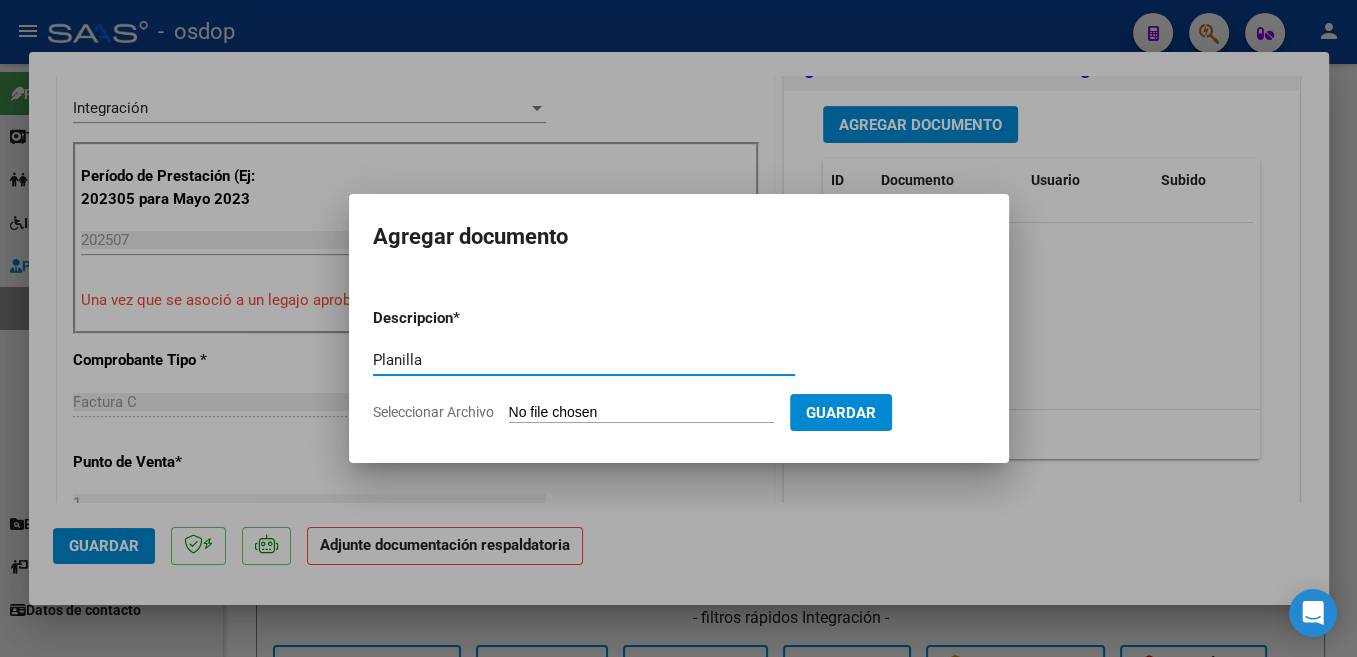 type on "Planilla" 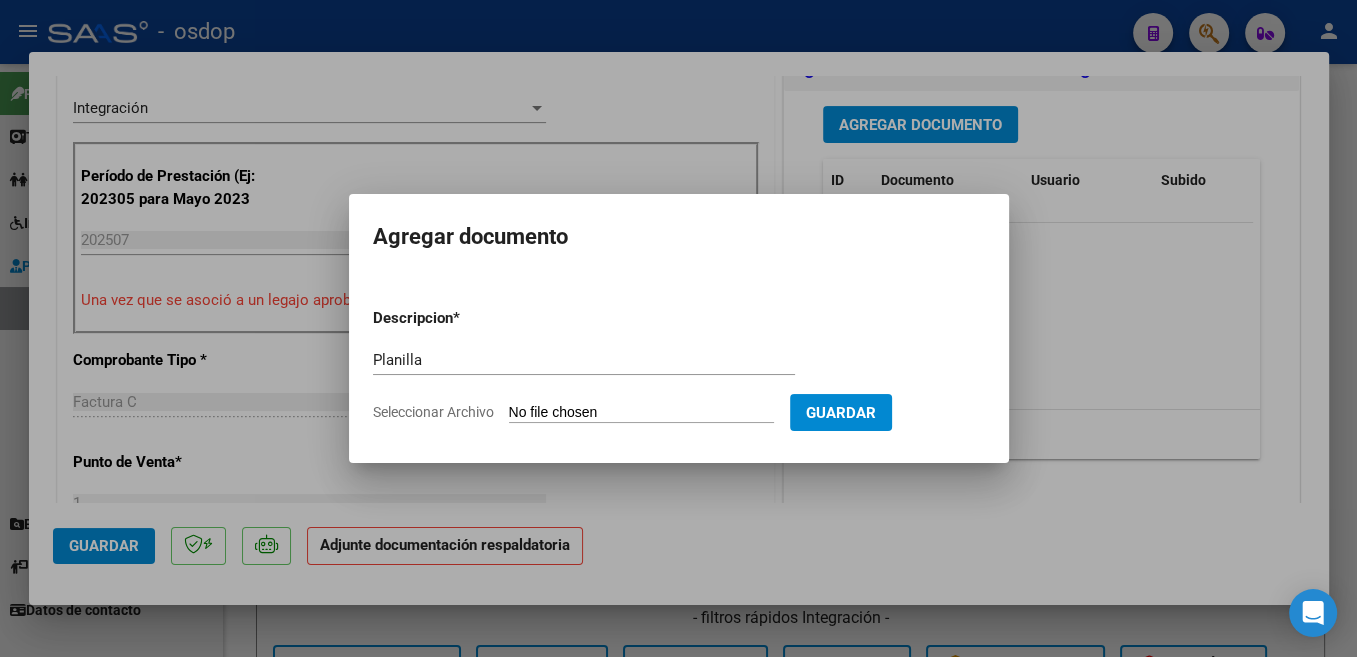 click on "Seleccionar Archivo" at bounding box center [641, 413] 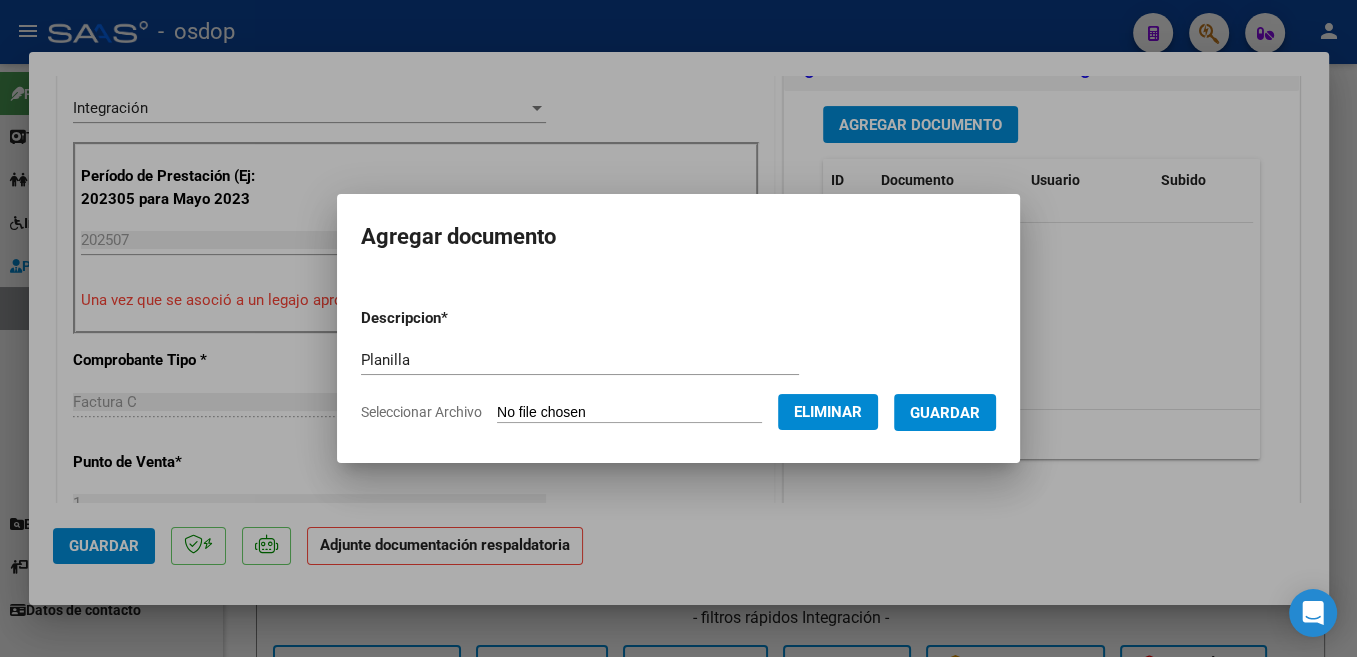 click on "Eliminar" 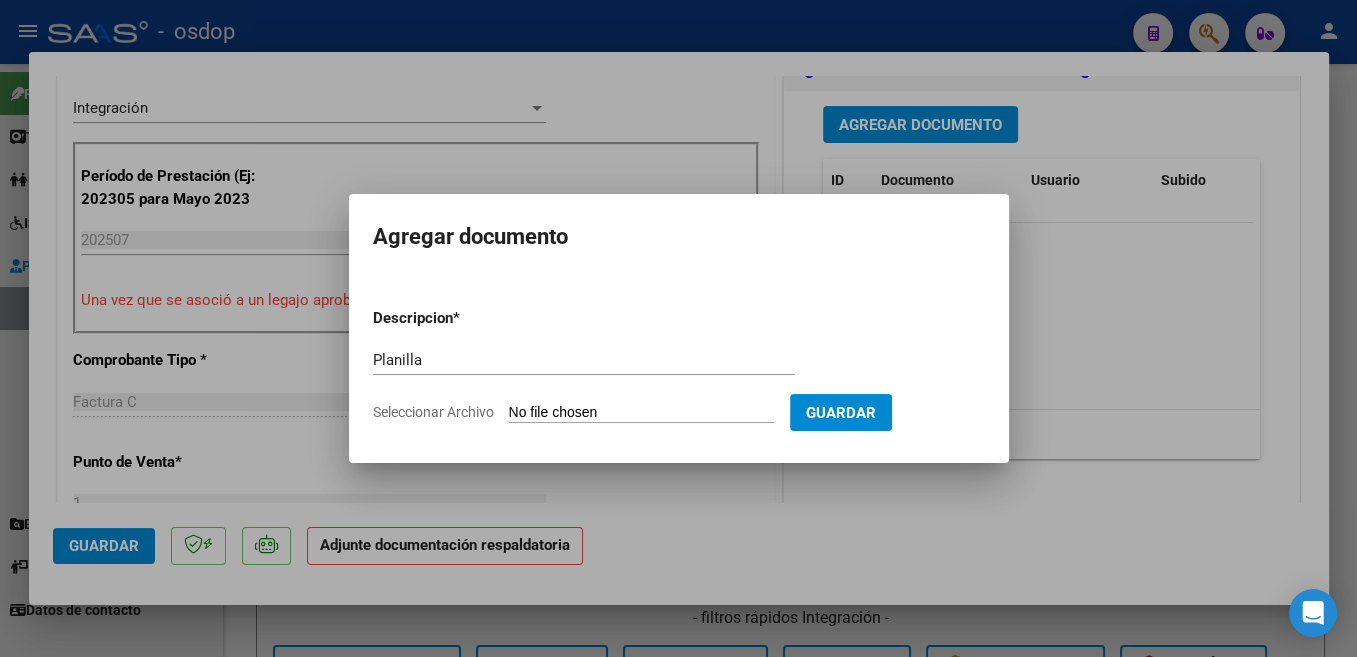 click on "Seleccionar Archivo" at bounding box center (641, 413) 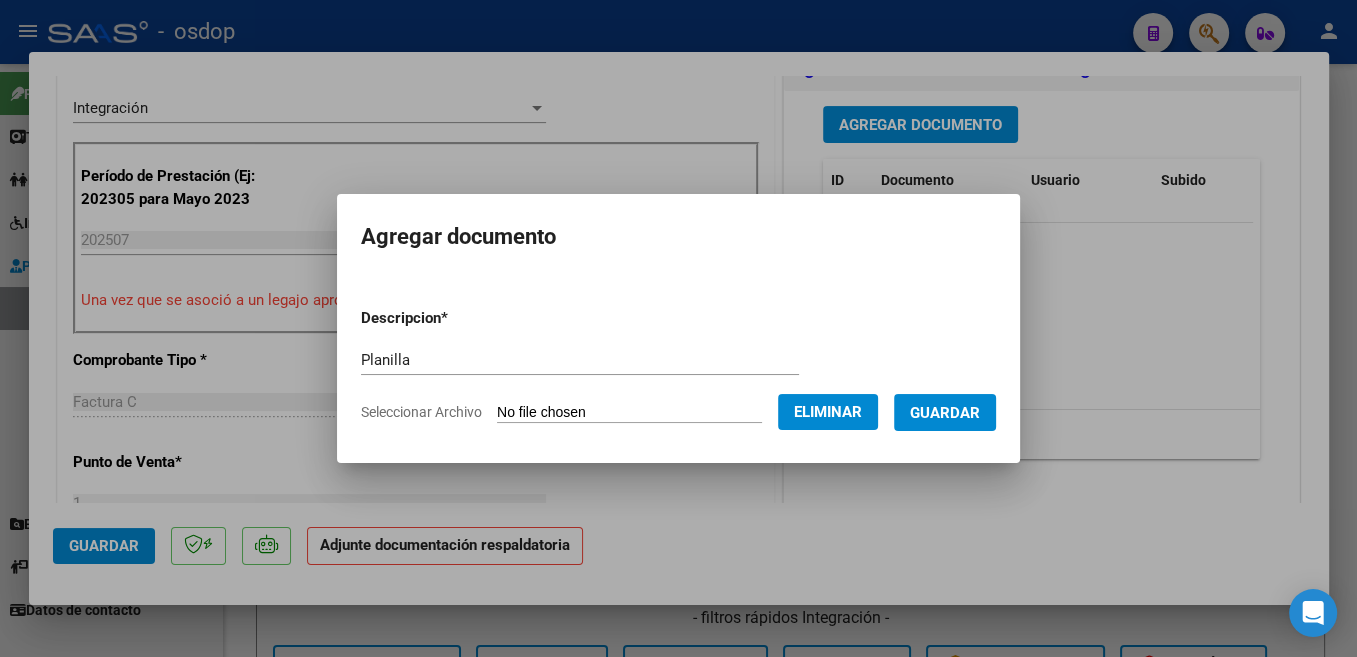 click on "Guardar" at bounding box center (945, 412) 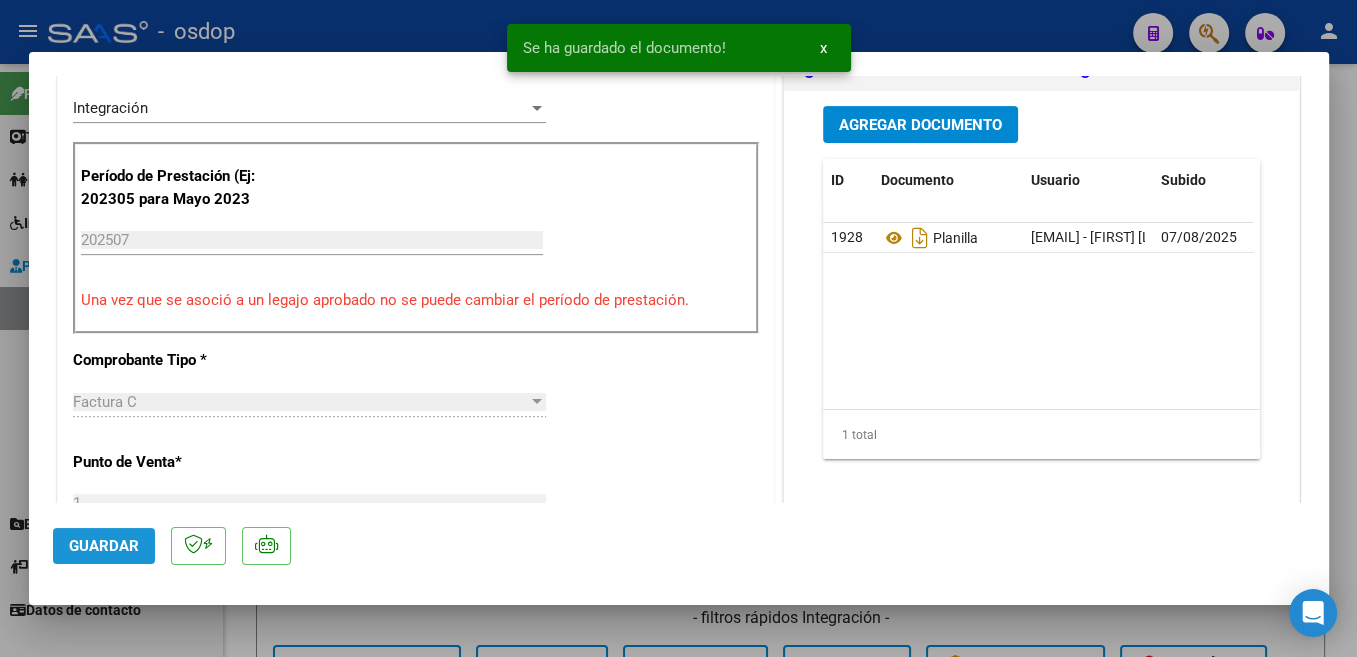click on "Guardar" 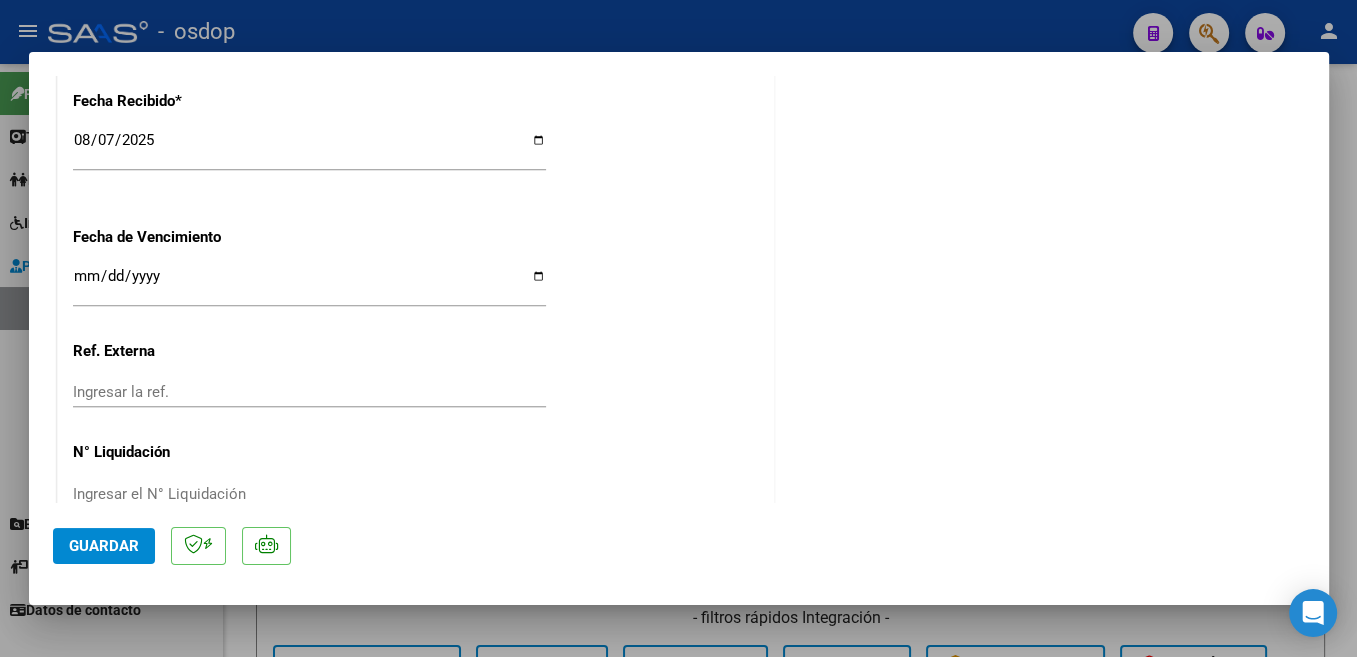 scroll, scrollTop: 1438, scrollLeft: 0, axis: vertical 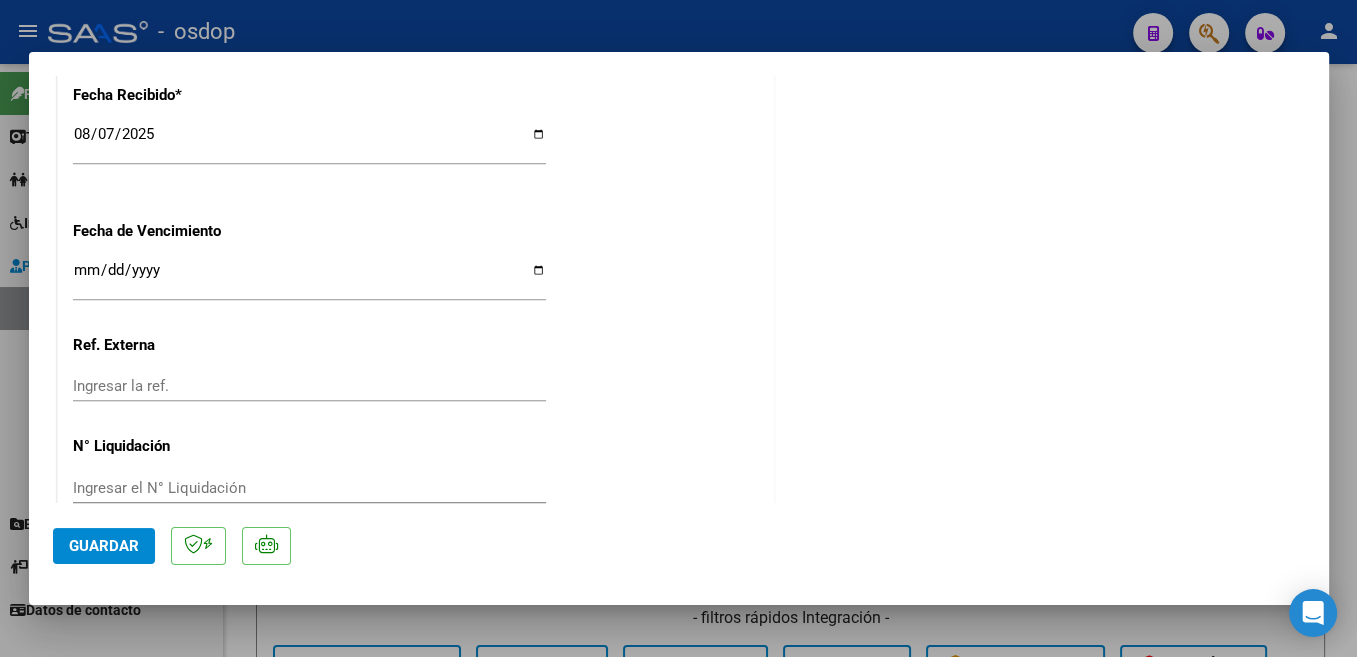 click on "Guardar" 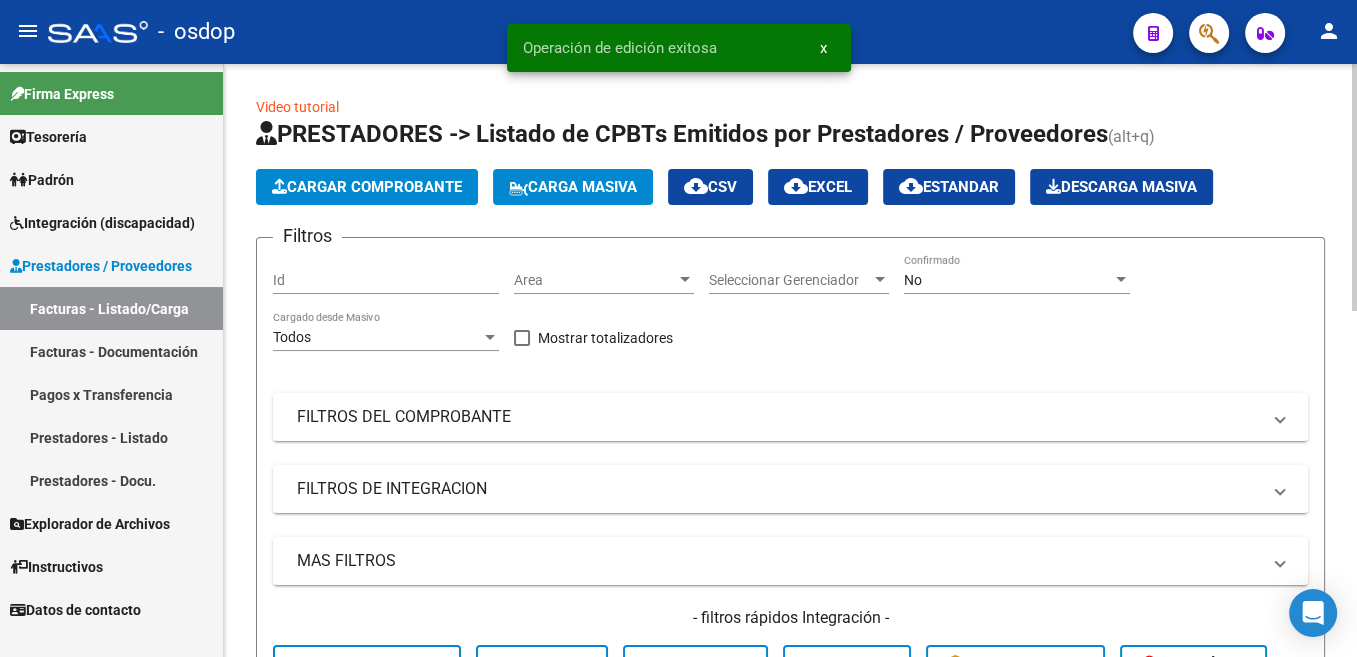 click on "Cargar Comprobante" 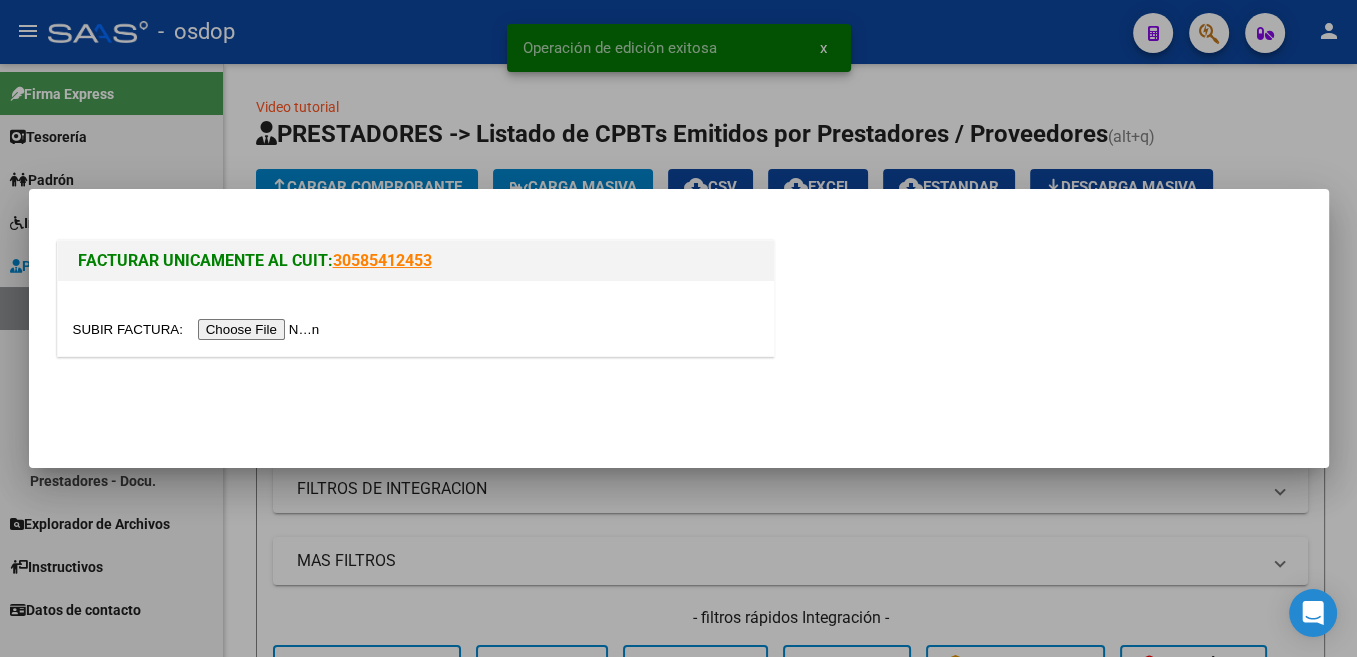 click at bounding box center (199, 329) 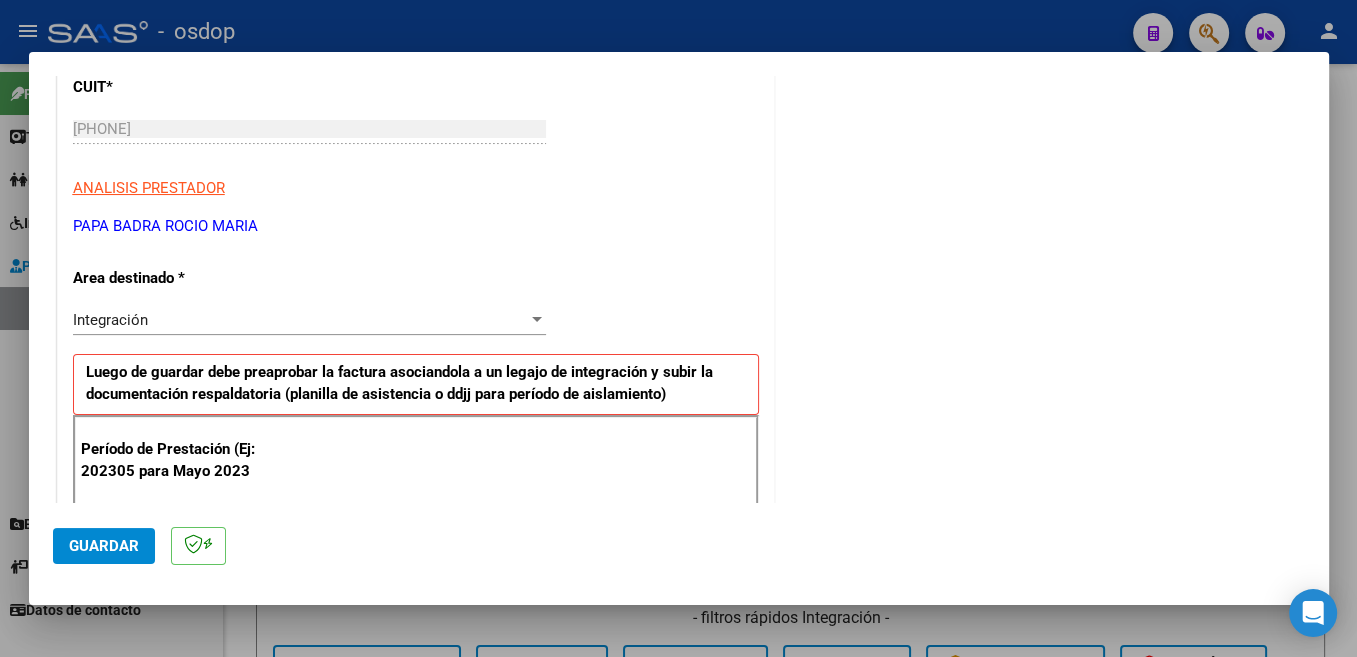 scroll, scrollTop: 318, scrollLeft: 0, axis: vertical 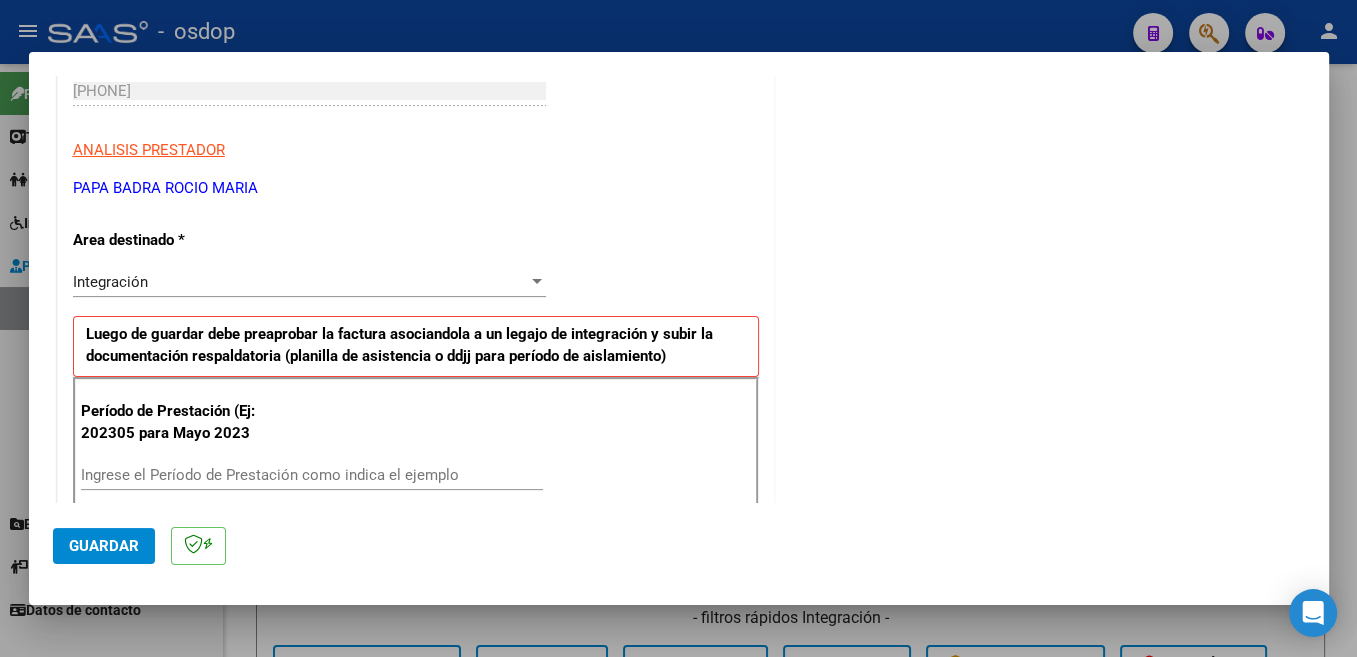 click on "Ingrese el Período de Prestación como indica el ejemplo" at bounding box center (312, 475) 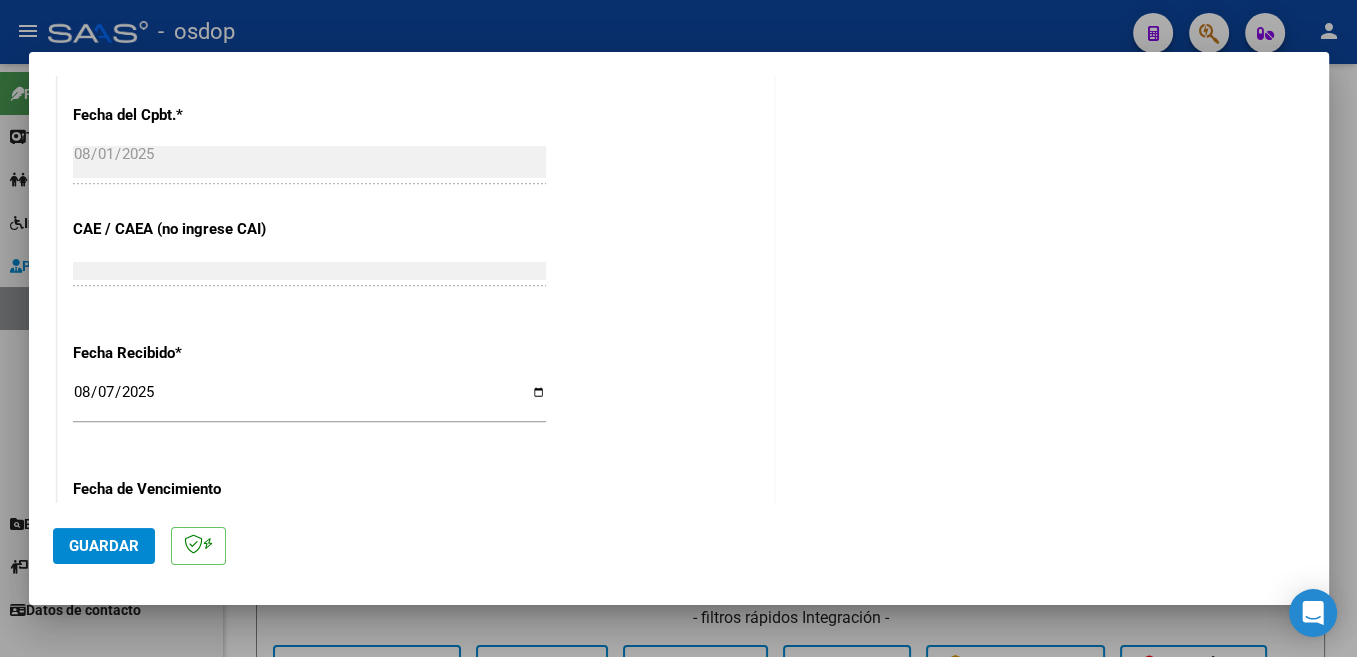 scroll, scrollTop: 1378, scrollLeft: 0, axis: vertical 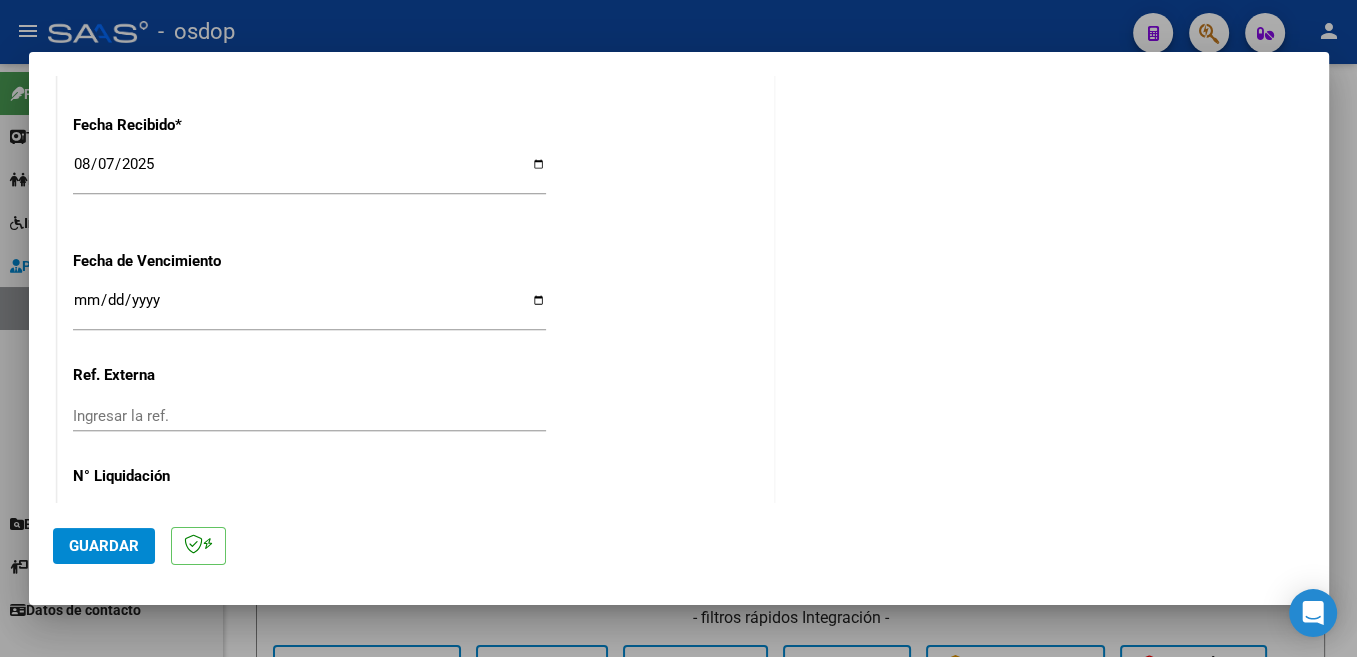 type on "202507" 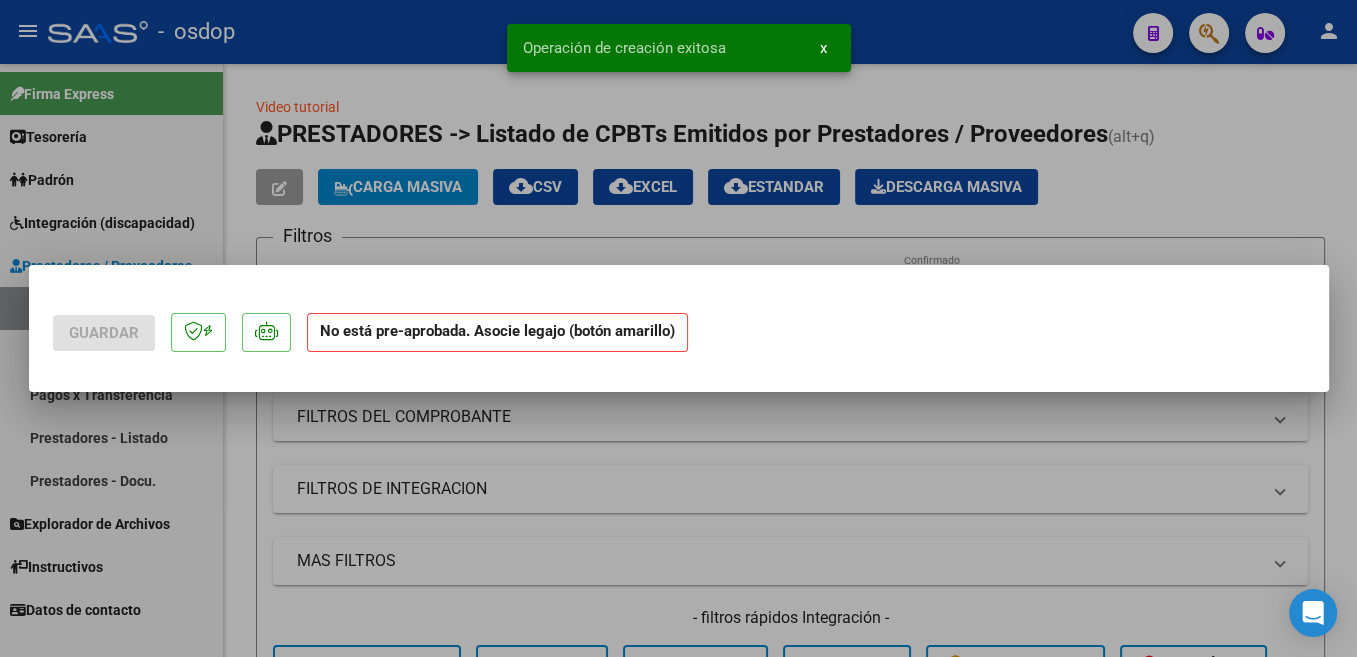 scroll, scrollTop: 0, scrollLeft: 0, axis: both 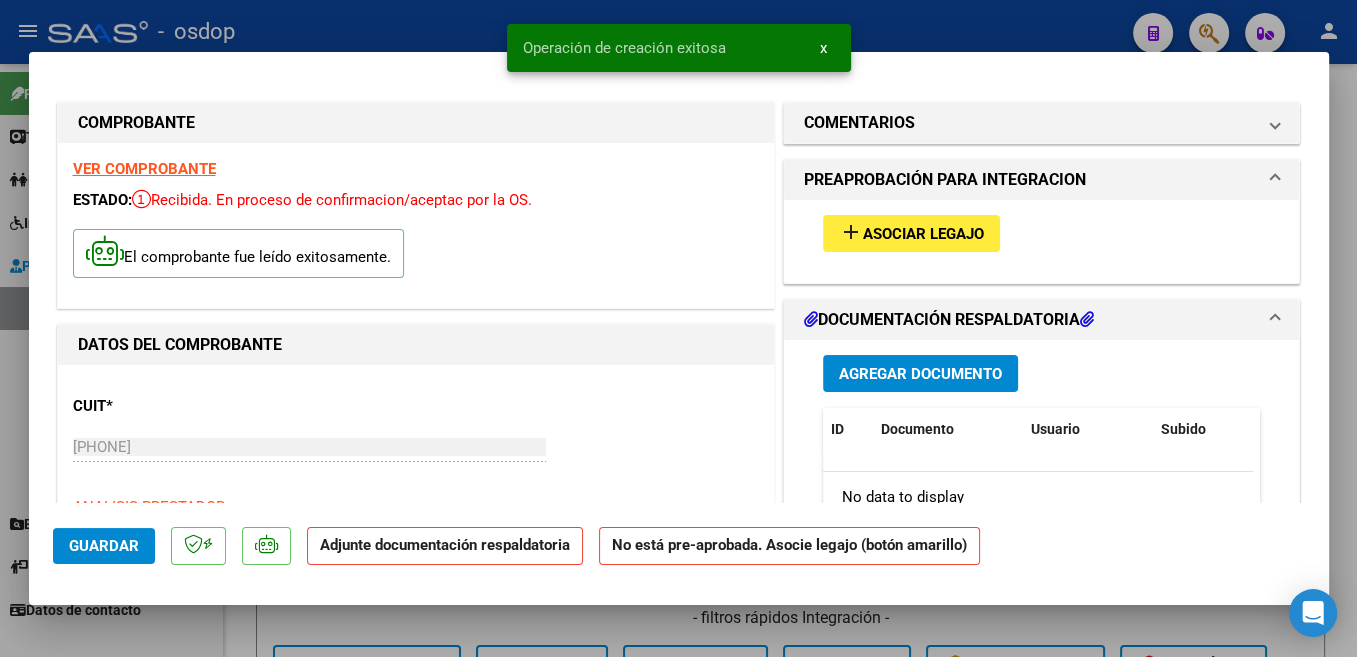 click on "Asociar Legajo" at bounding box center (923, 234) 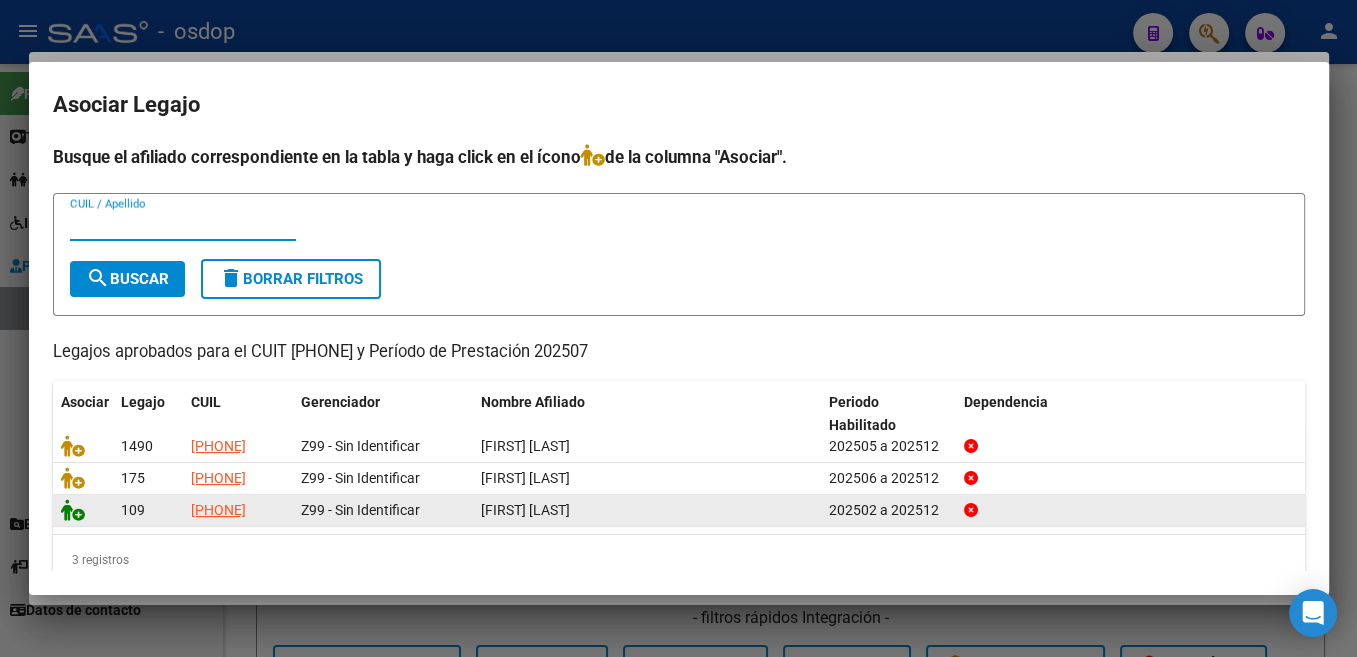 click 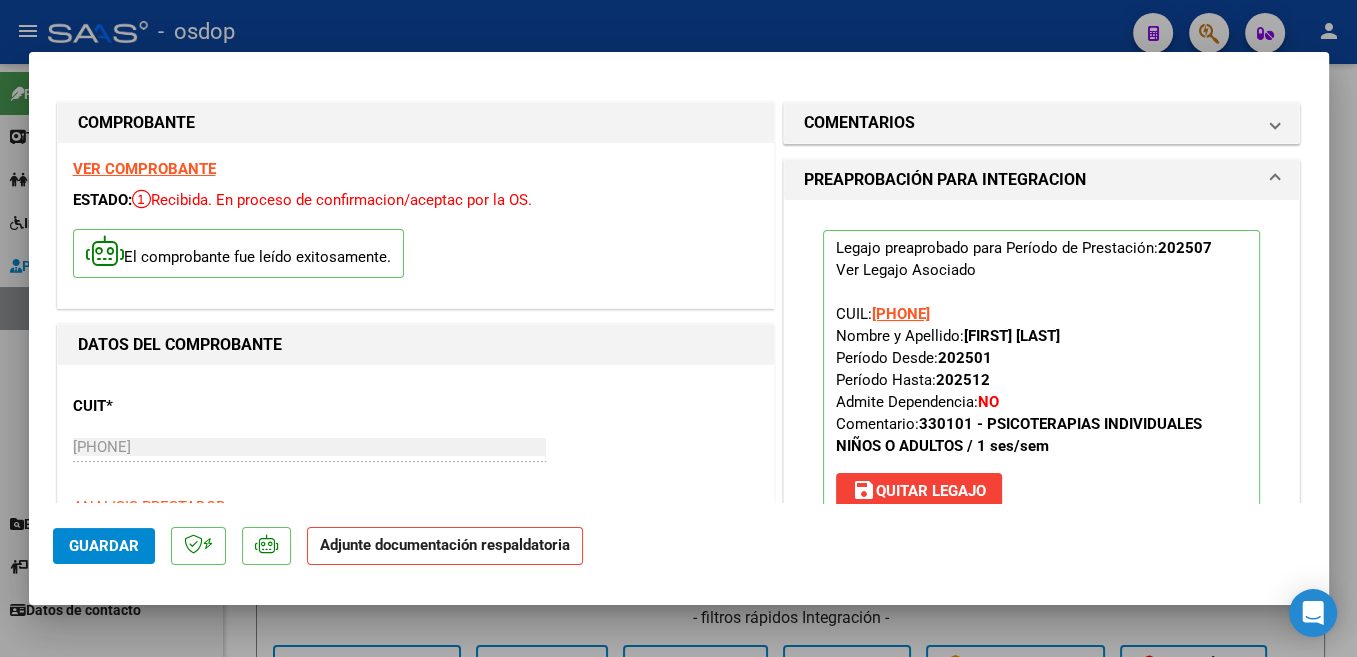 scroll, scrollTop: 530, scrollLeft: 0, axis: vertical 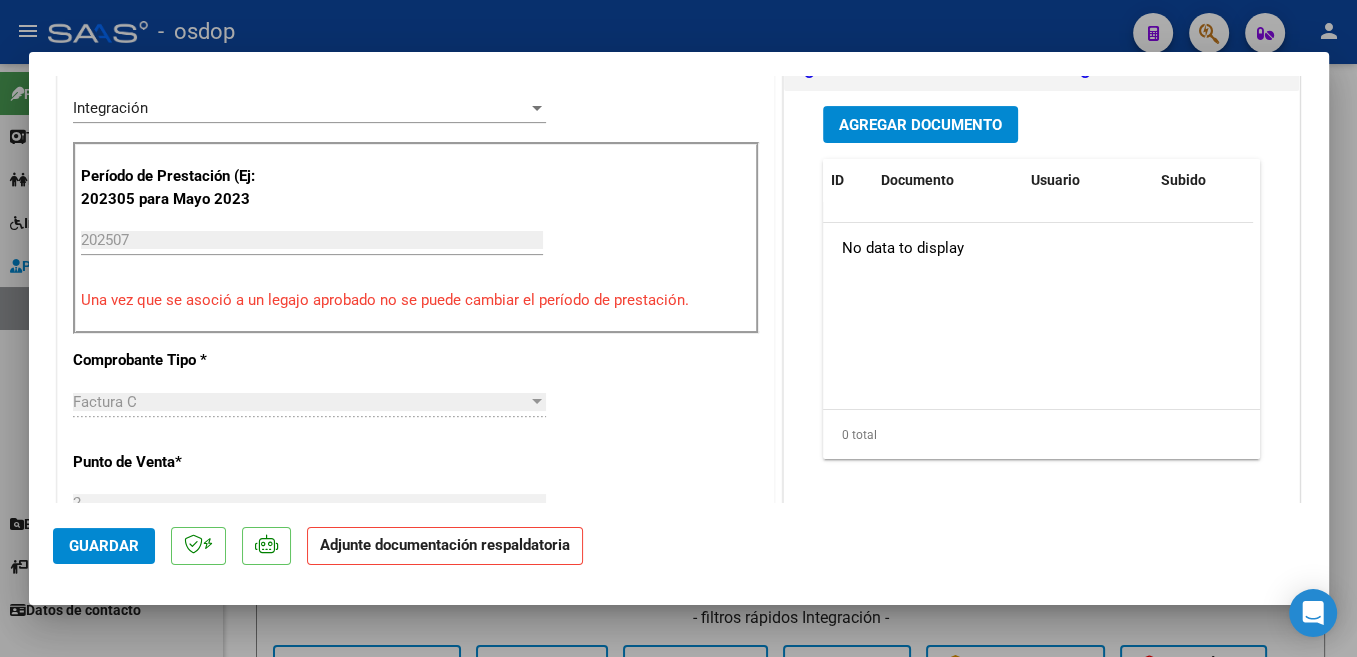 click on "Agregar Documento" at bounding box center [920, 124] 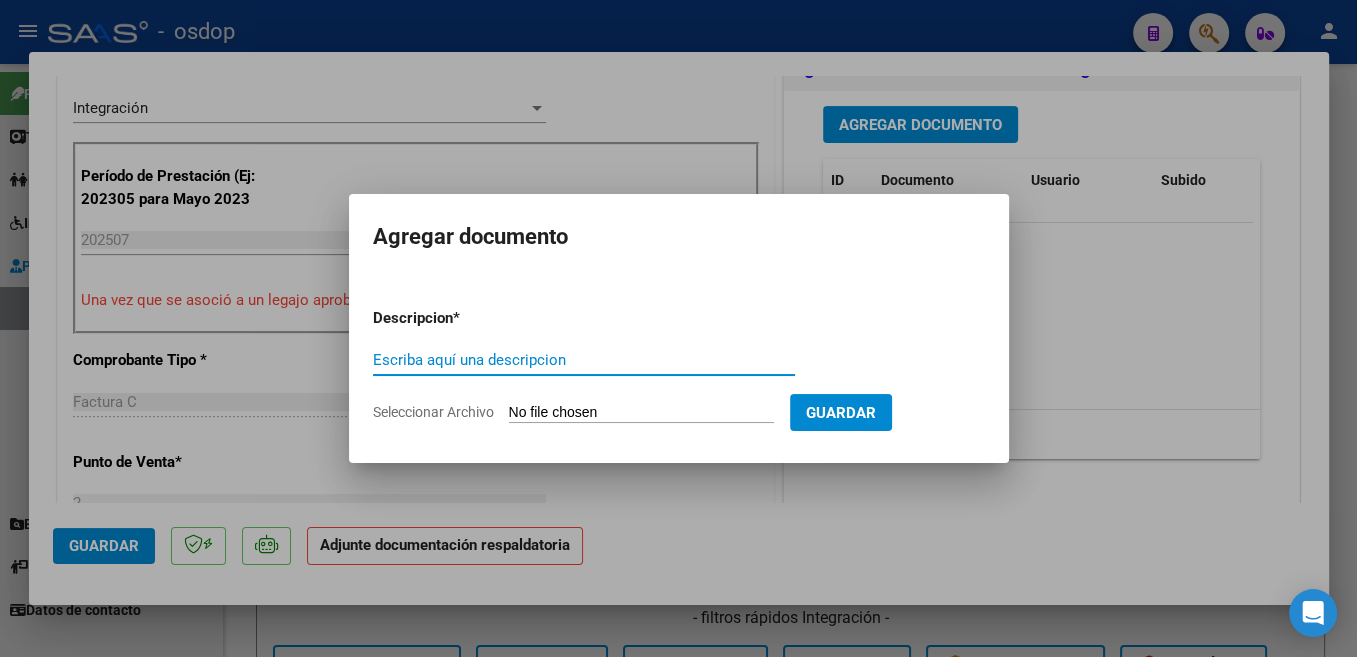 click on "Escriba aquí una descripcion" at bounding box center (584, 360) 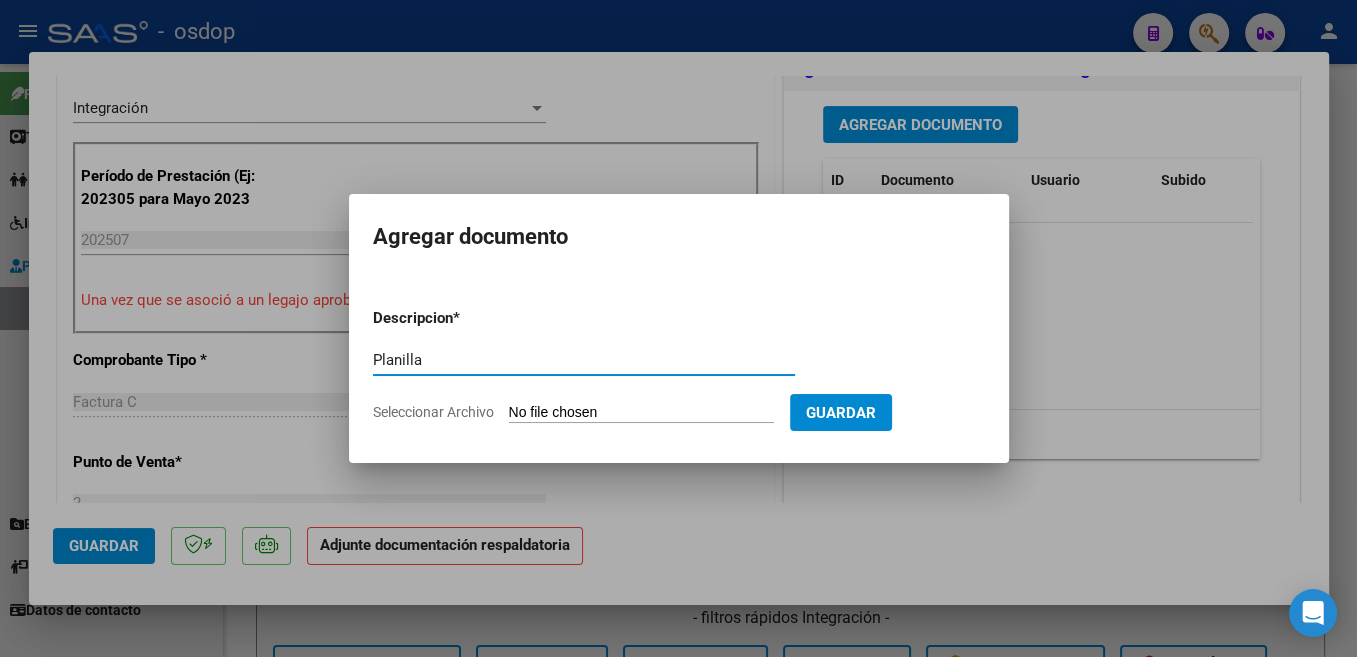 type on "Planilla" 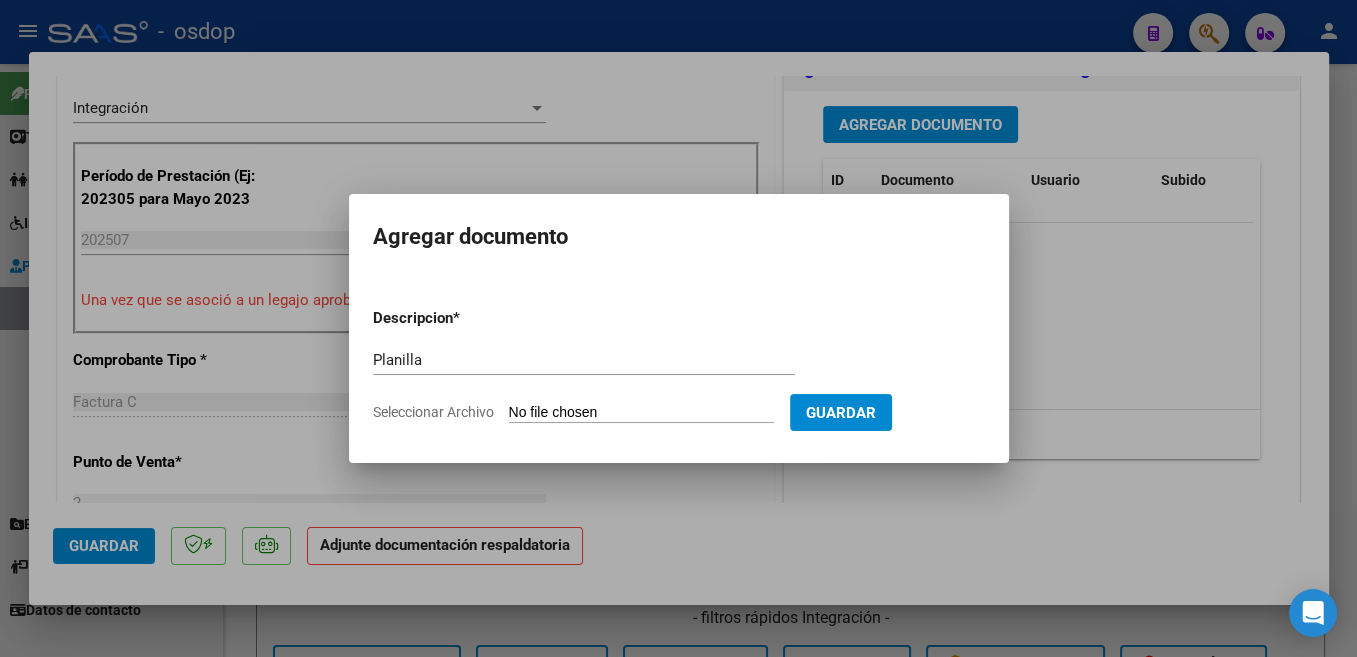 type on "C:\fakepath\ROTA - JULIO.pdf" 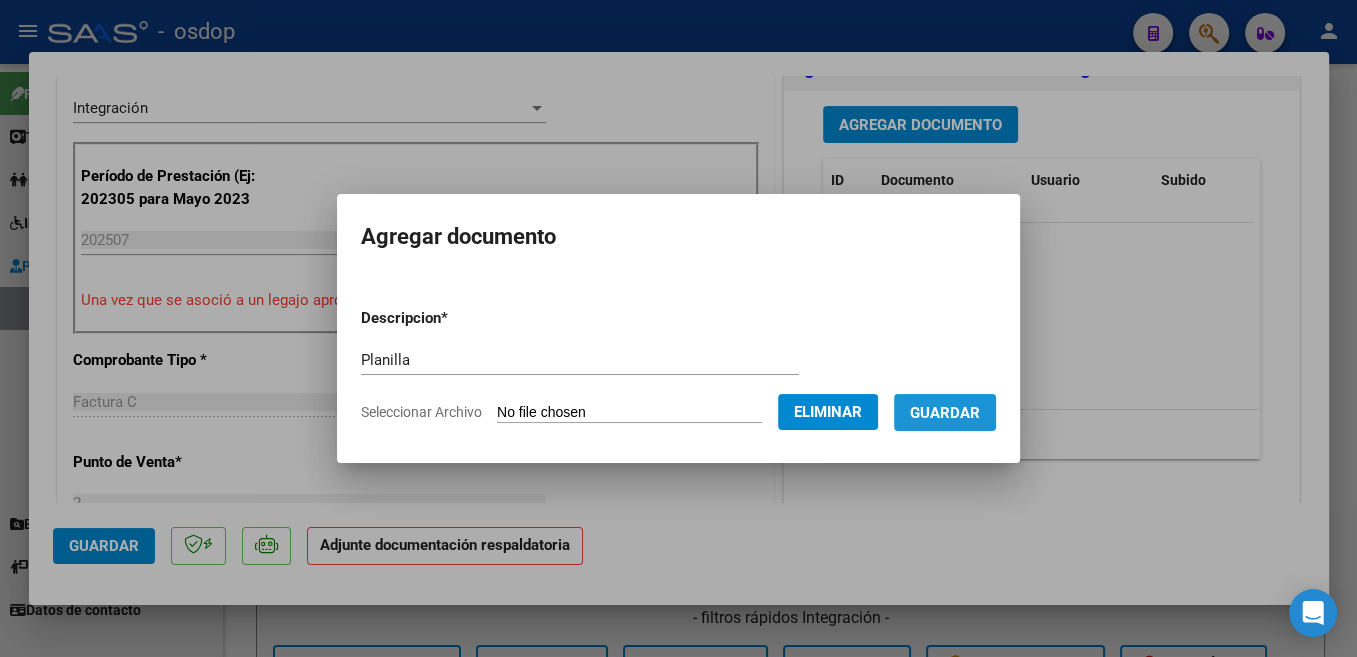 click on "Guardar" at bounding box center (945, 413) 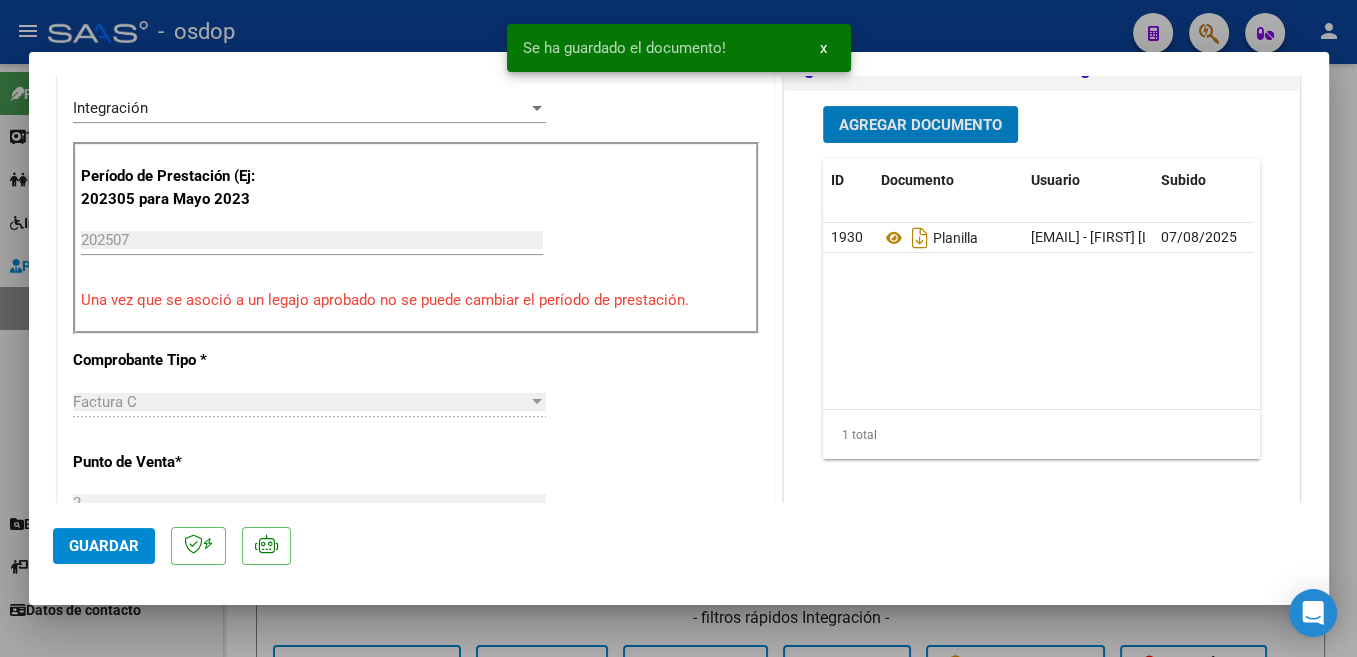 click on "Guardar" 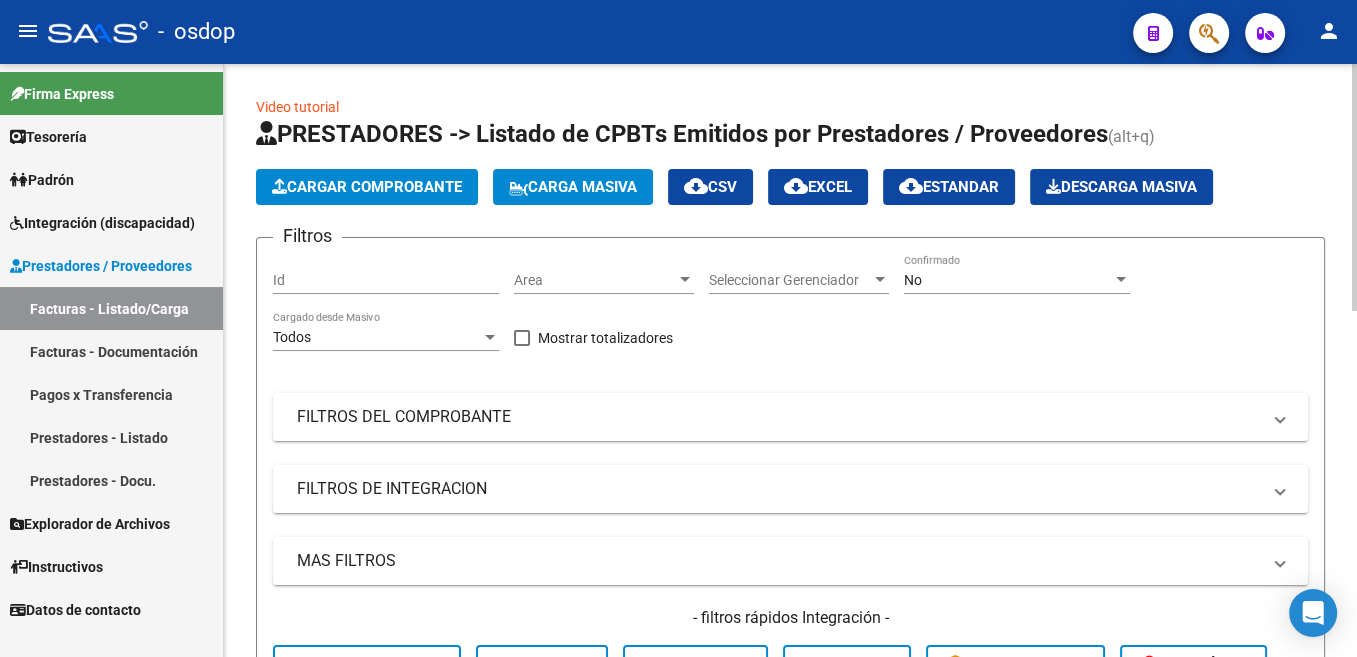 click on "Cargar Comprobante" 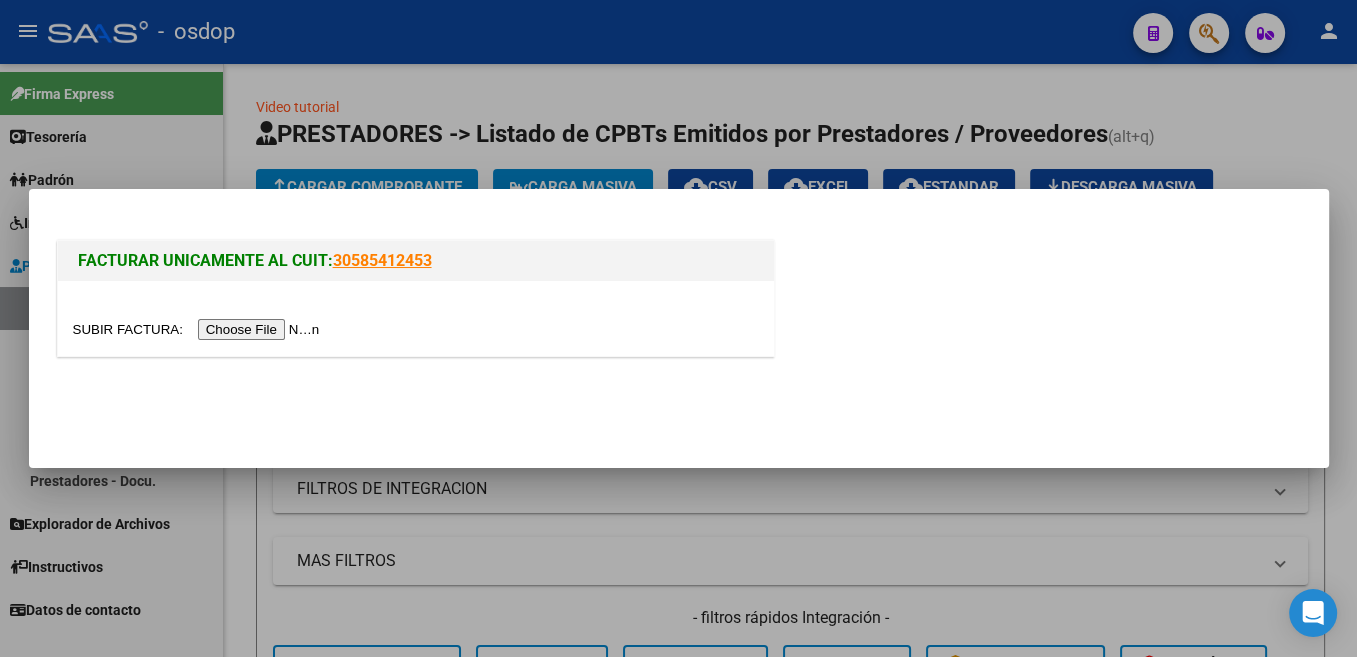 click at bounding box center [199, 329] 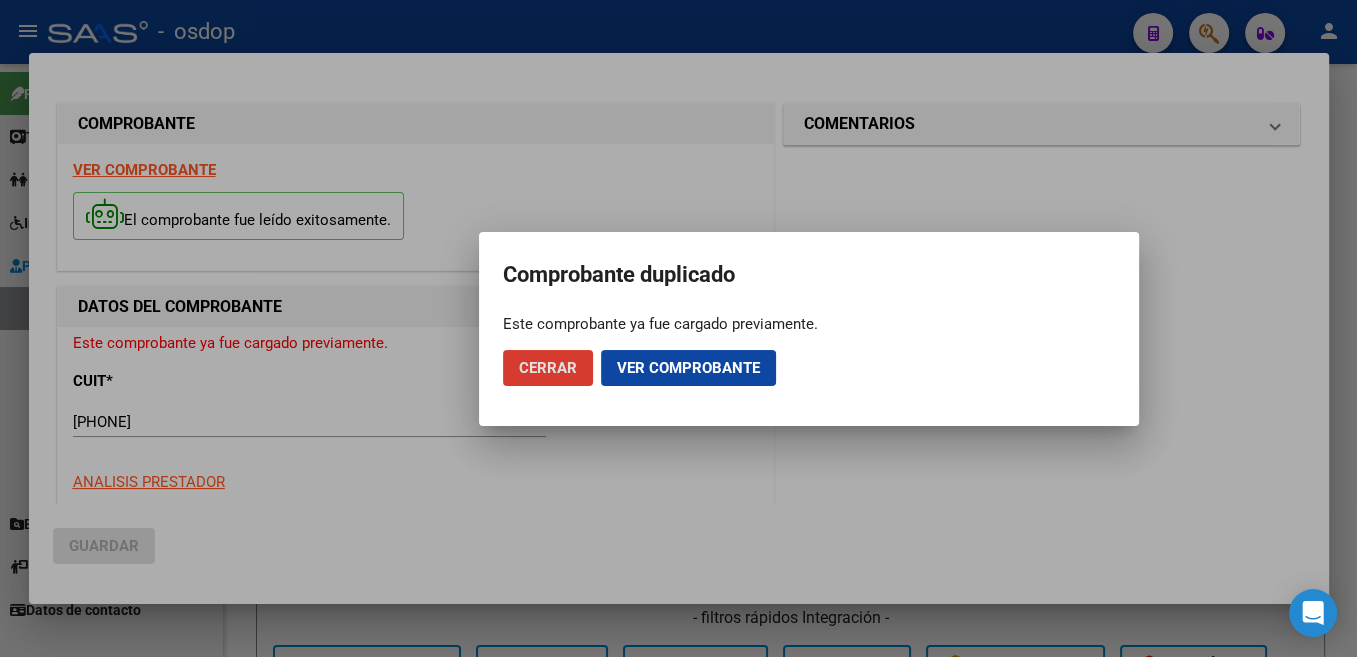 click at bounding box center [678, 328] 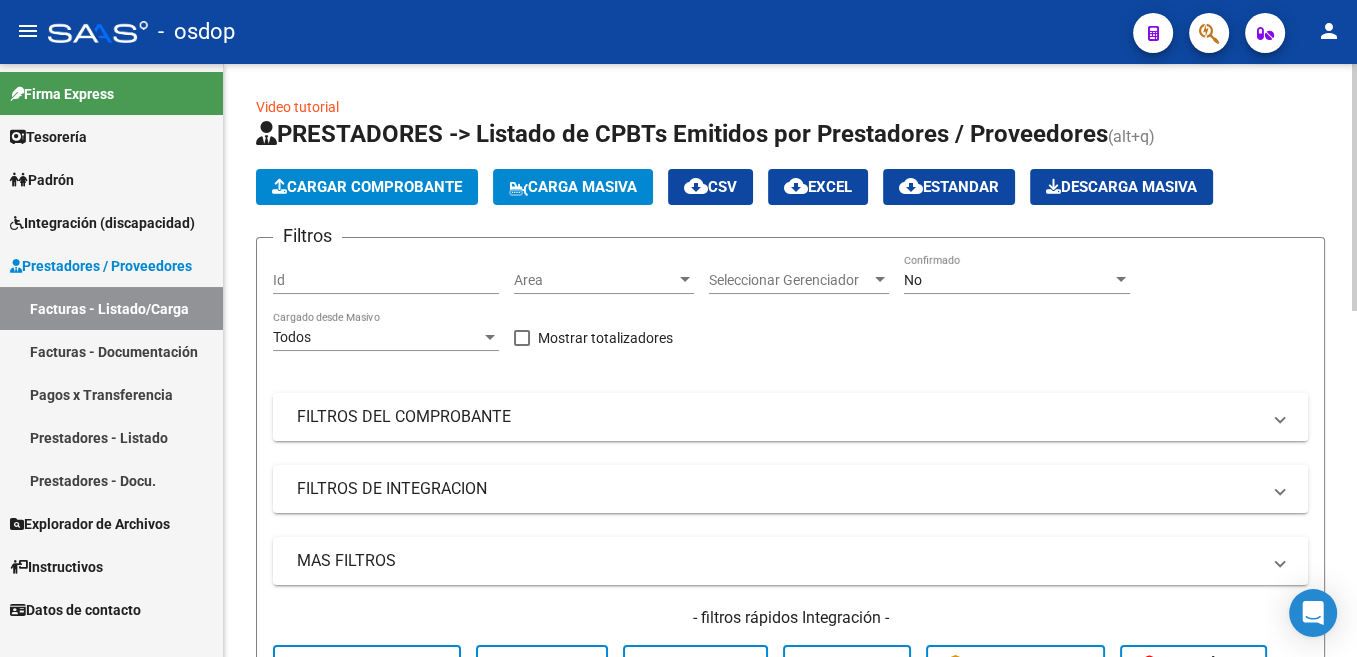 click on "FILTROS DEL COMPROBANTE" at bounding box center [778, 417] 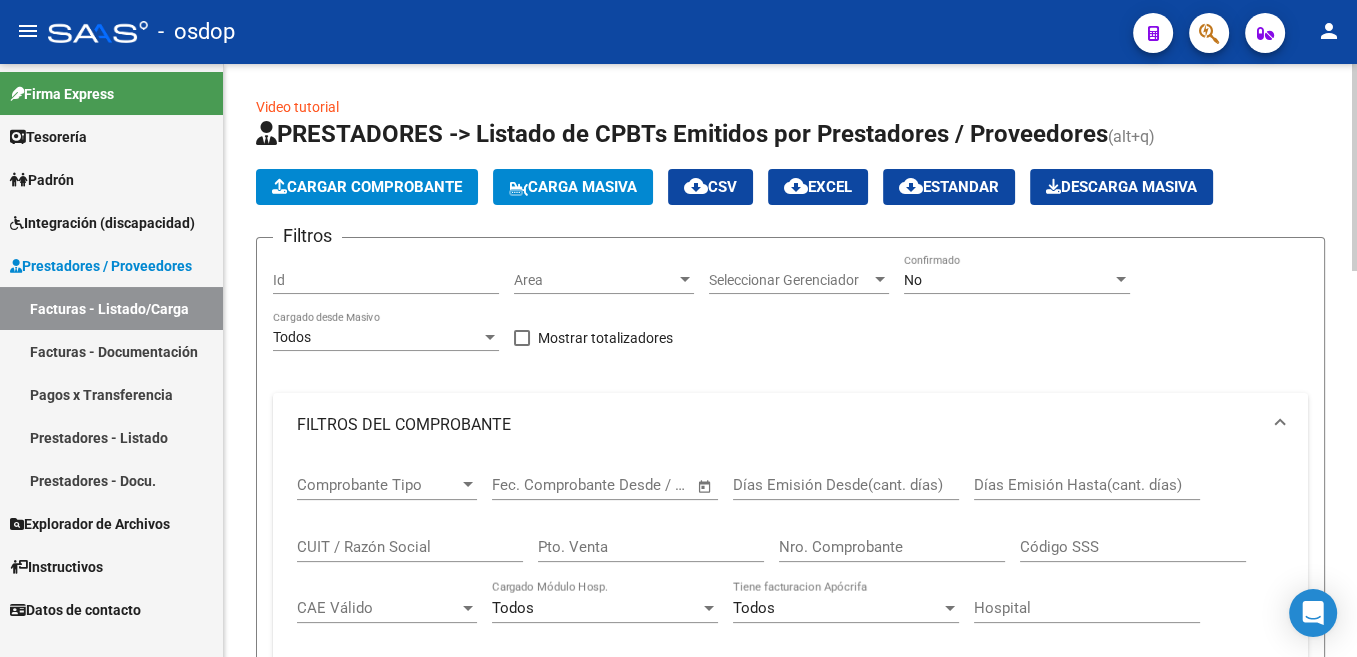 click on "CUIT / Razón Social" at bounding box center (410, 547) 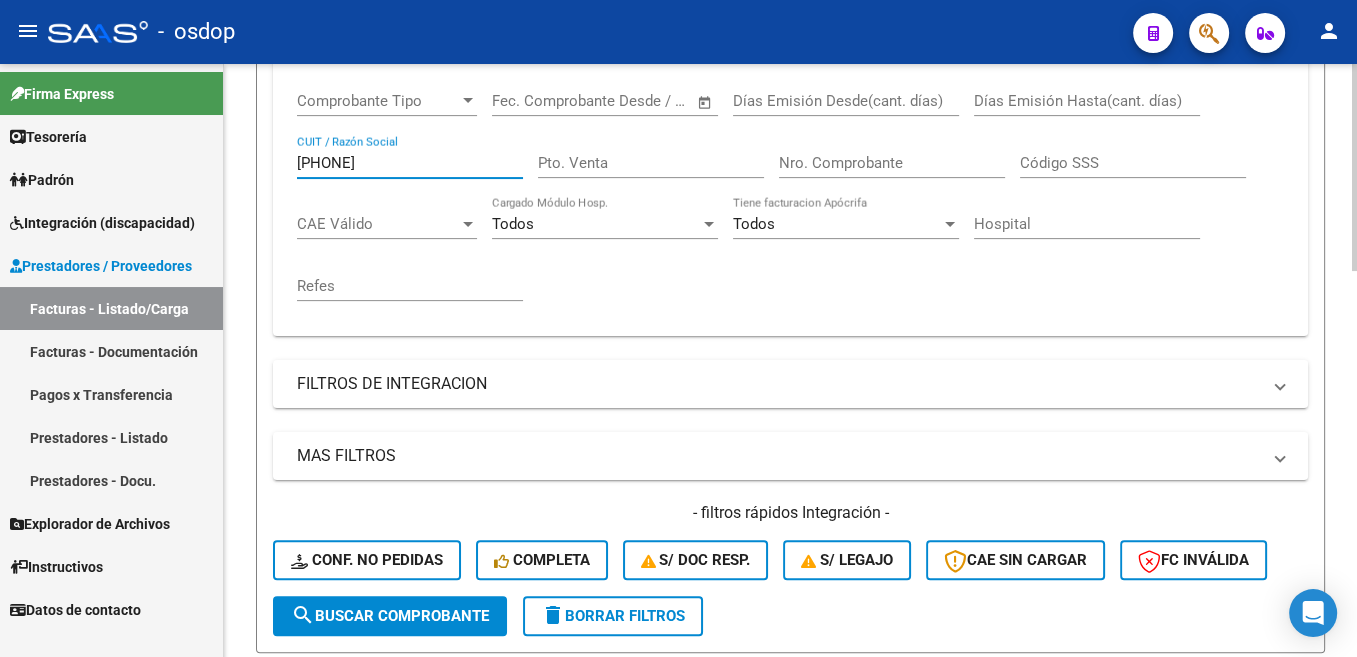 scroll, scrollTop: 402, scrollLeft: 0, axis: vertical 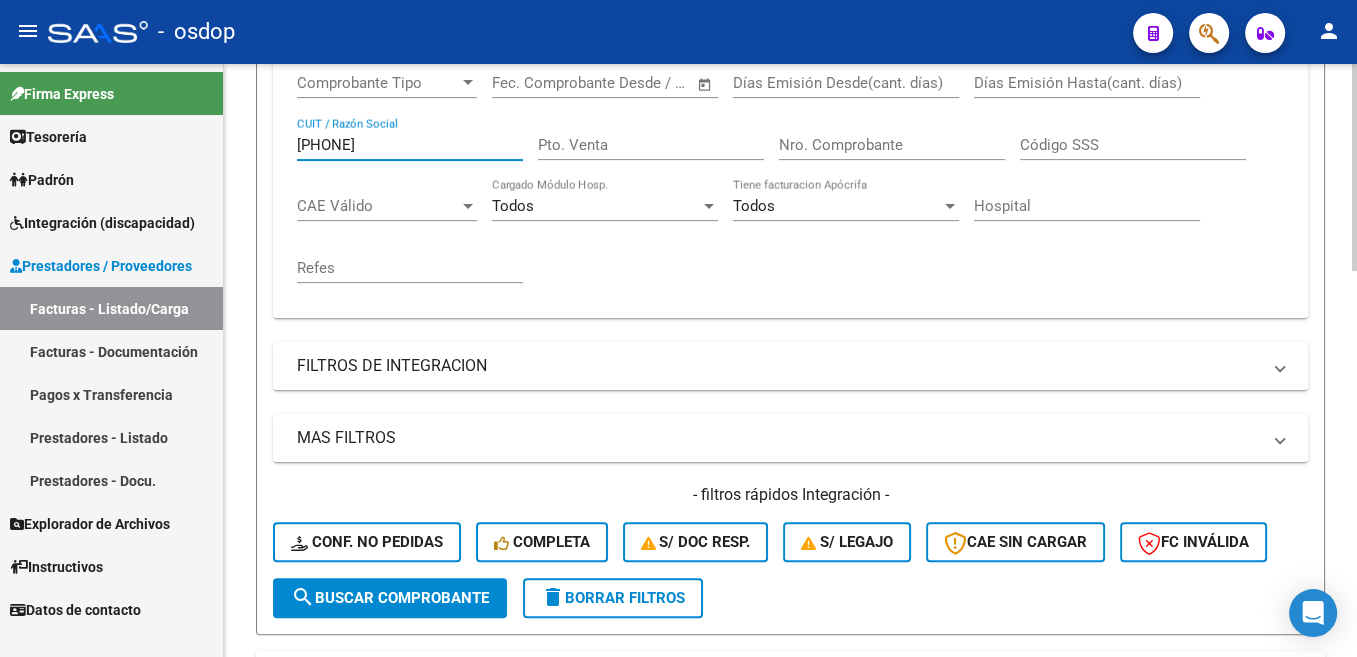 type on "[PHONE]" 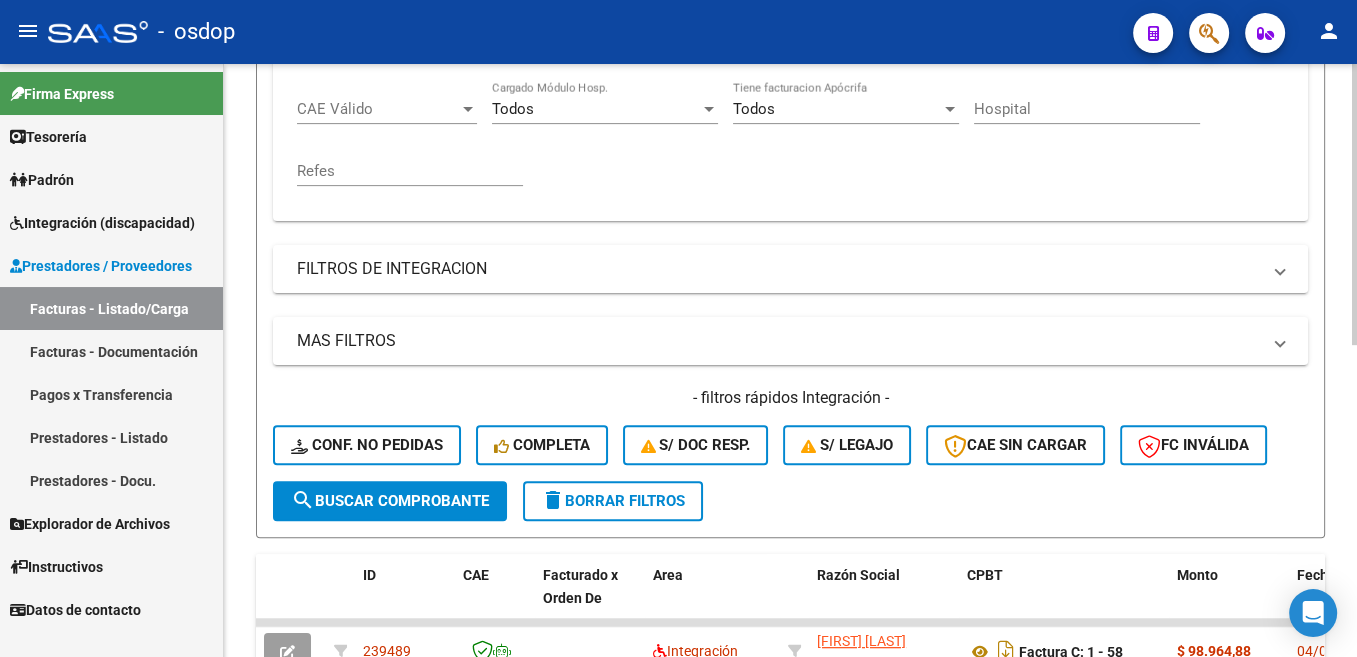 scroll, scrollTop: 658, scrollLeft: 0, axis: vertical 